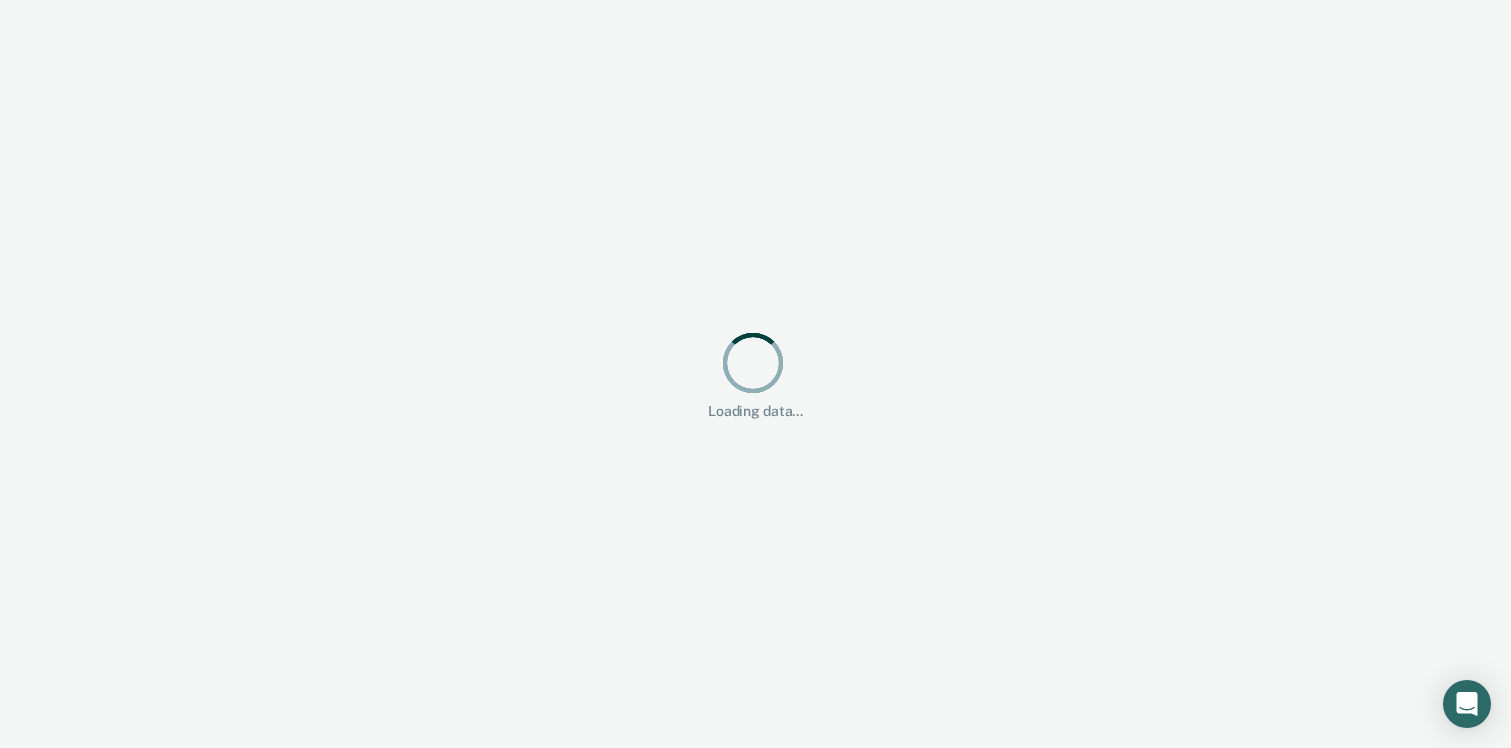 scroll, scrollTop: 0, scrollLeft: 0, axis: both 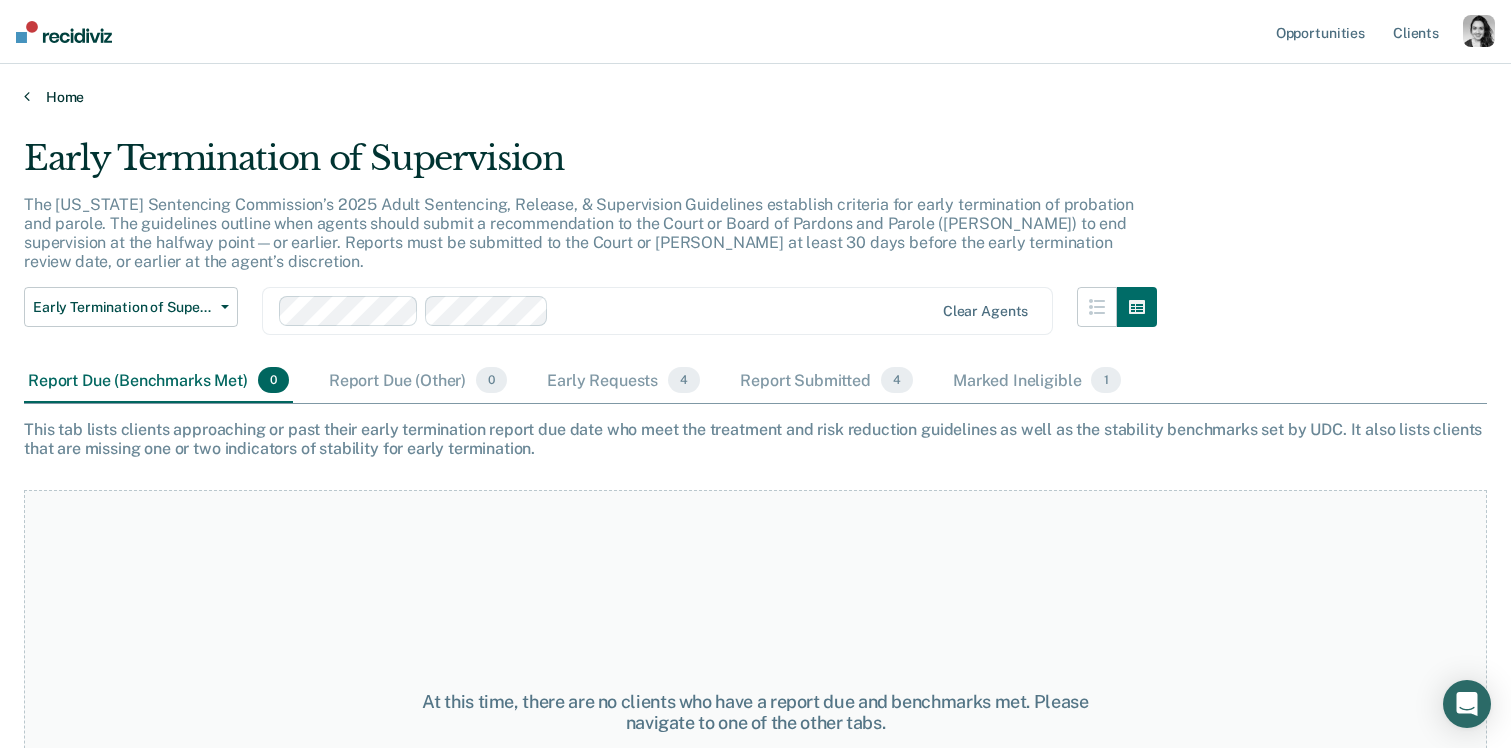 click on "Home" at bounding box center (755, 97) 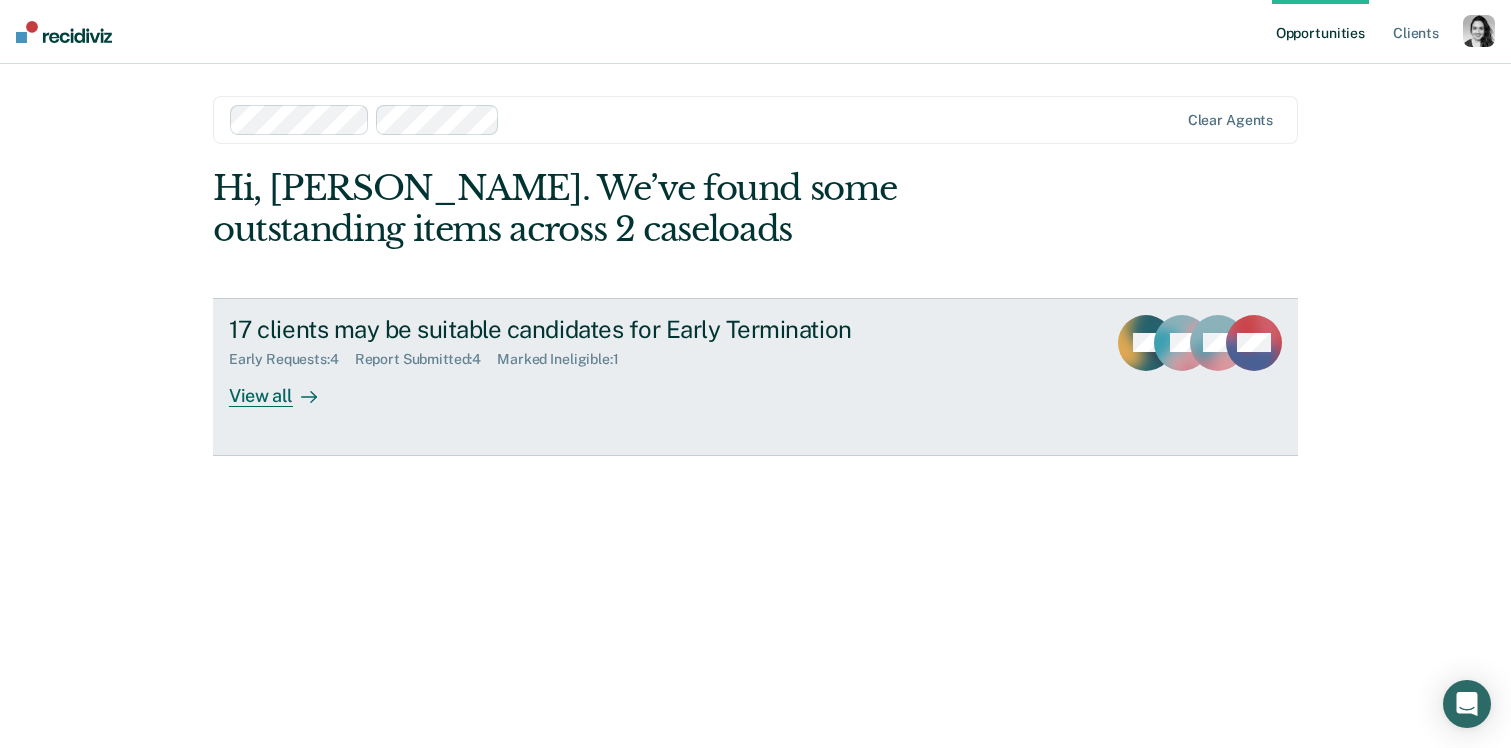 click on "17 clients may be suitable candidates for Early Termination" at bounding box center (580, 329) 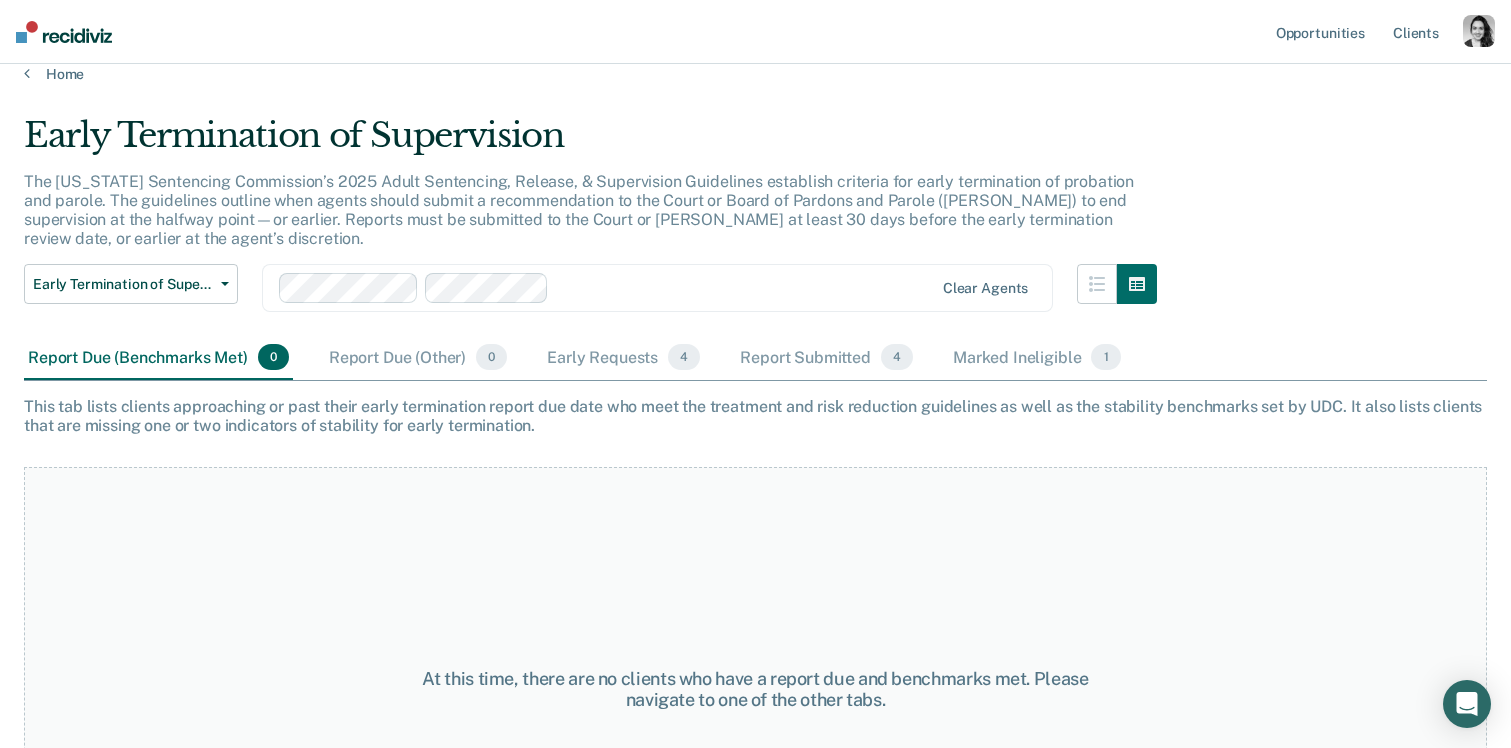 scroll, scrollTop: 62, scrollLeft: 0, axis: vertical 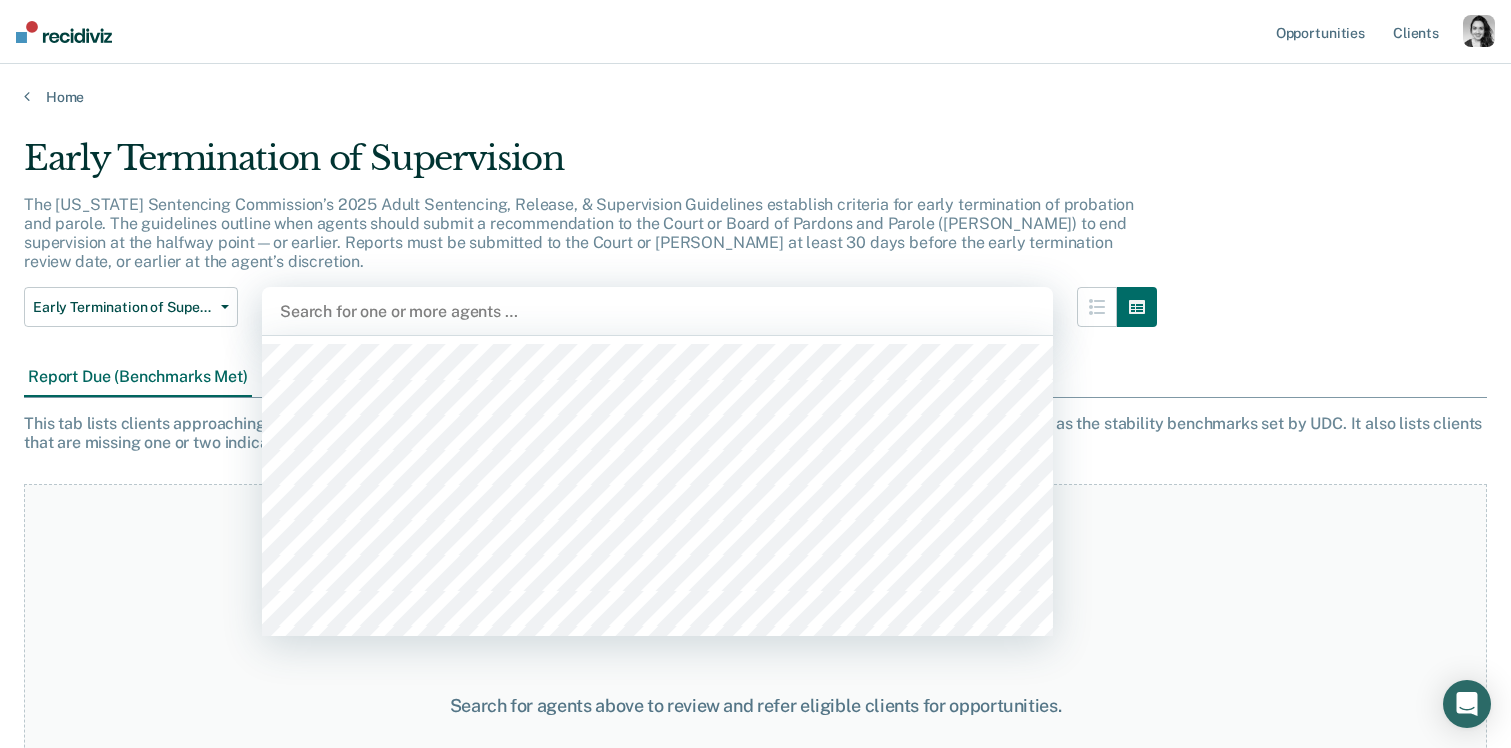 click on "Search for one or more agents …" at bounding box center (657, 311) 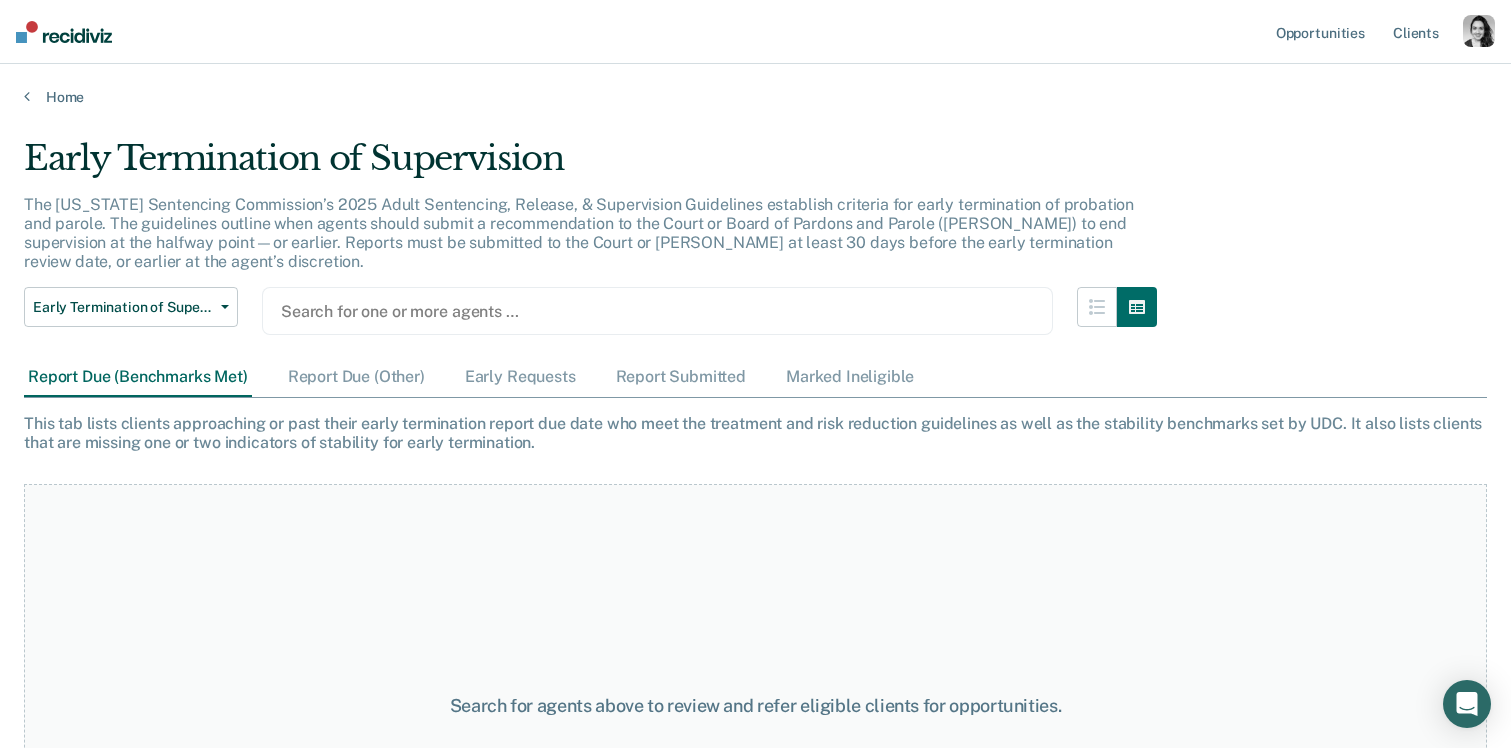 click at bounding box center [657, 311] 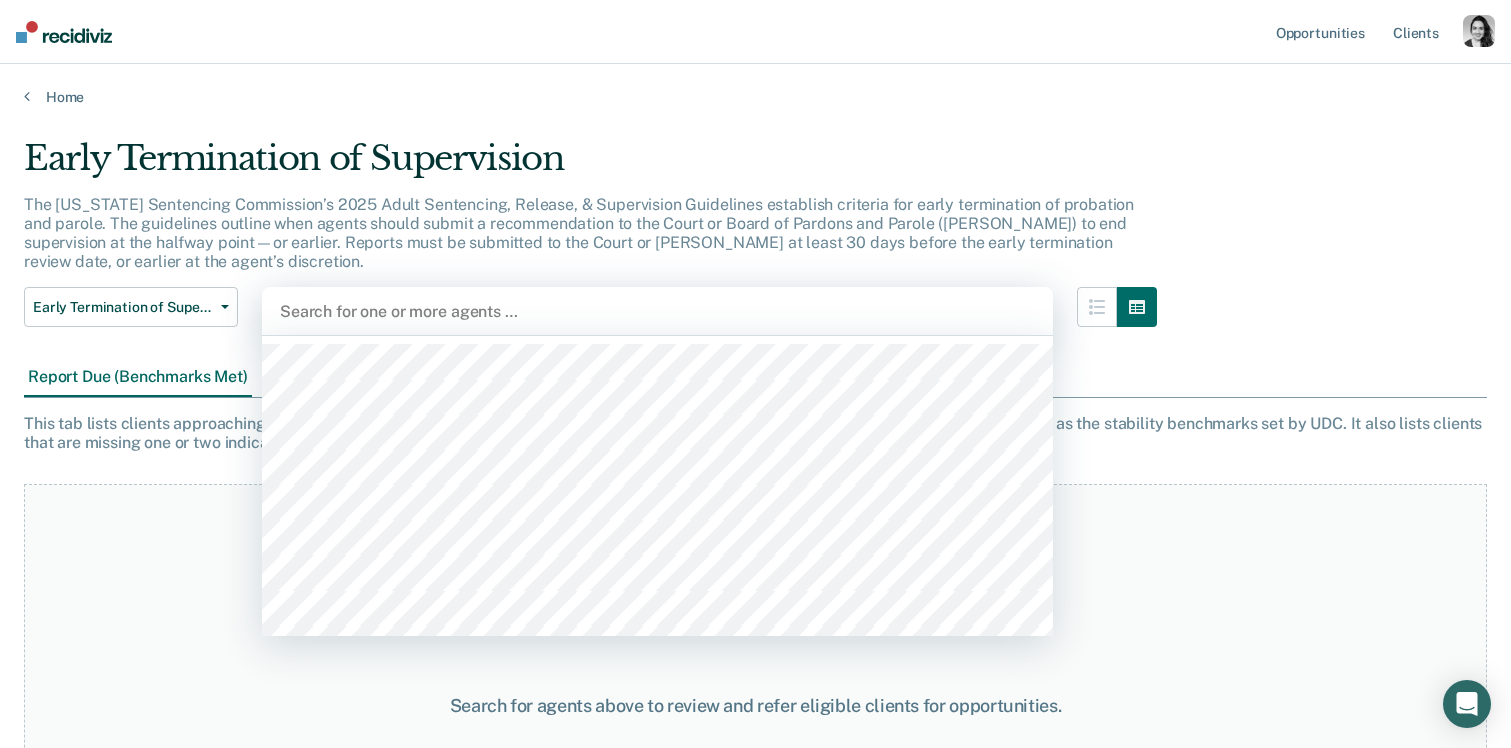 click at bounding box center (657, 311) 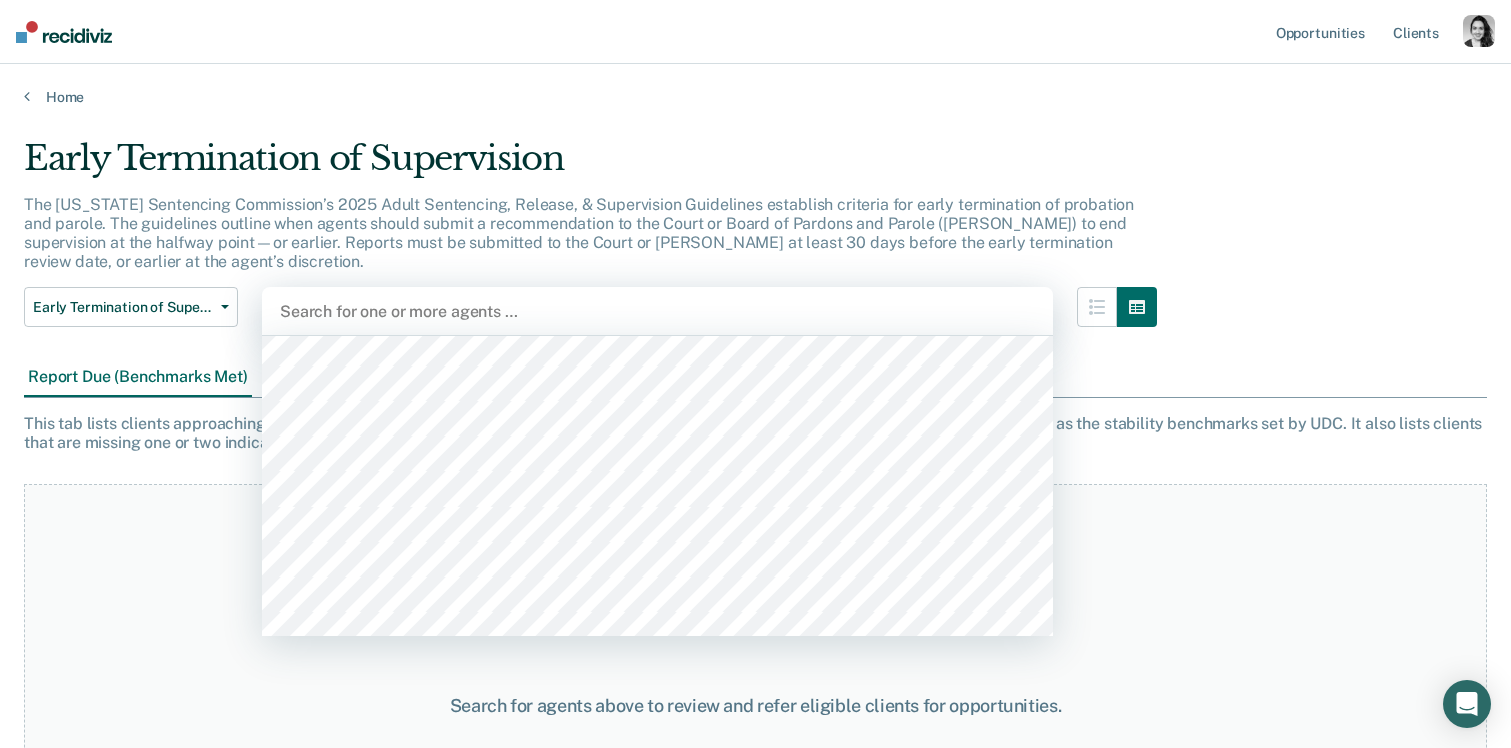 scroll, scrollTop: 2037, scrollLeft: 0, axis: vertical 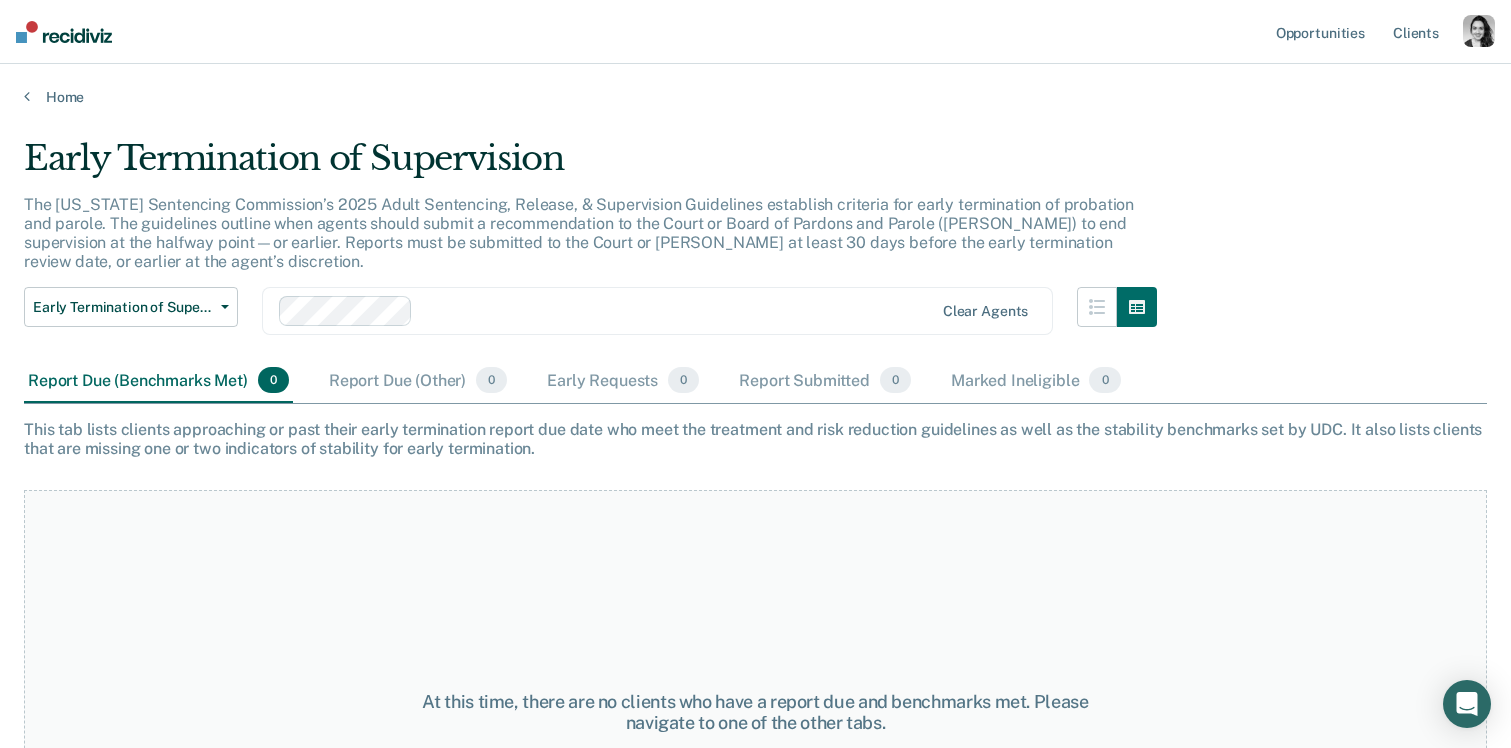 click at bounding box center (607, 311) 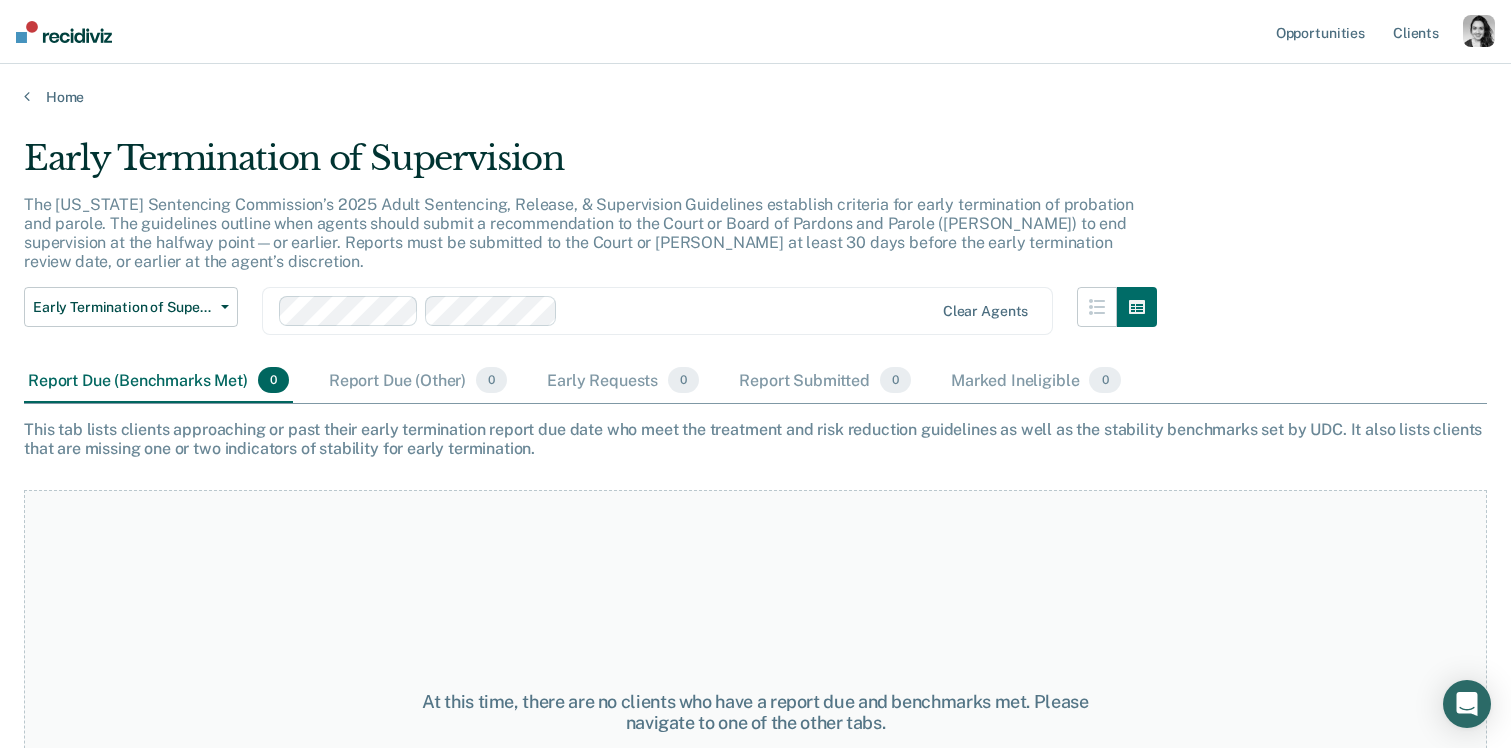 click at bounding box center (607, 311) 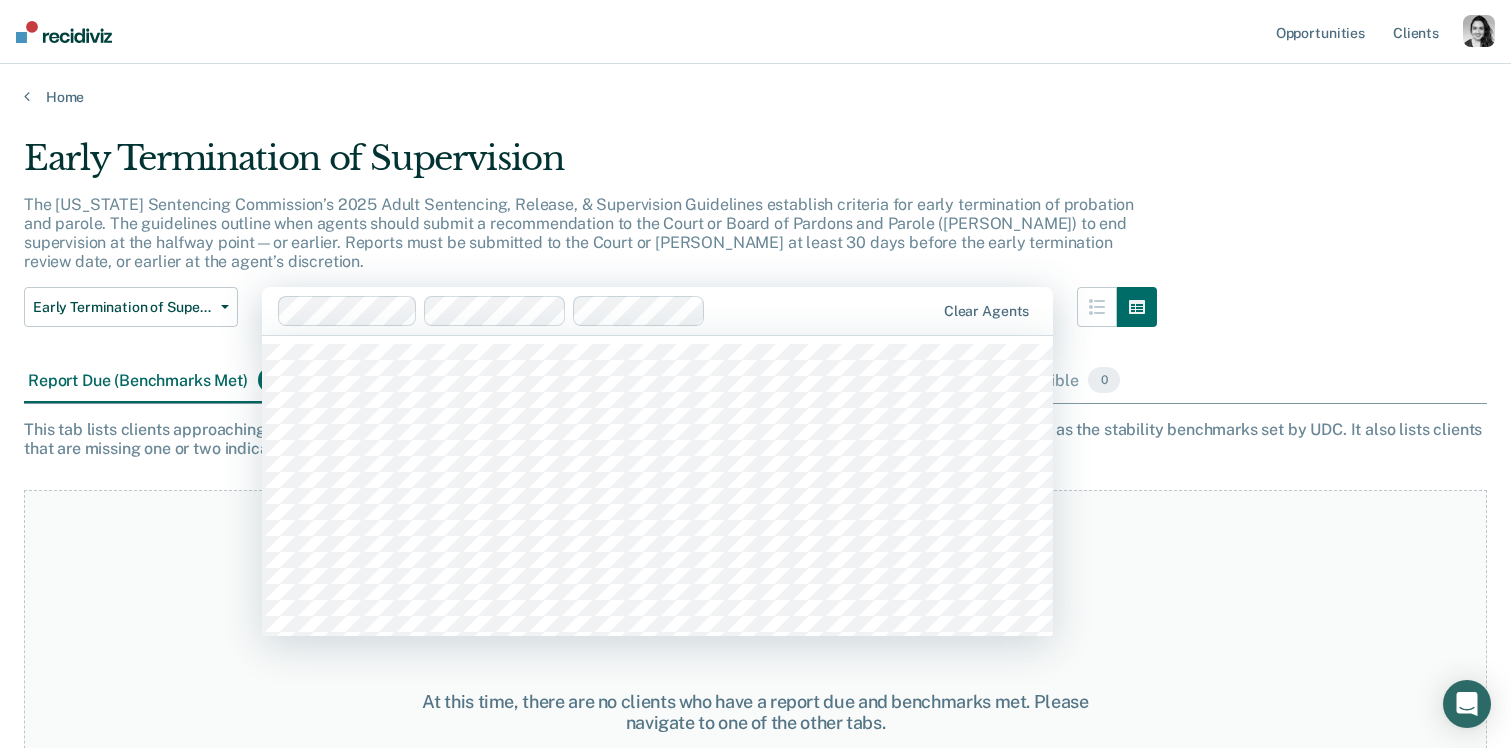 click at bounding box center [824, 311] 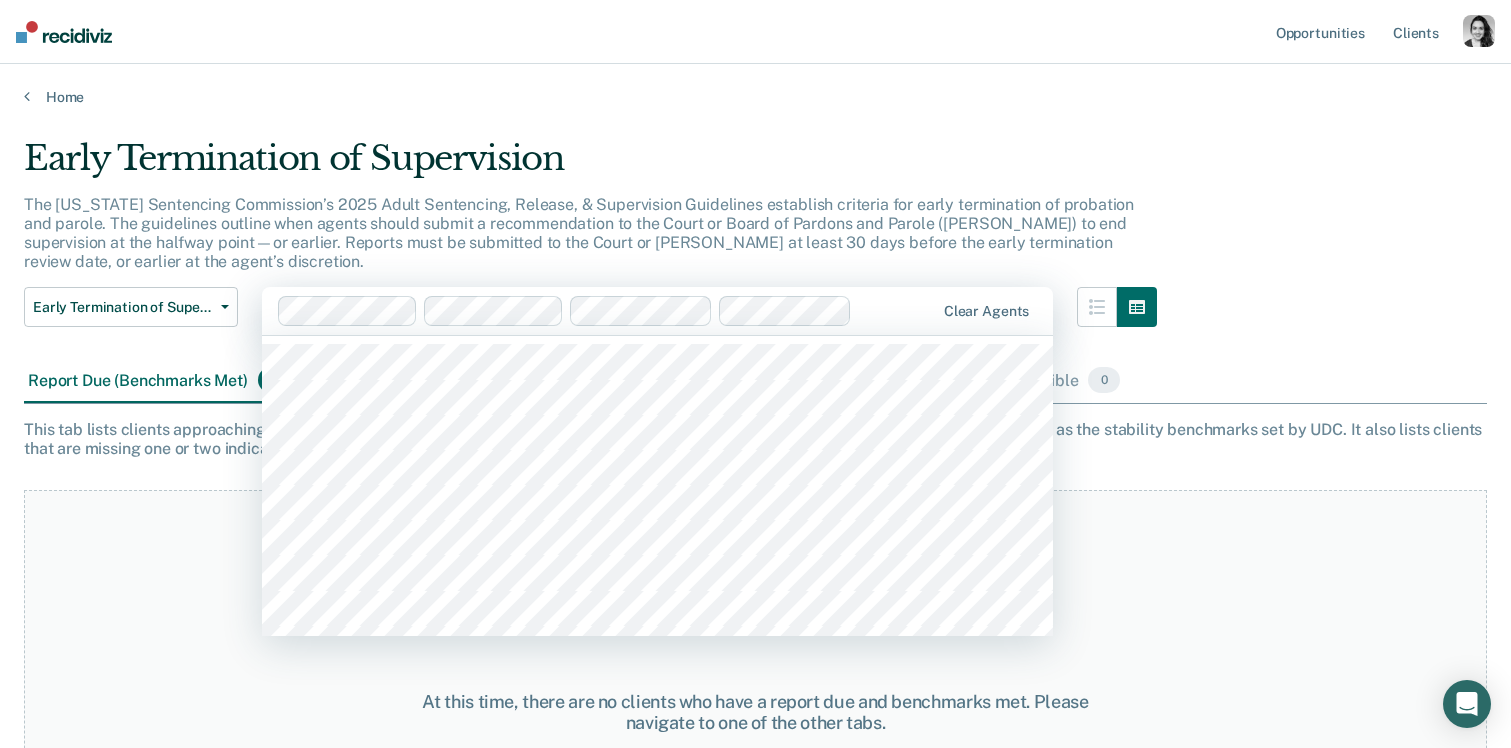 click at bounding box center [897, 311] 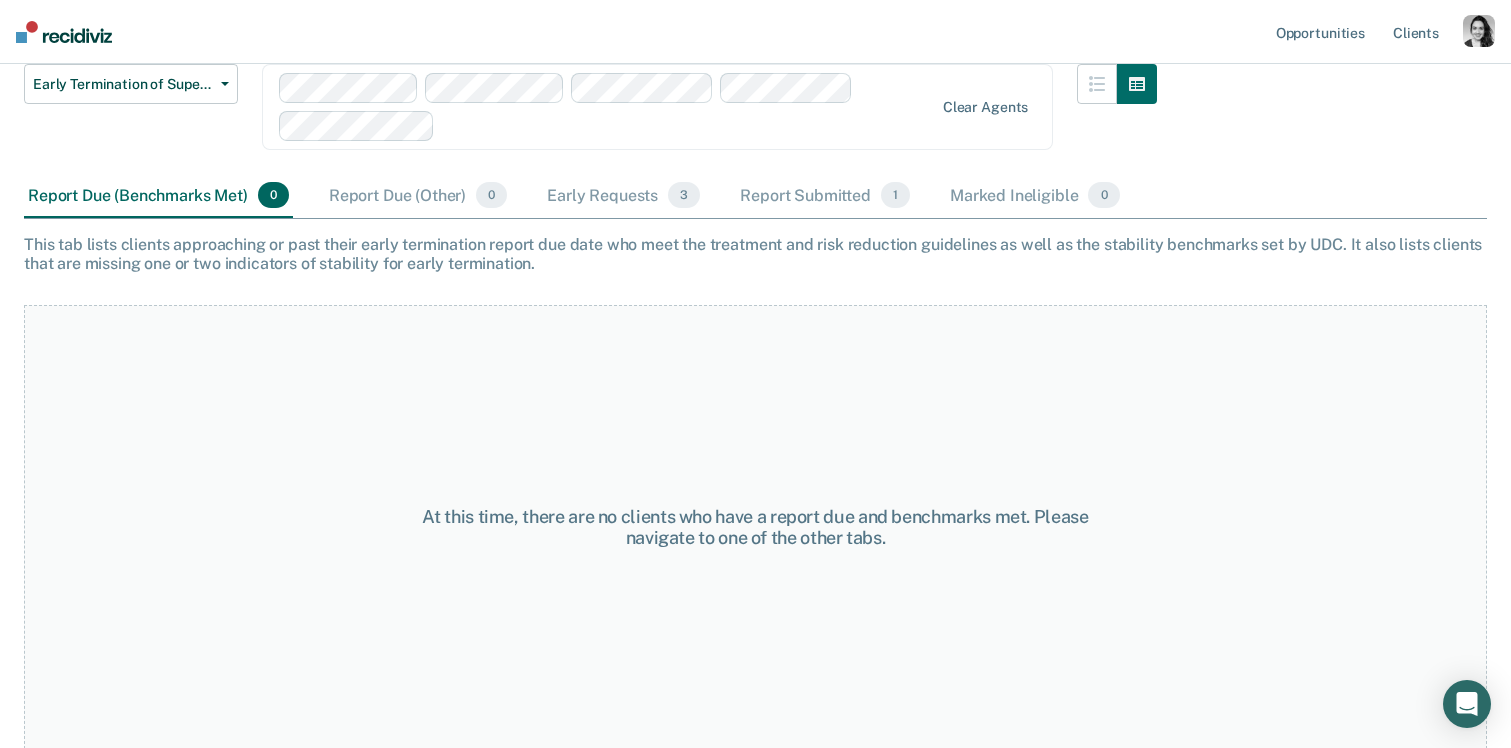 scroll, scrollTop: 0, scrollLeft: 0, axis: both 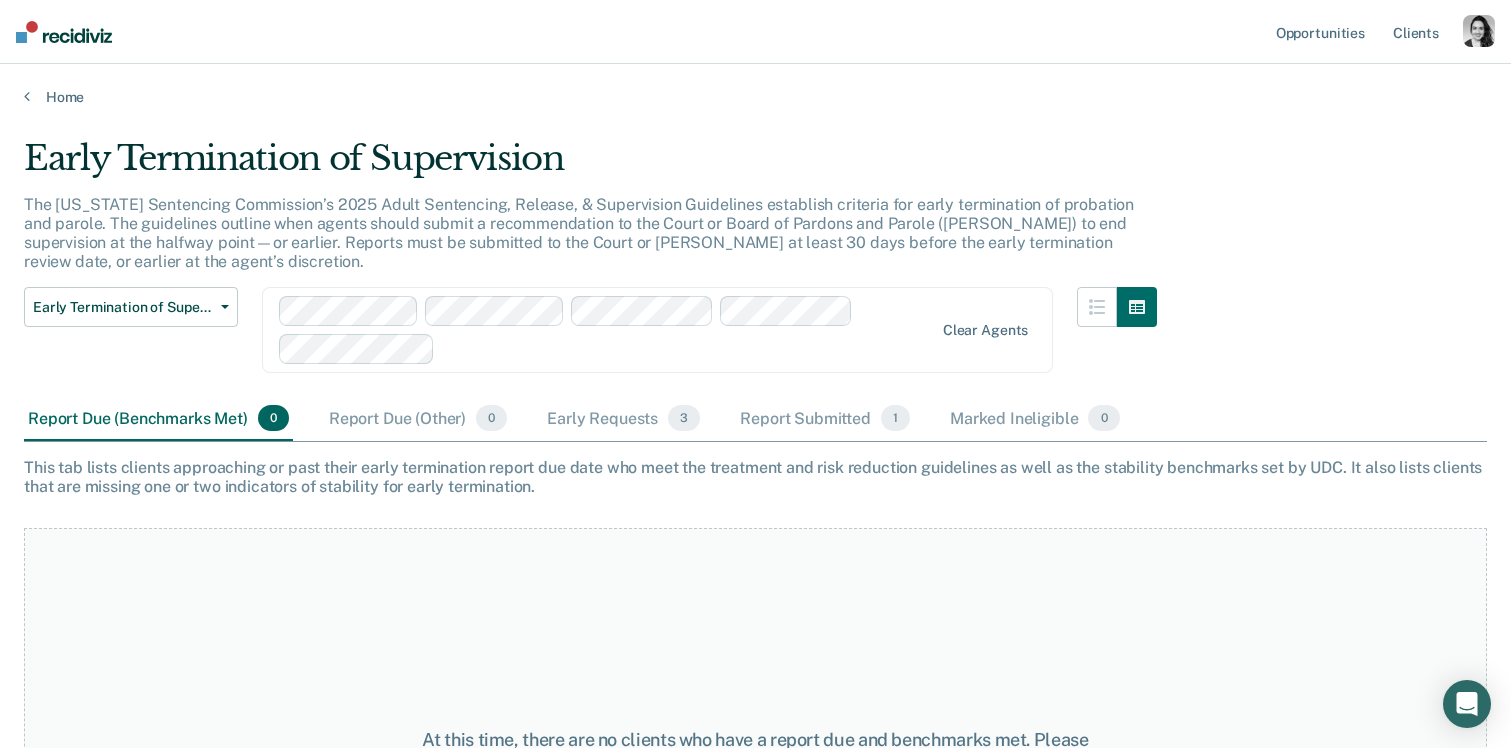 click at bounding box center [1479, 31] 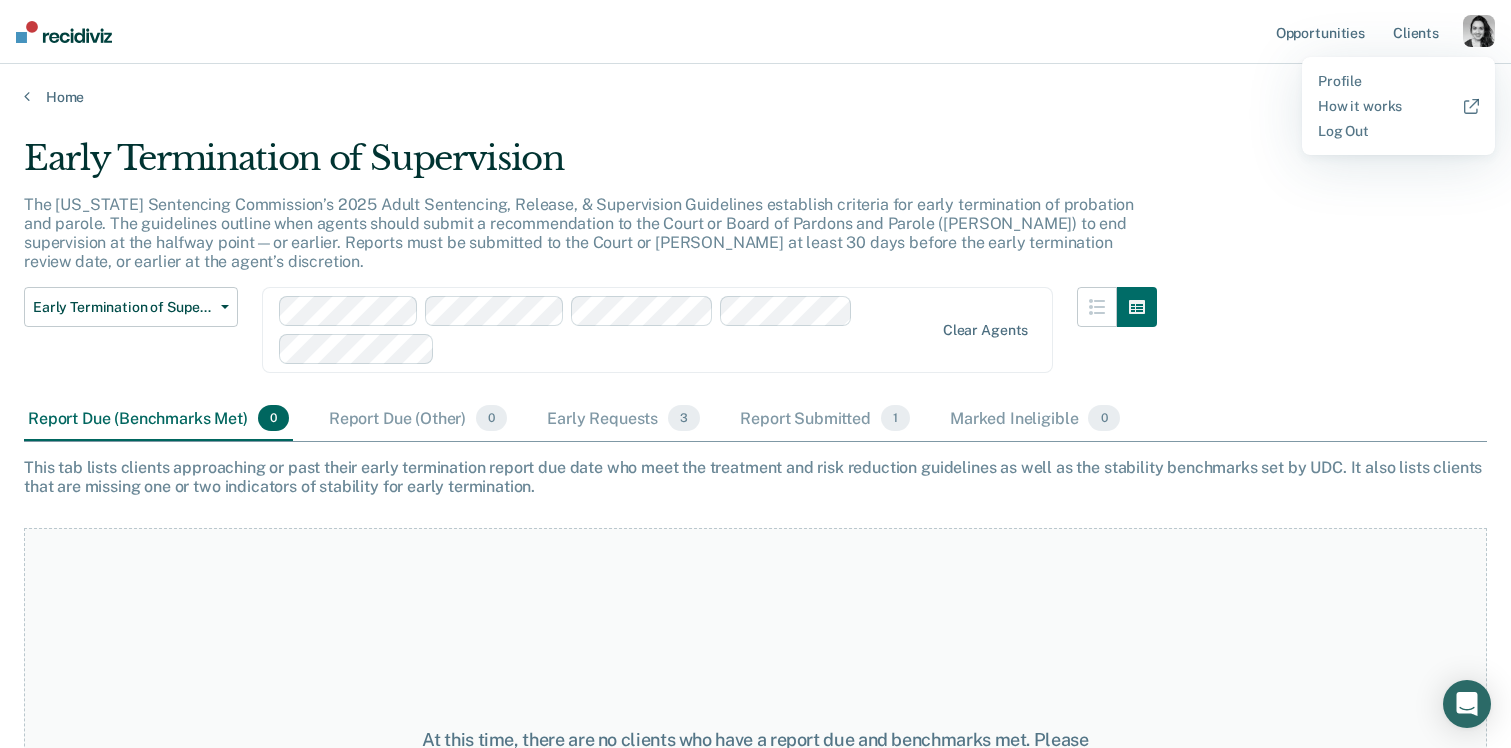 click on "Profile How it works Log Out" at bounding box center (1398, 106) 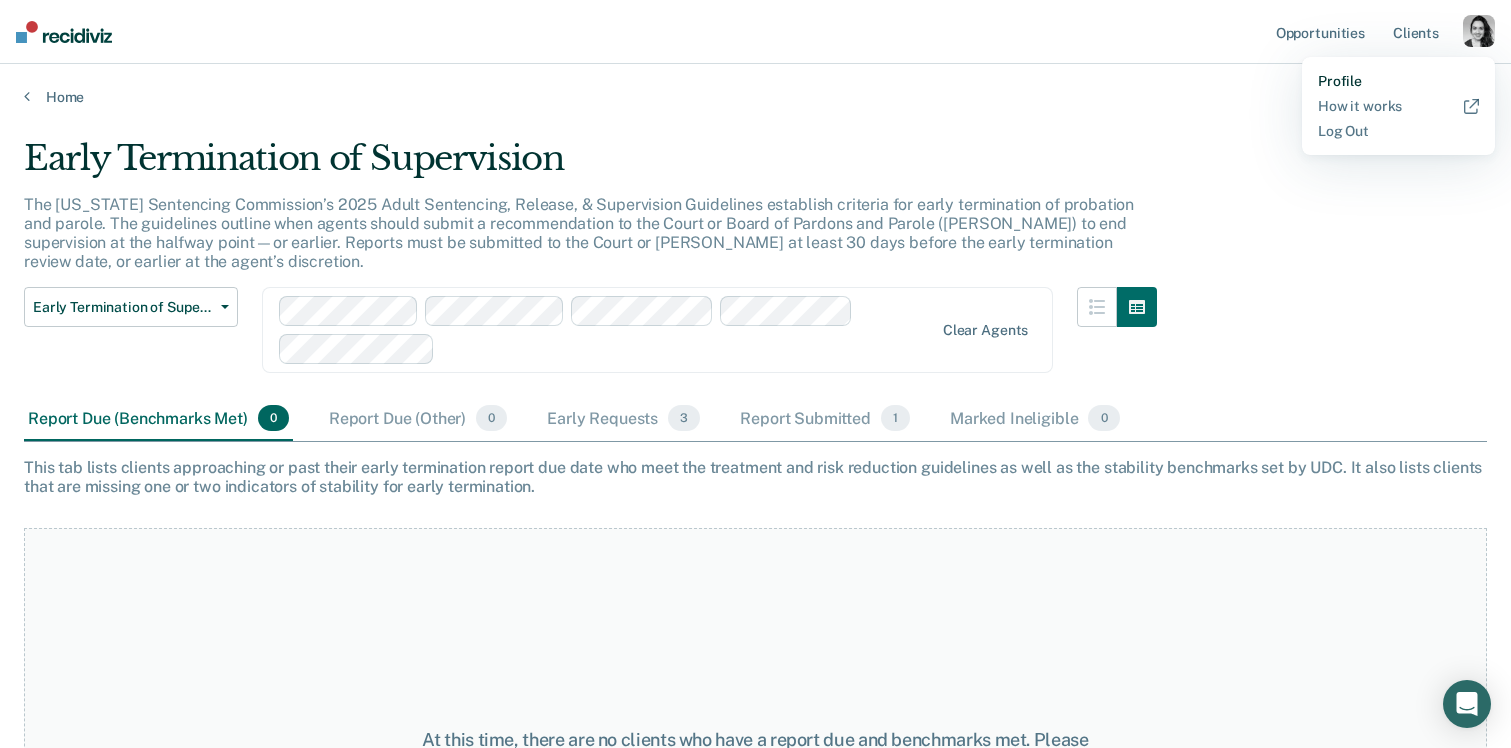 click on "Profile" at bounding box center (1398, 81) 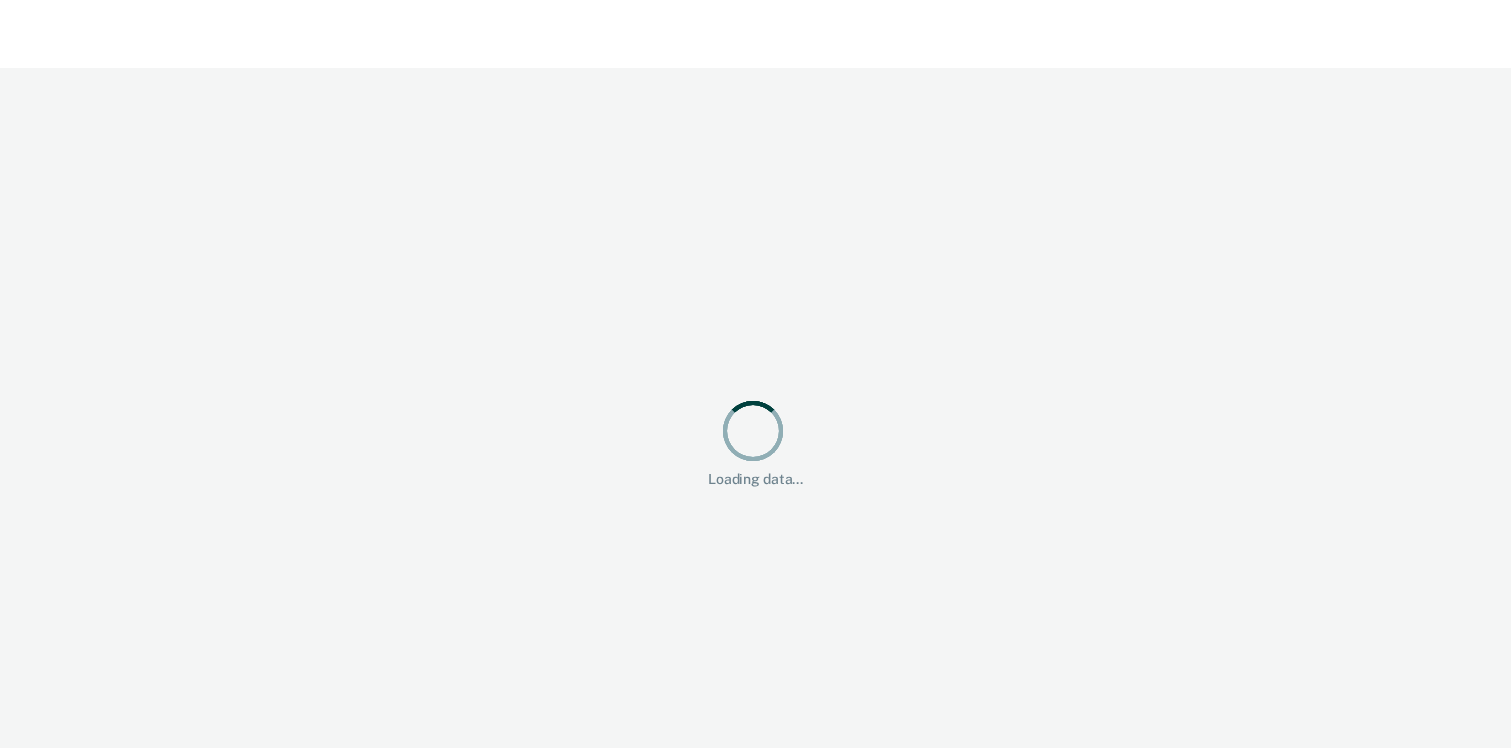 scroll, scrollTop: 0, scrollLeft: 0, axis: both 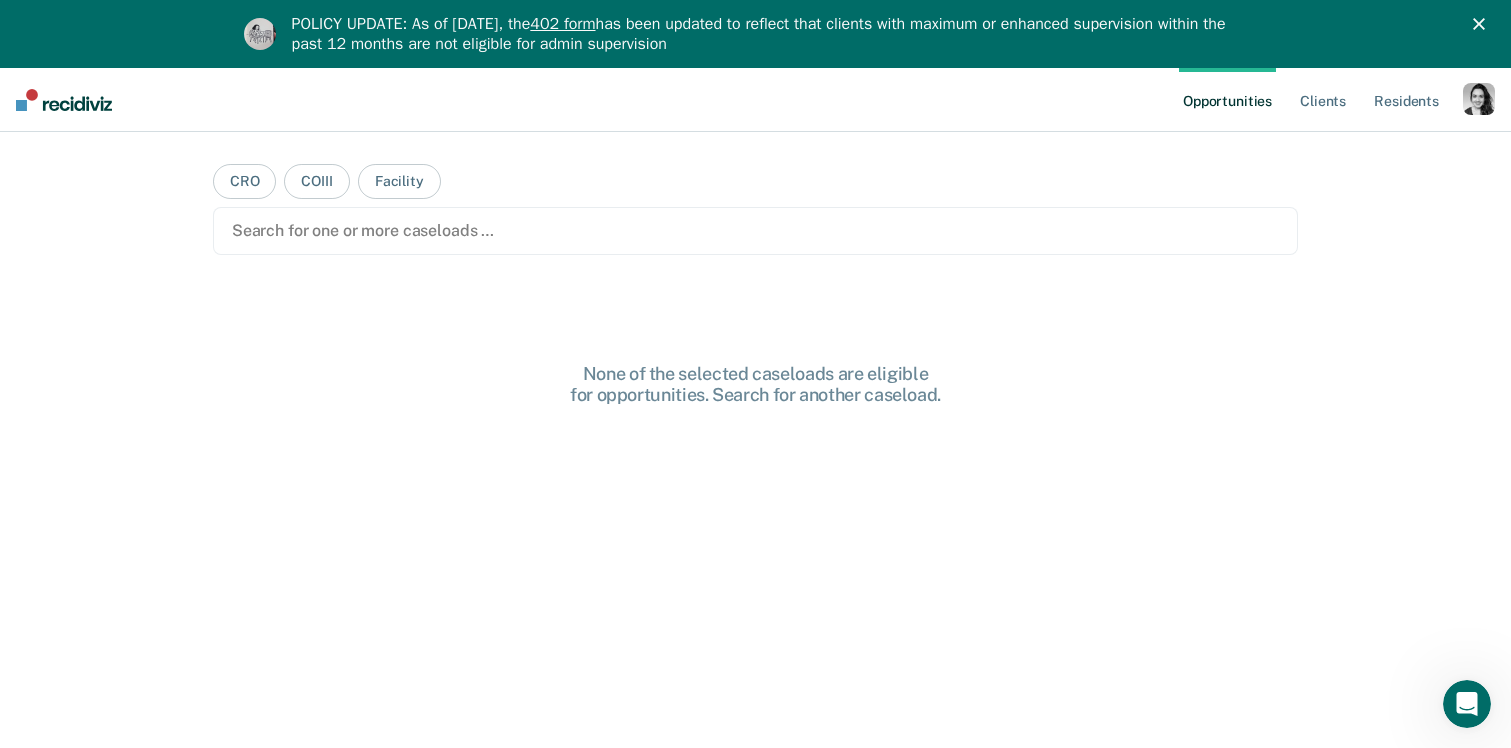 click at bounding box center (1479, 99) 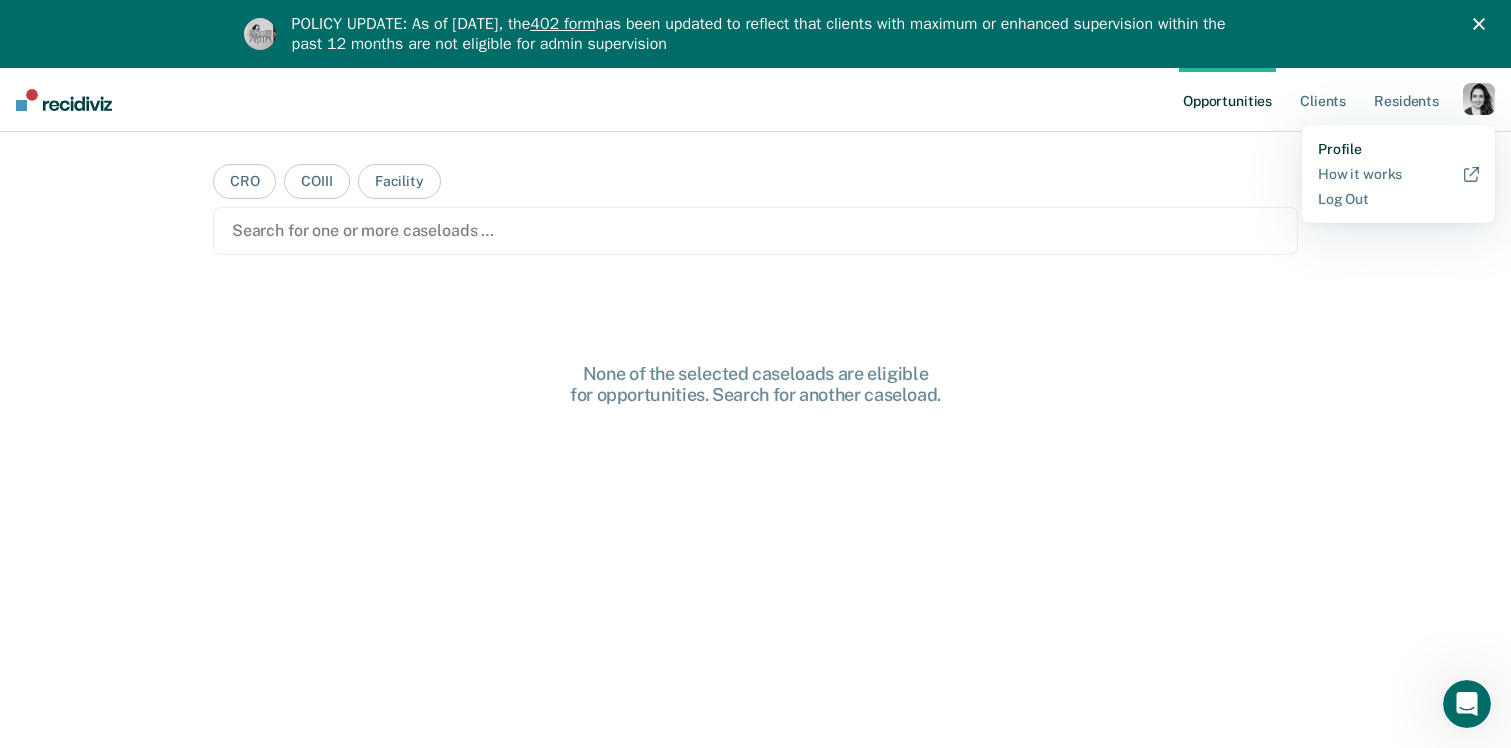 click on "Profile" at bounding box center (1398, 149) 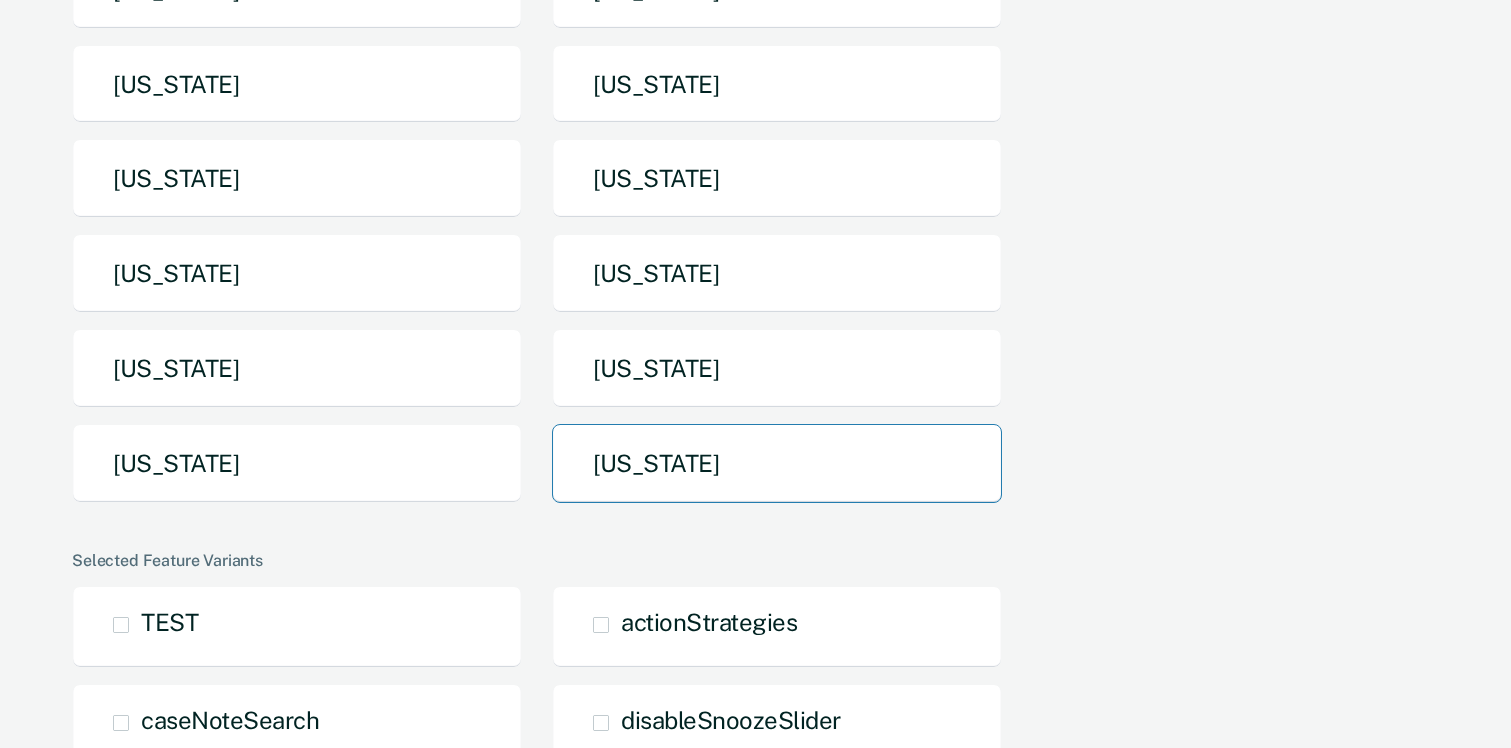 scroll, scrollTop: 361, scrollLeft: 0, axis: vertical 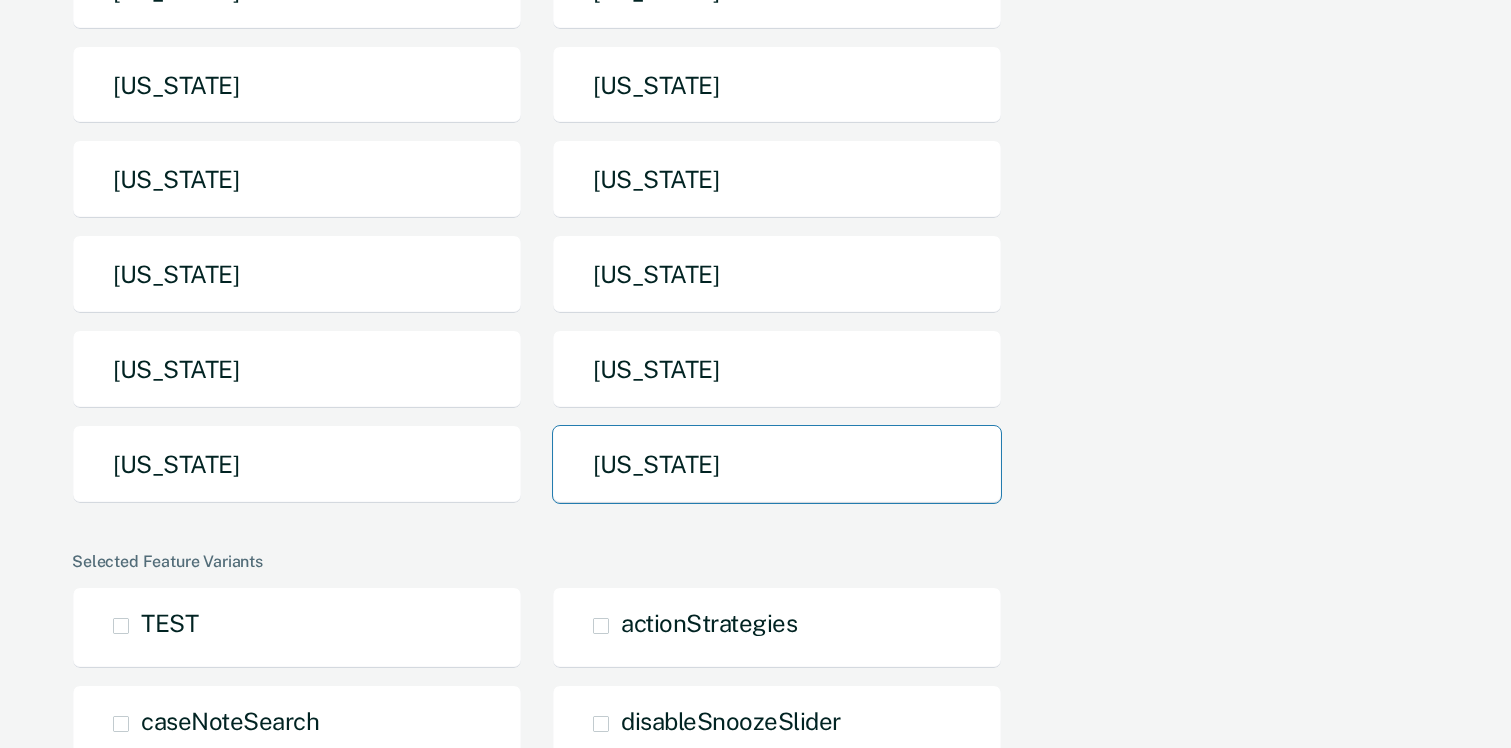 click on "[US_STATE]" at bounding box center [777, 464] 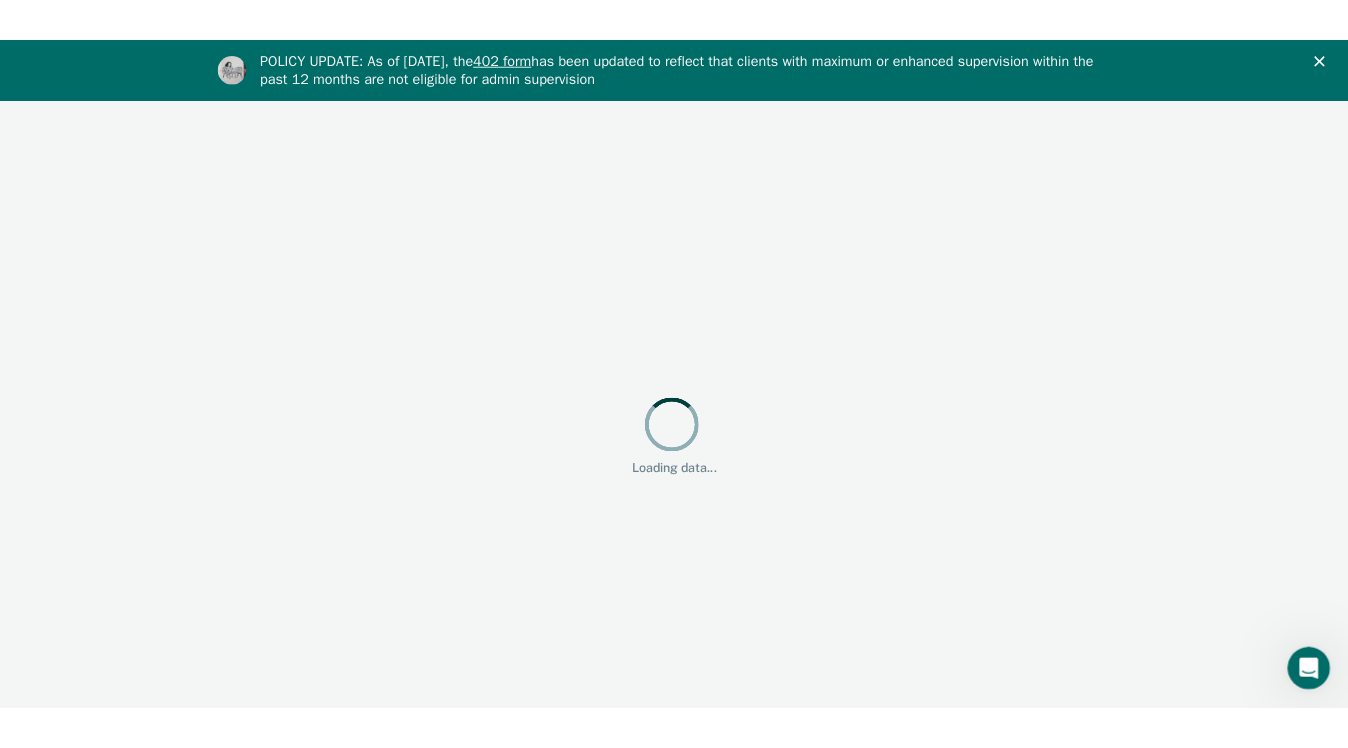 scroll, scrollTop: 0, scrollLeft: 0, axis: both 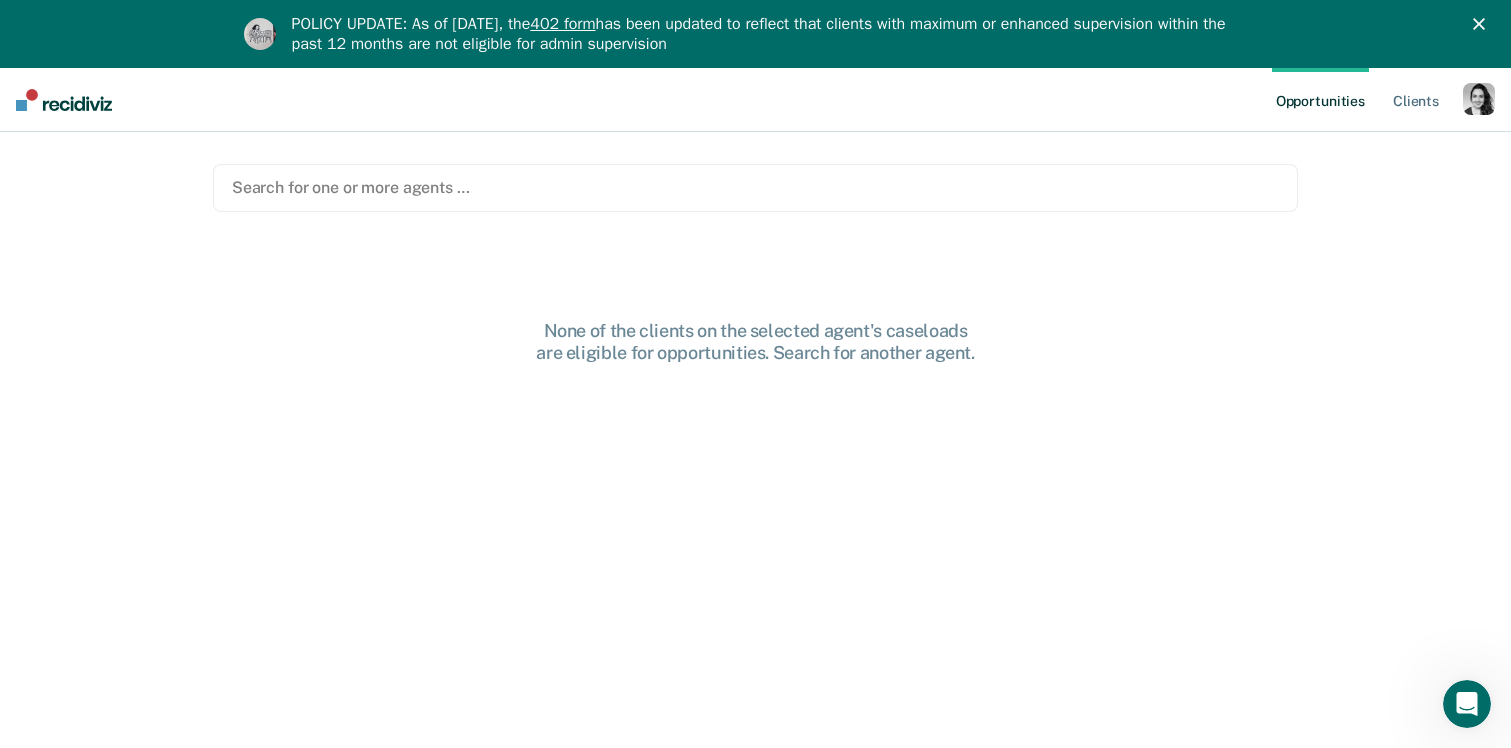 click 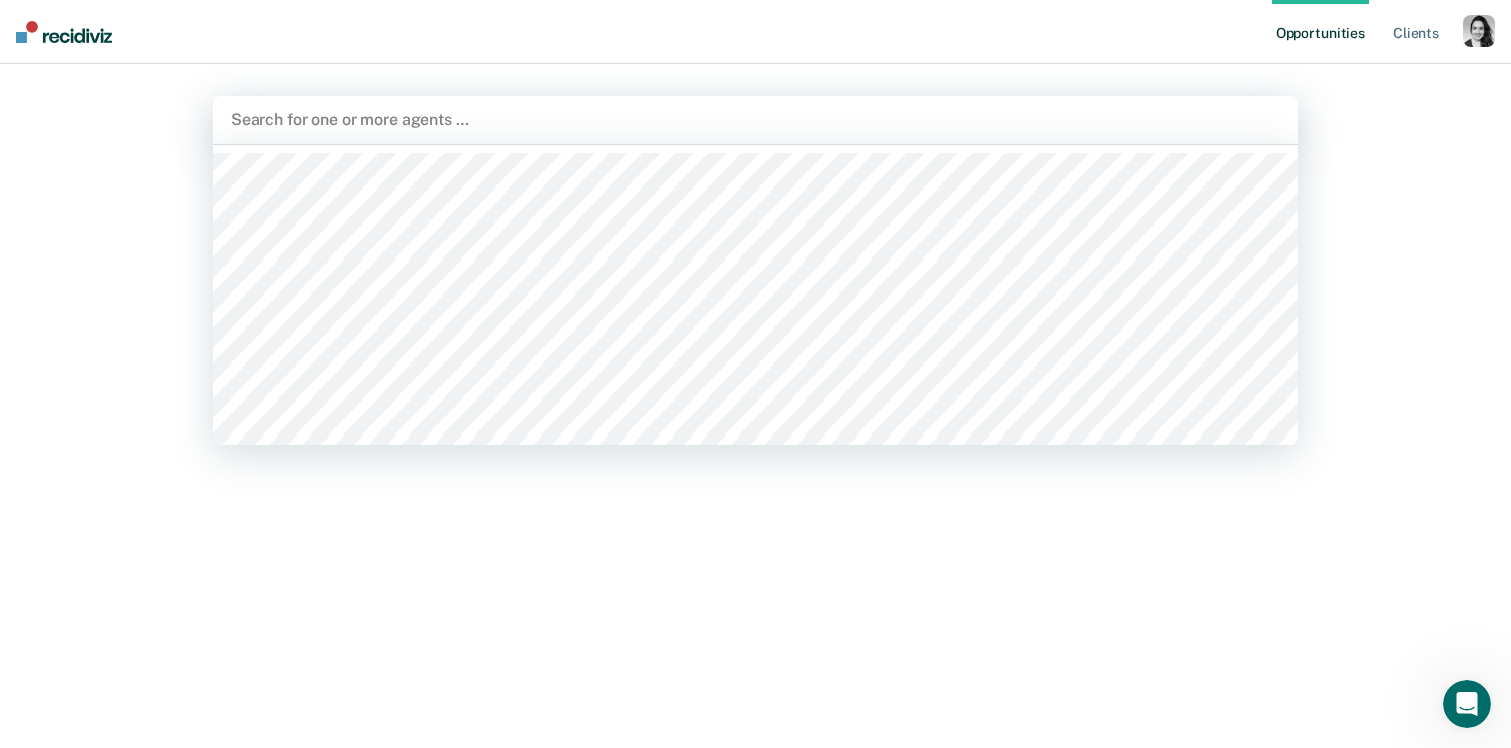click at bounding box center [755, 119] 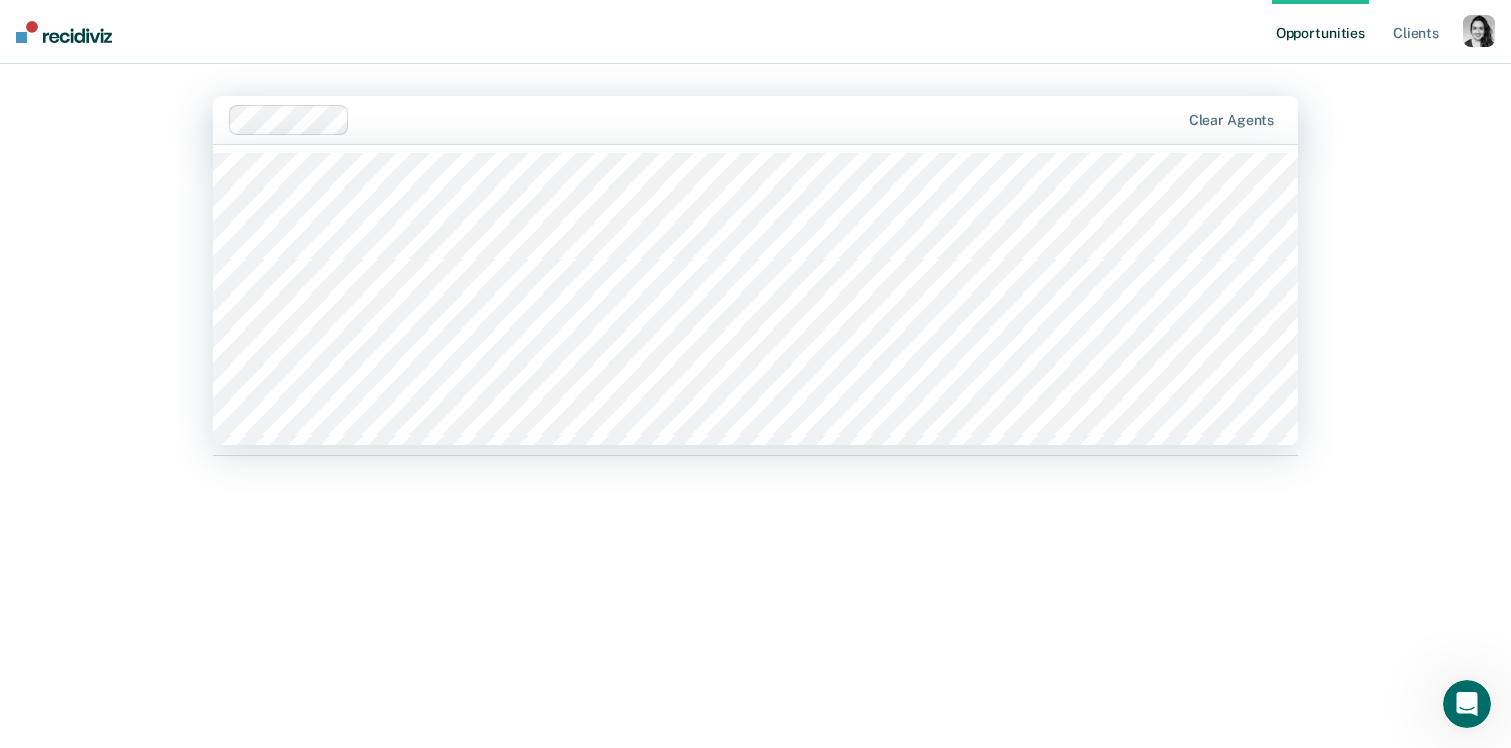 click at bounding box center (768, 119) 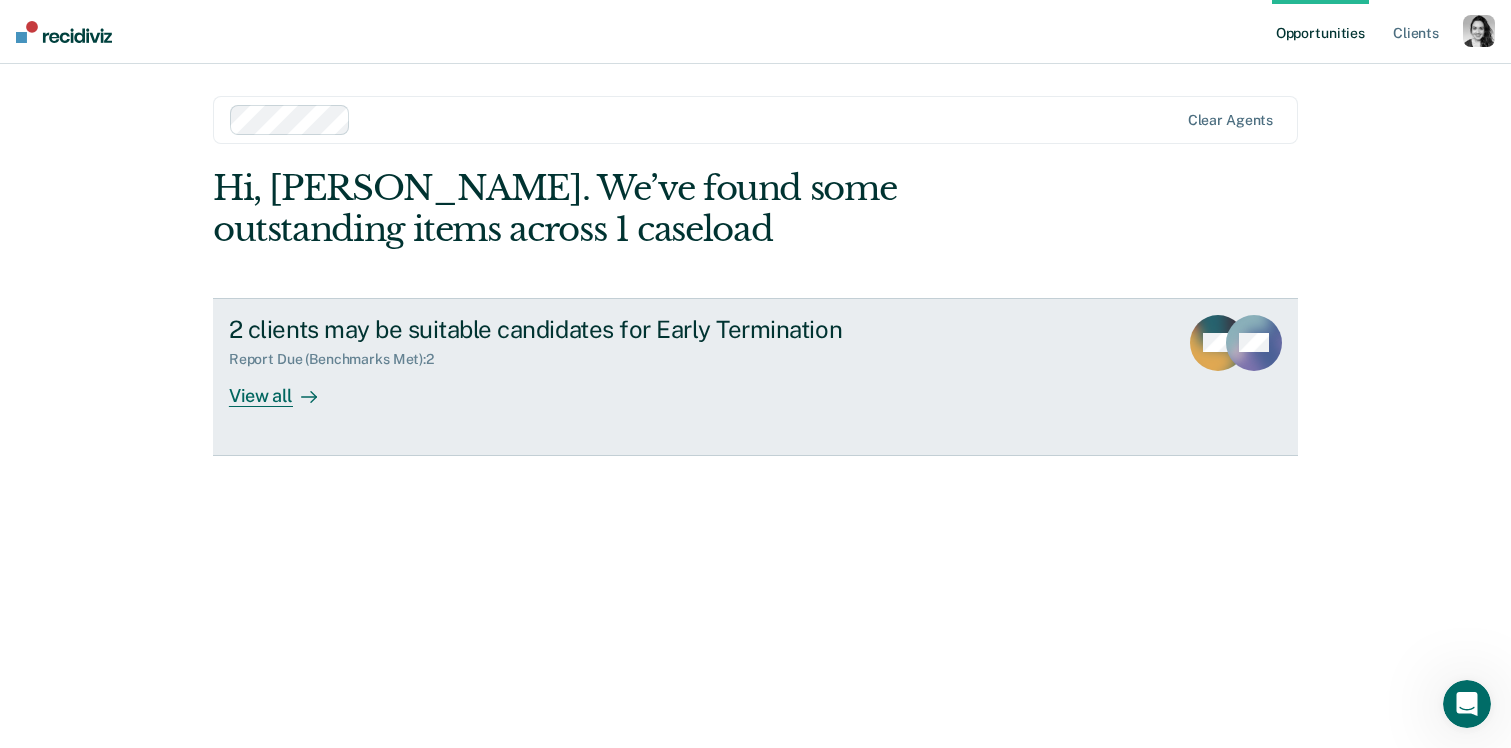 click on "View all" at bounding box center (285, 387) 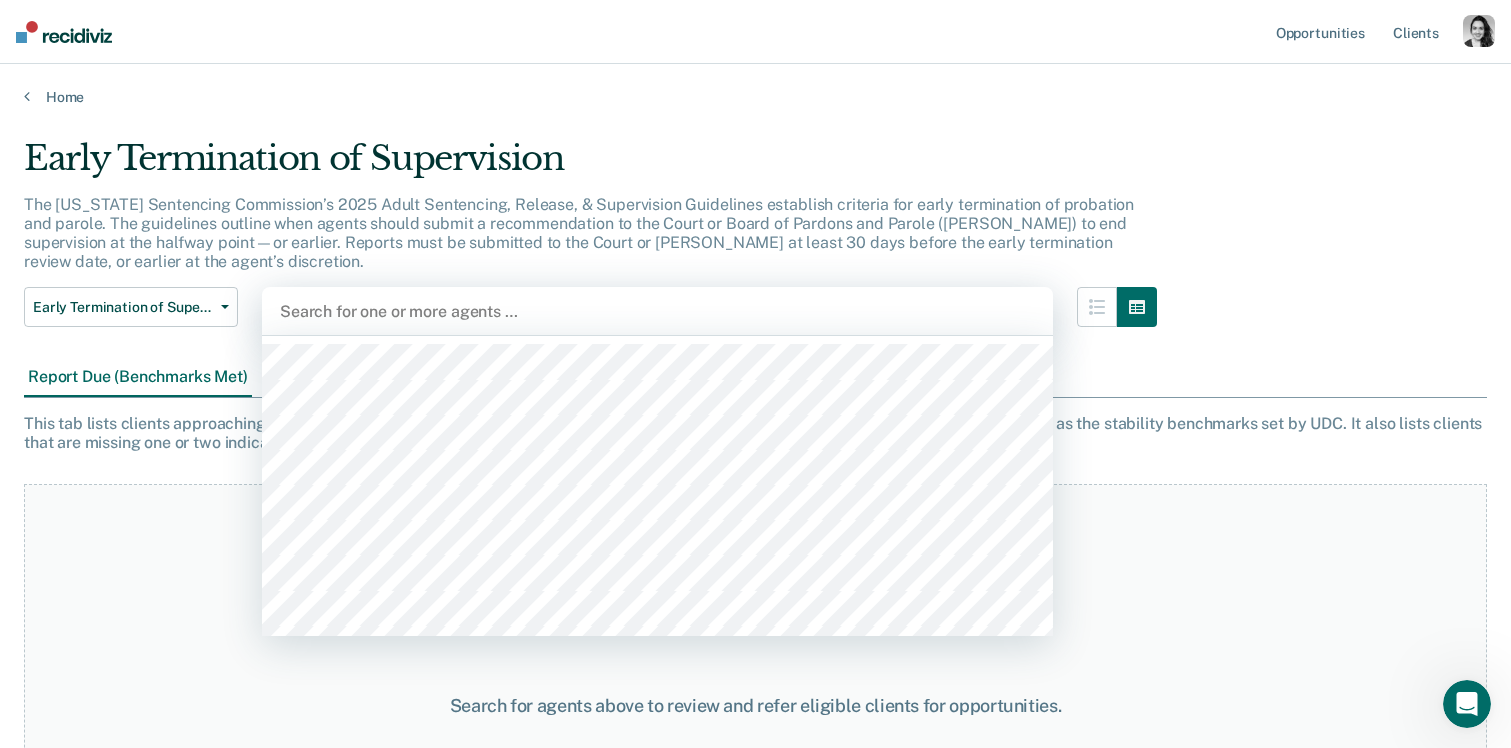 click at bounding box center (657, 311) 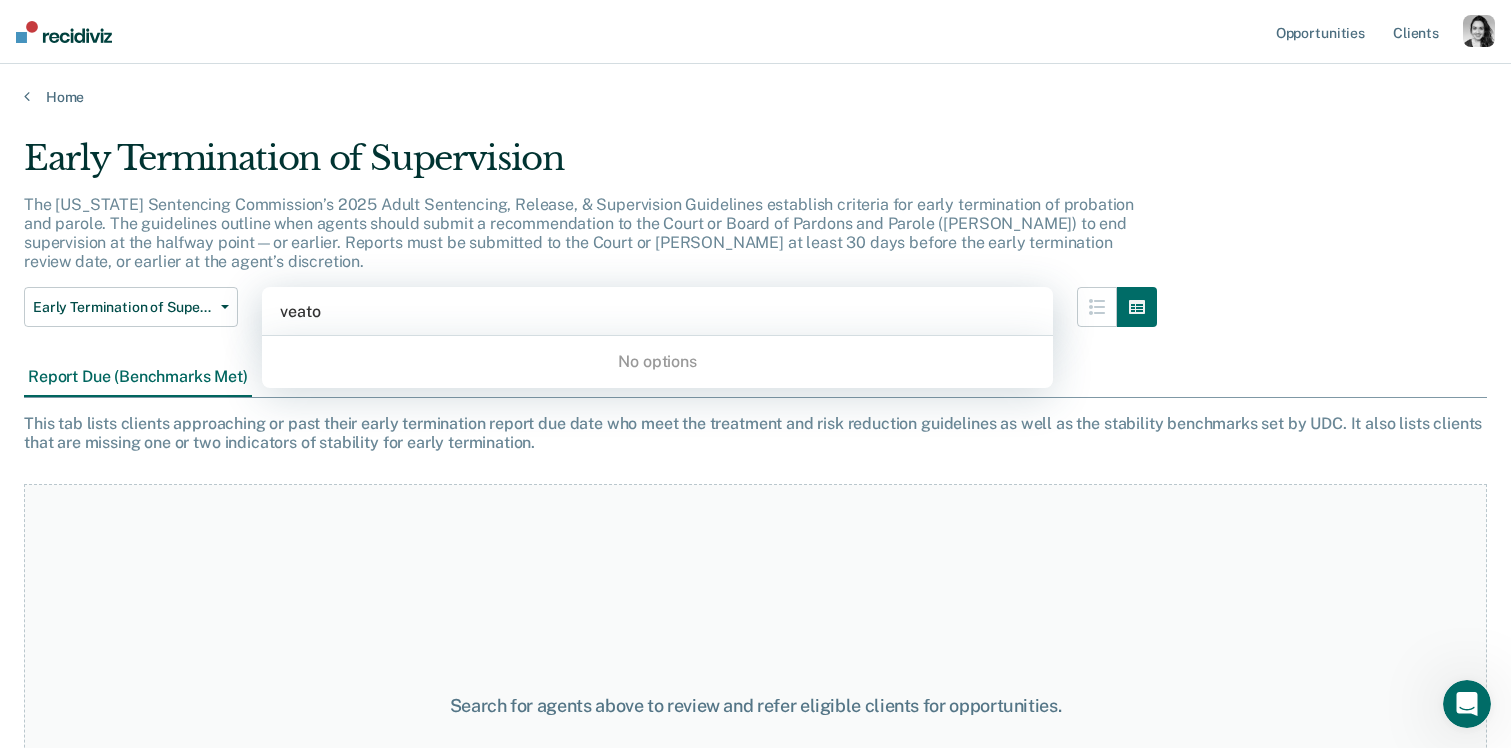 type on "veat" 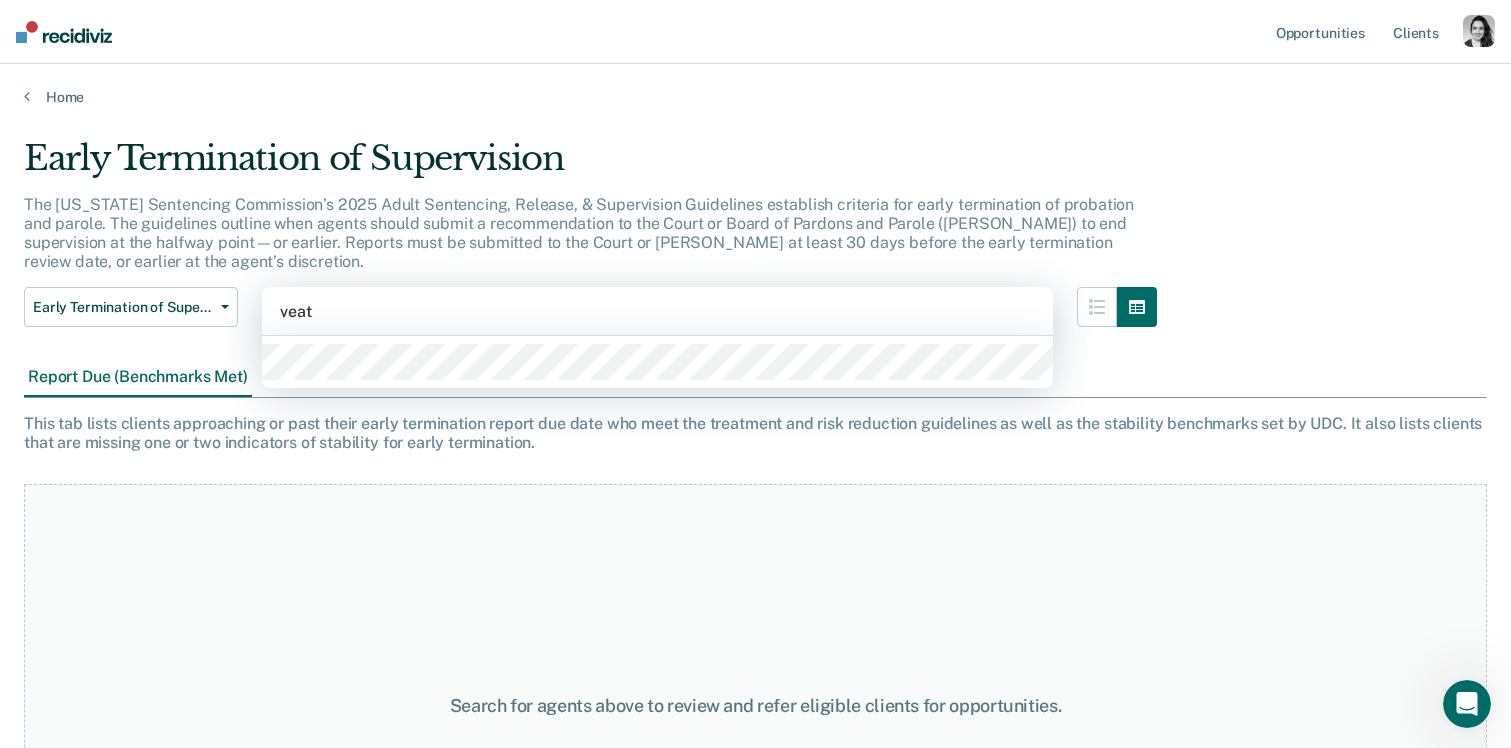 type 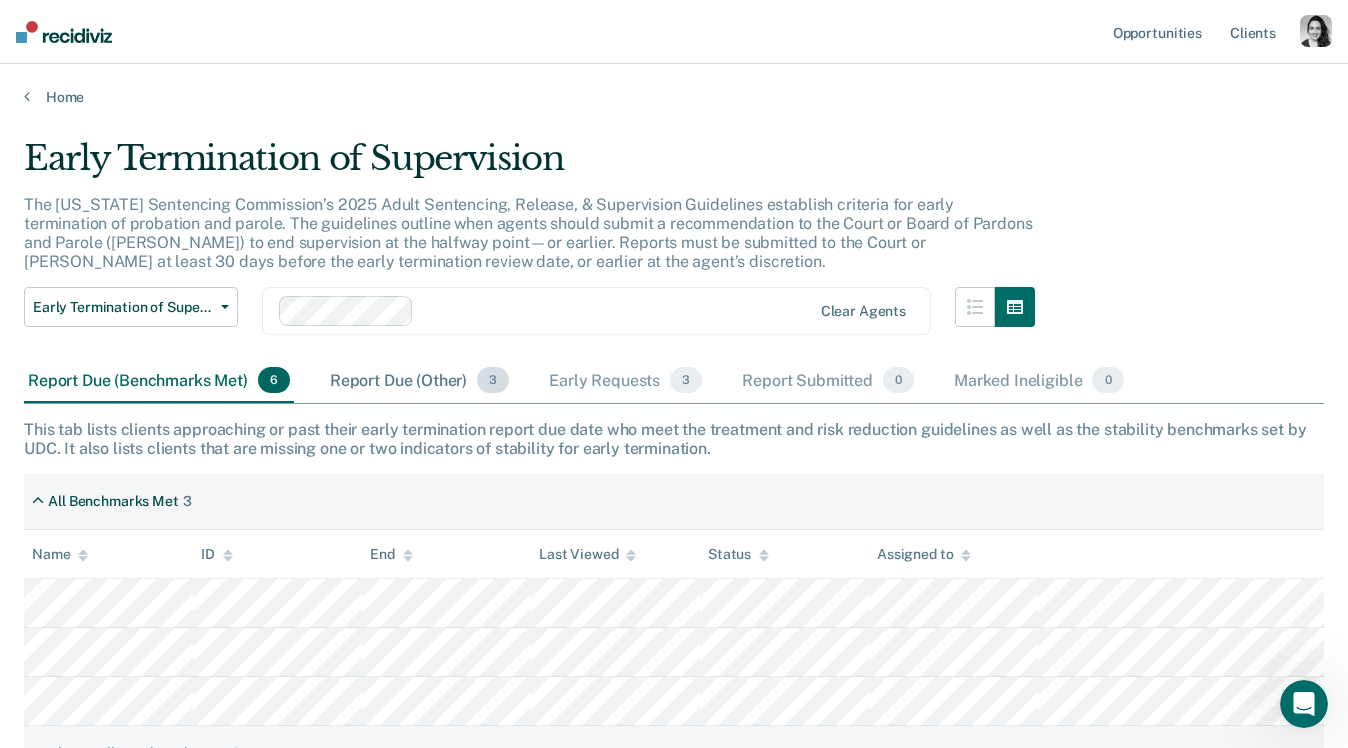 click on "Report Due (Other) 3" at bounding box center [419, 381] 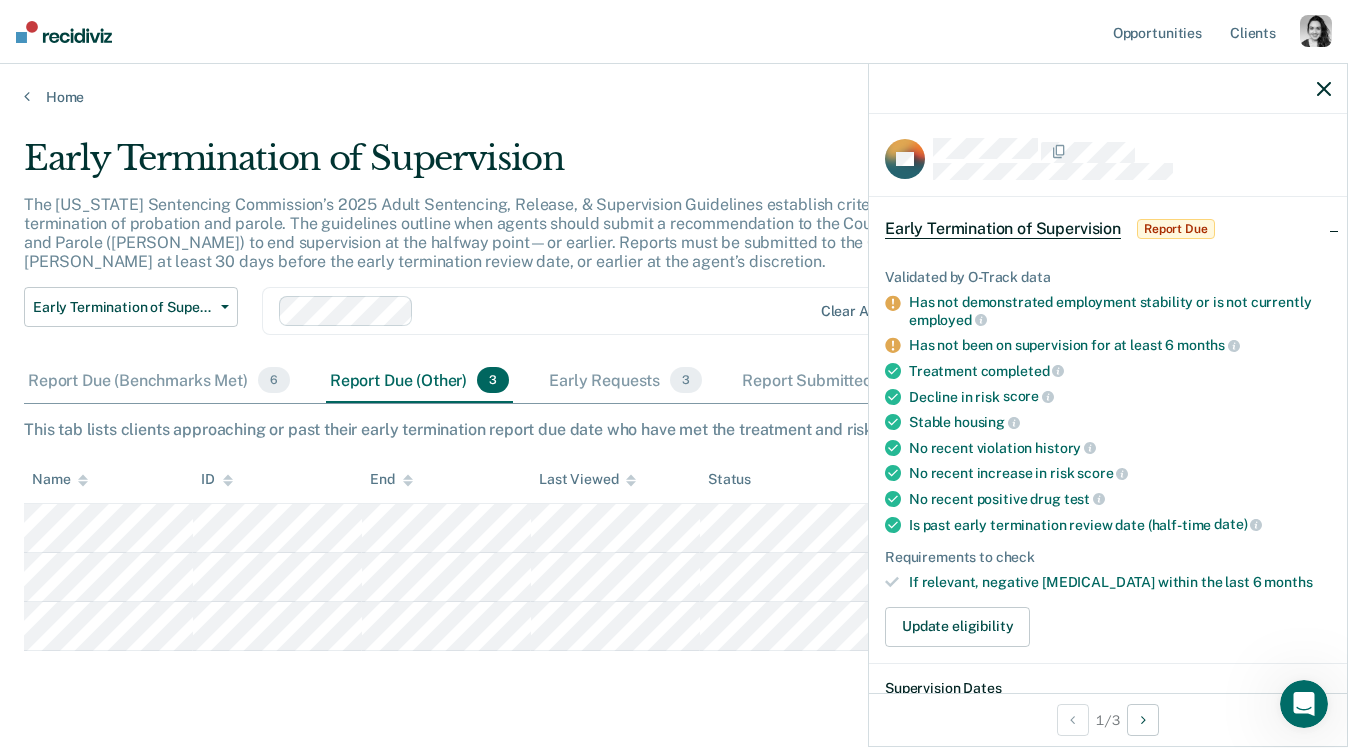click at bounding box center (1108, 89) 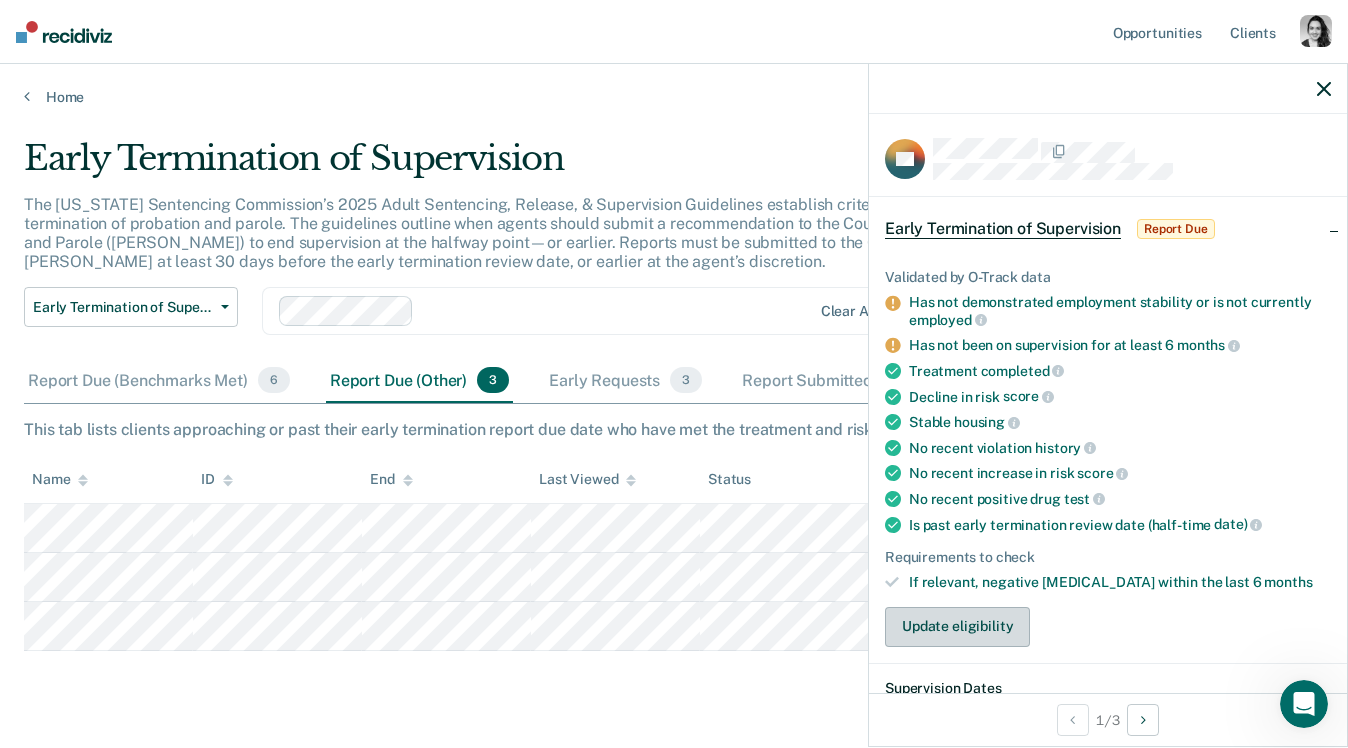click on "Update eligibility" at bounding box center (957, 627) 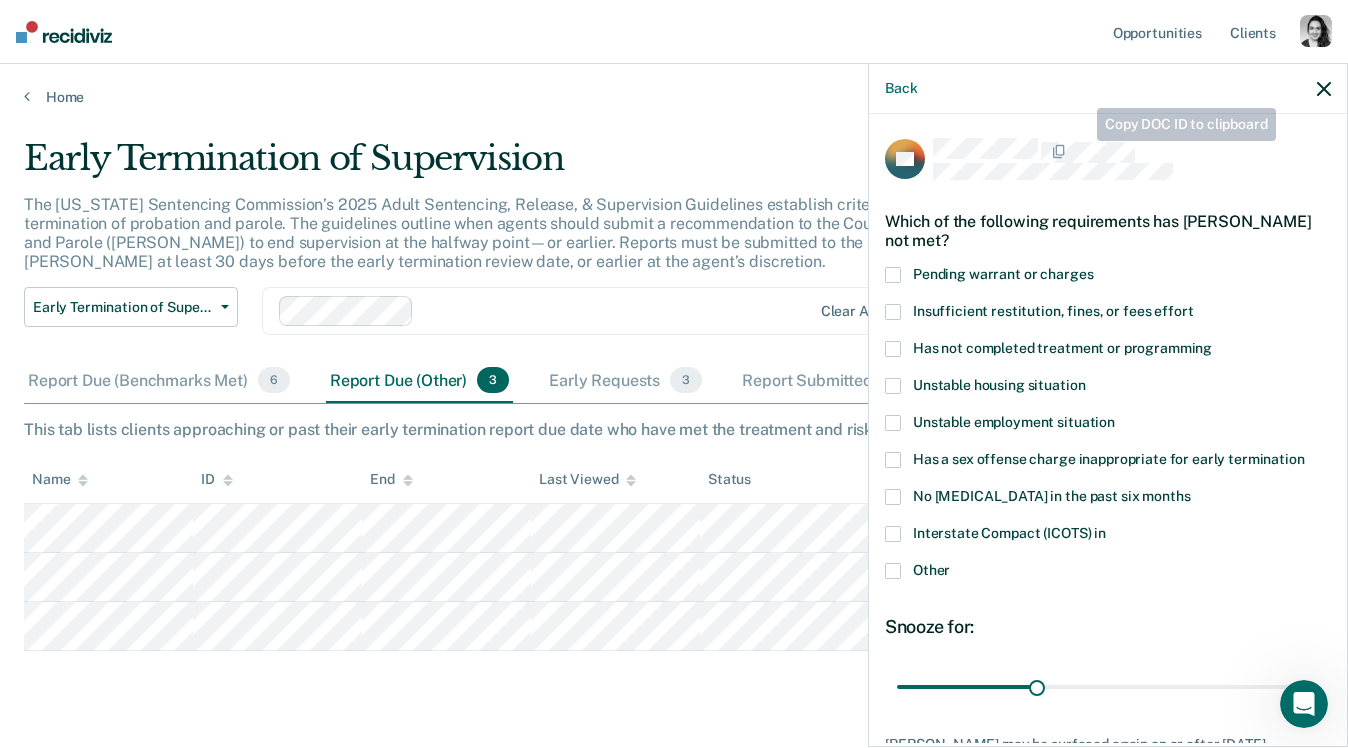 click on "PR   Which of the following requirements has [PERSON_NAME] not met? Pending warrant or charges Insufficient restitution, fines, or fees effort Has not completed treatment or programming Unstable housing situation Unstable employment situation Has a sex offense charge inappropriate for early termination No [MEDICAL_DATA] in the past six months Interstate Compact (ICOTS) in Other Snooze for: 30 days [PERSON_NAME] may be surfaced again on or after [DATE]. Not eligible reasons:  Save" at bounding box center [1108, 428] 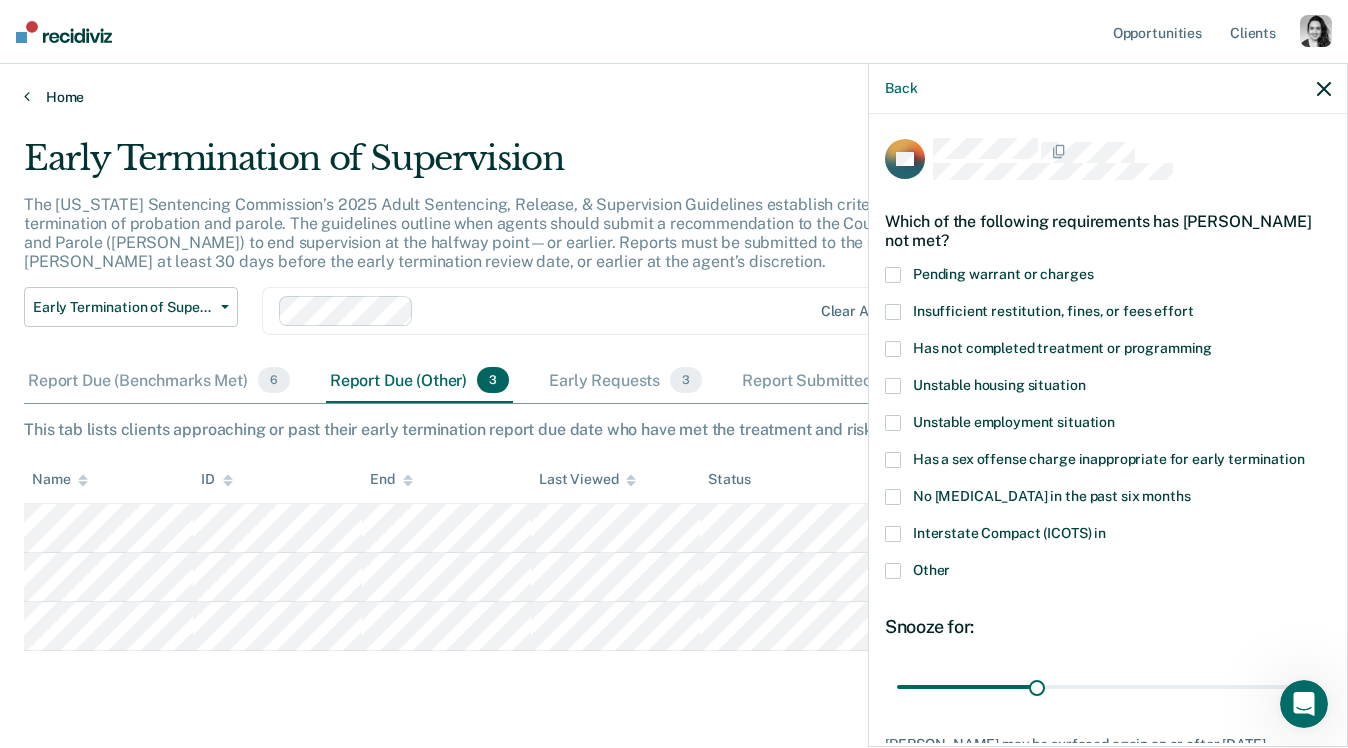 click on "Home" at bounding box center [674, 97] 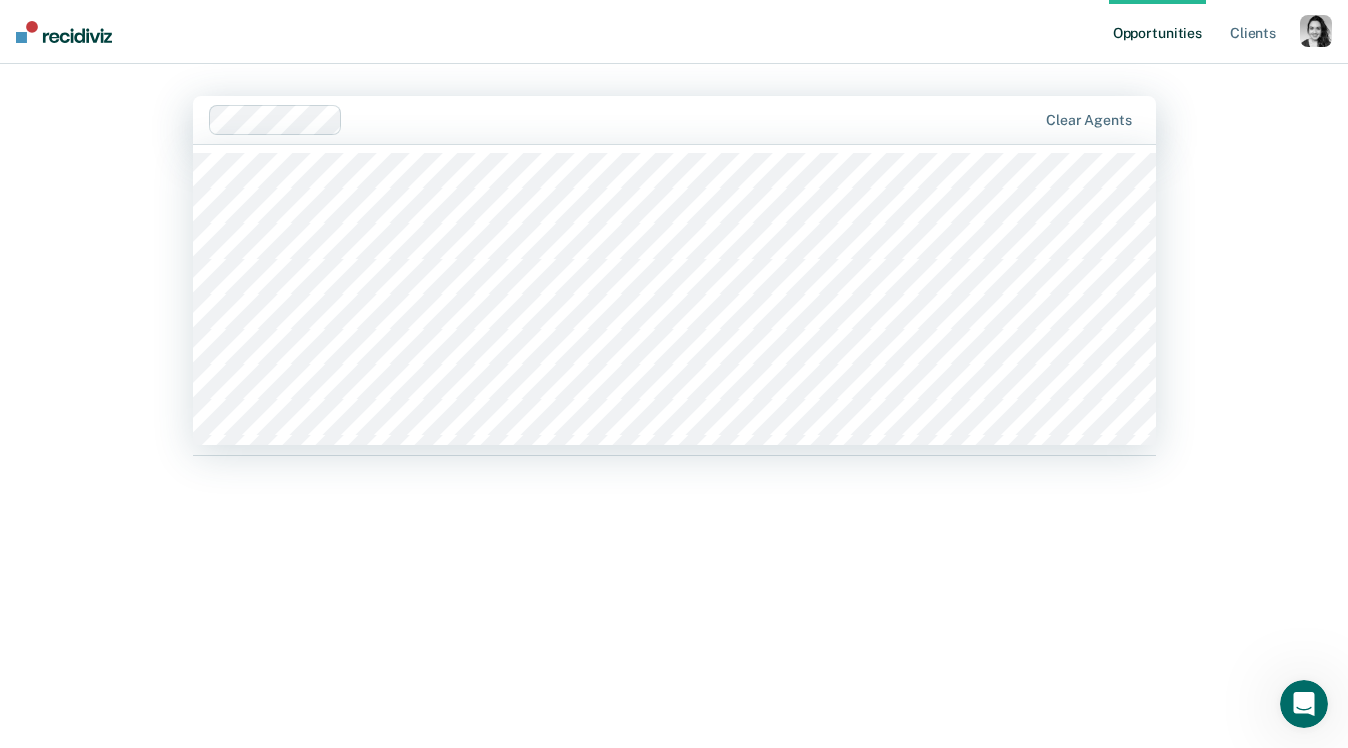 click at bounding box center [693, 119] 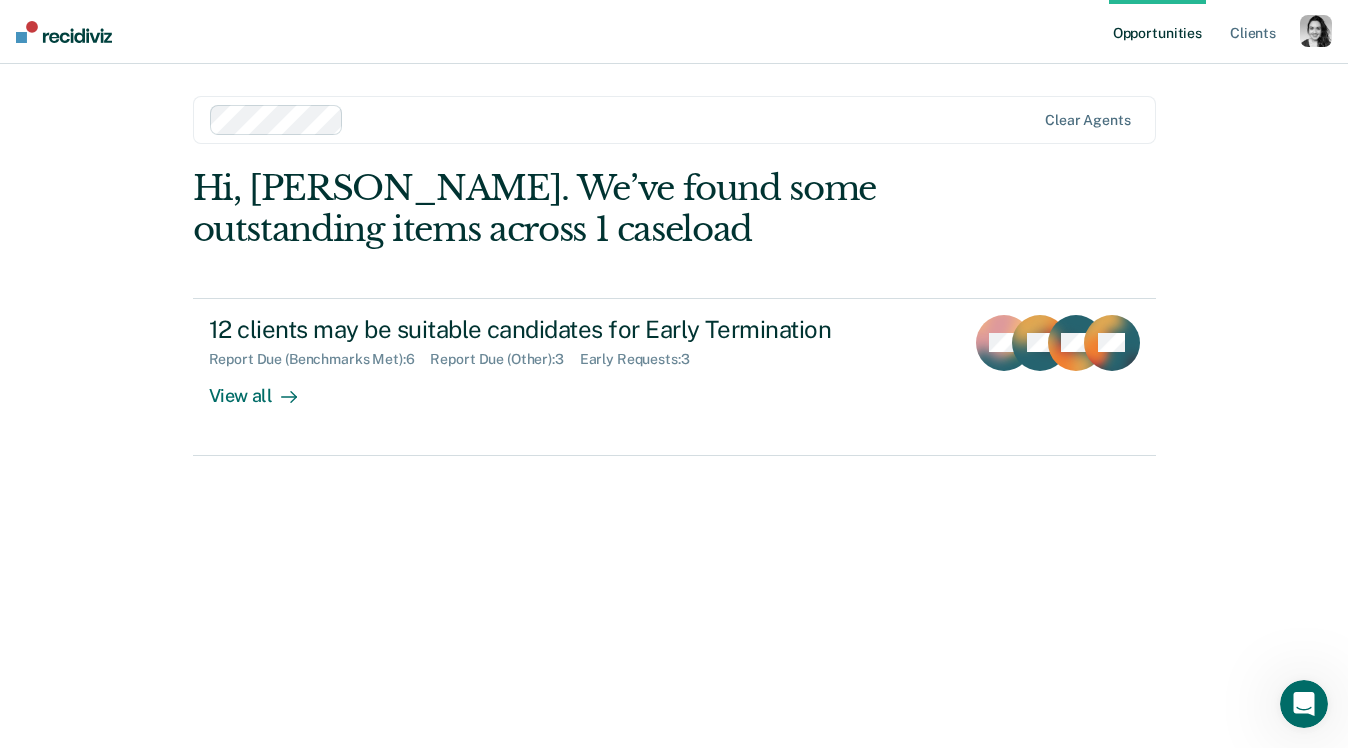click at bounding box center [693, 119] 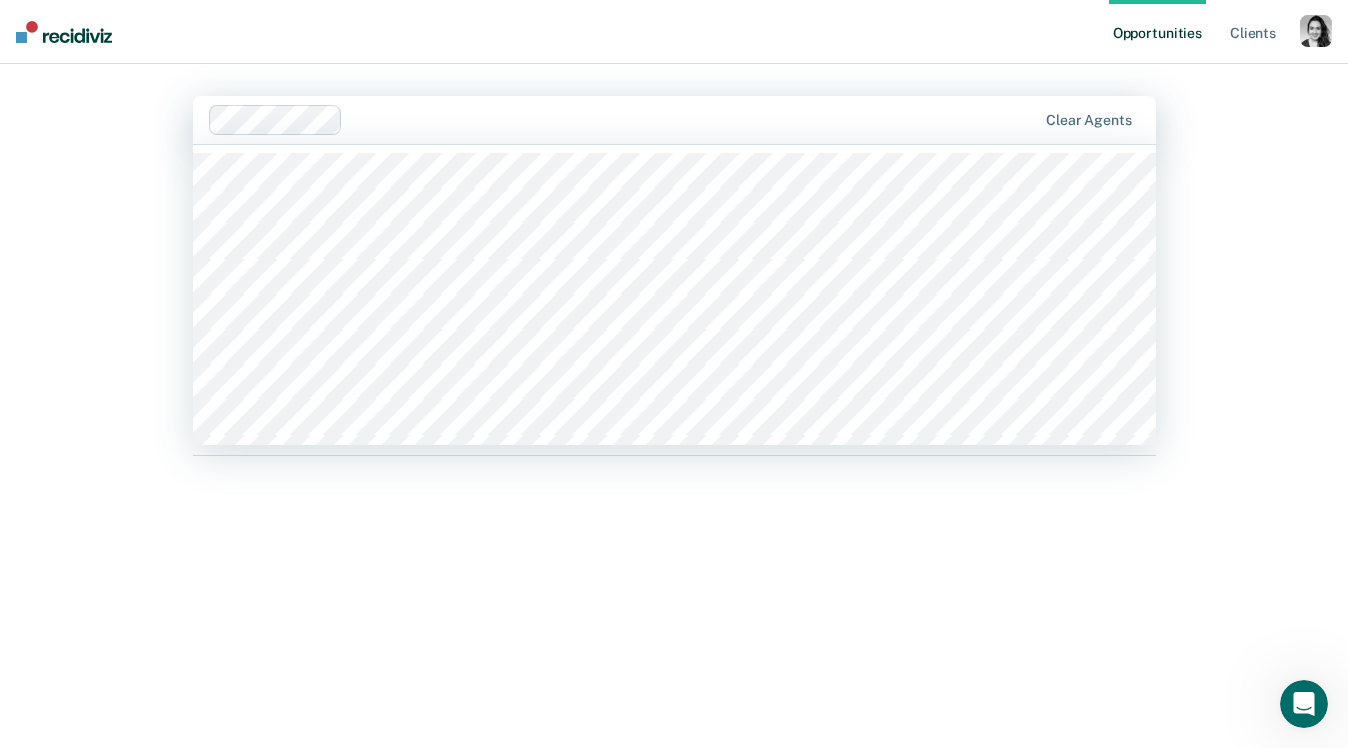 click at bounding box center [624, 120] 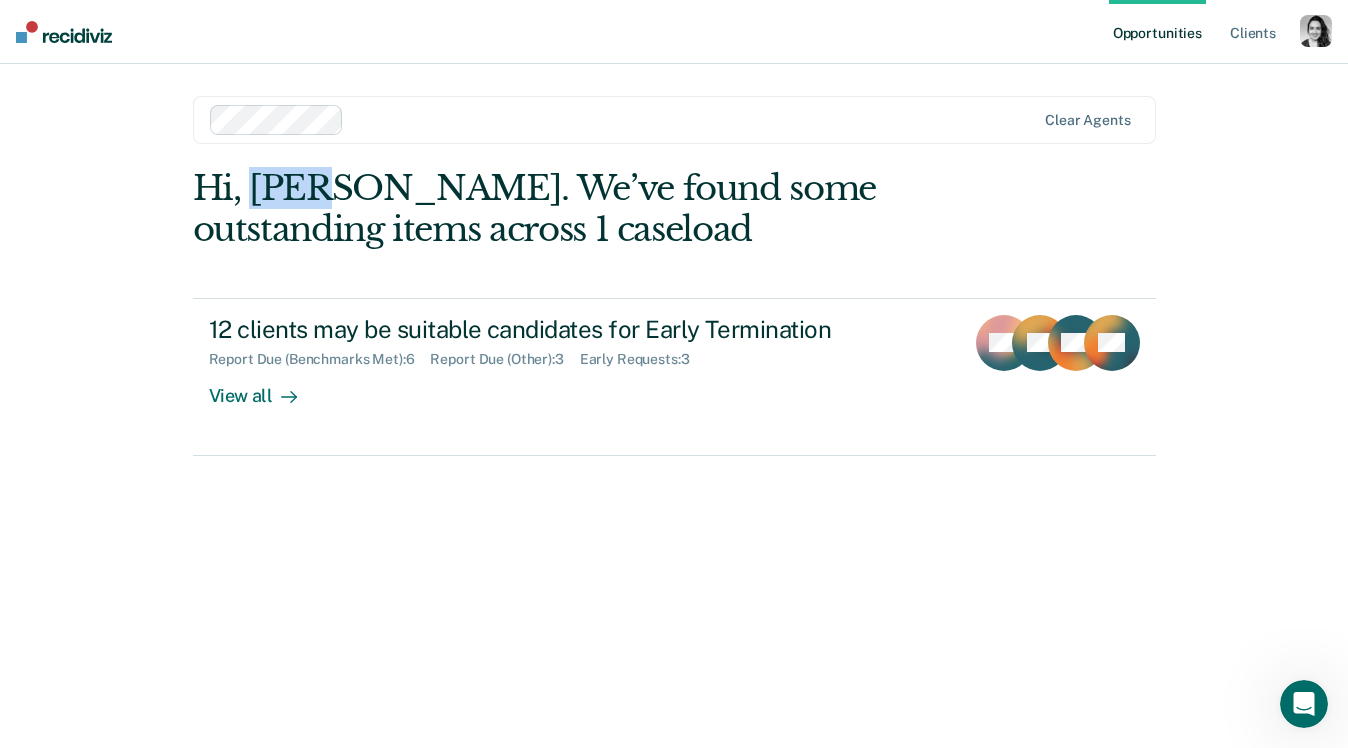 click on "Clear   agents" at bounding box center (674, 120) 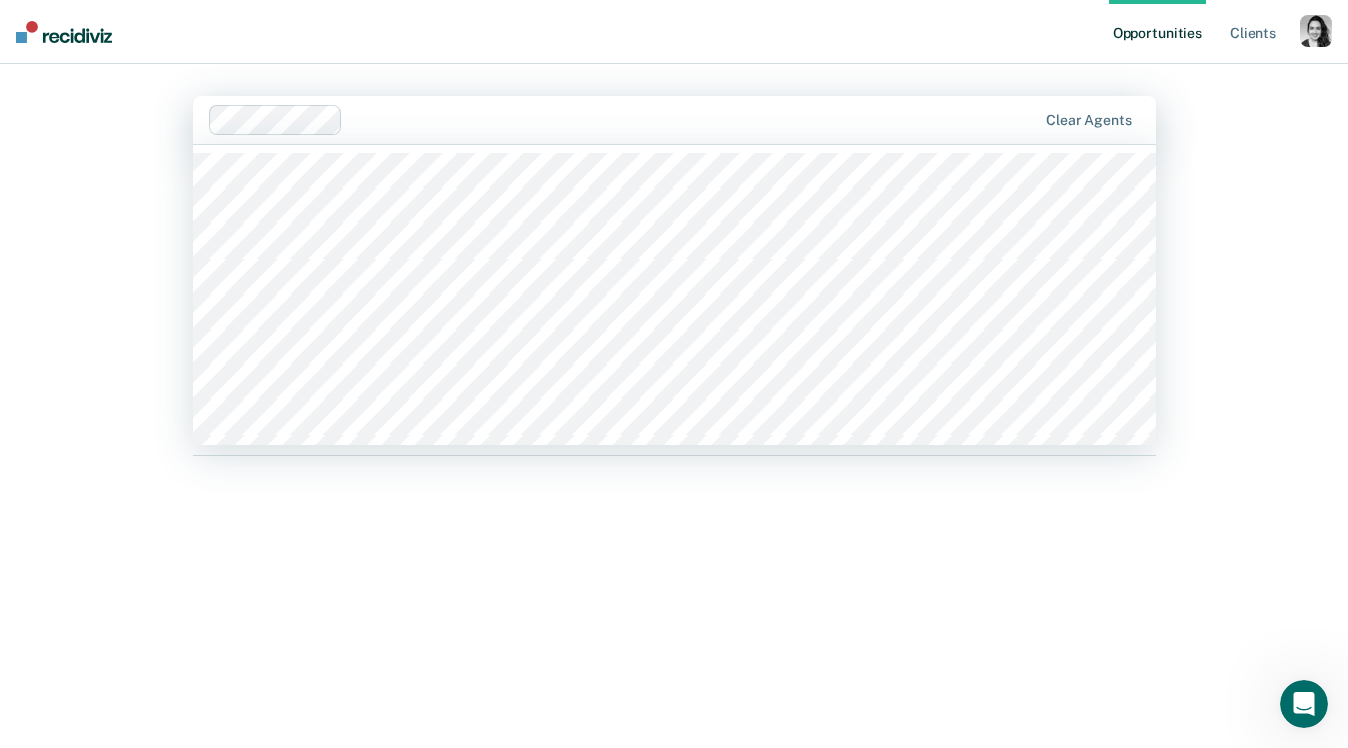 click at bounding box center [624, 120] 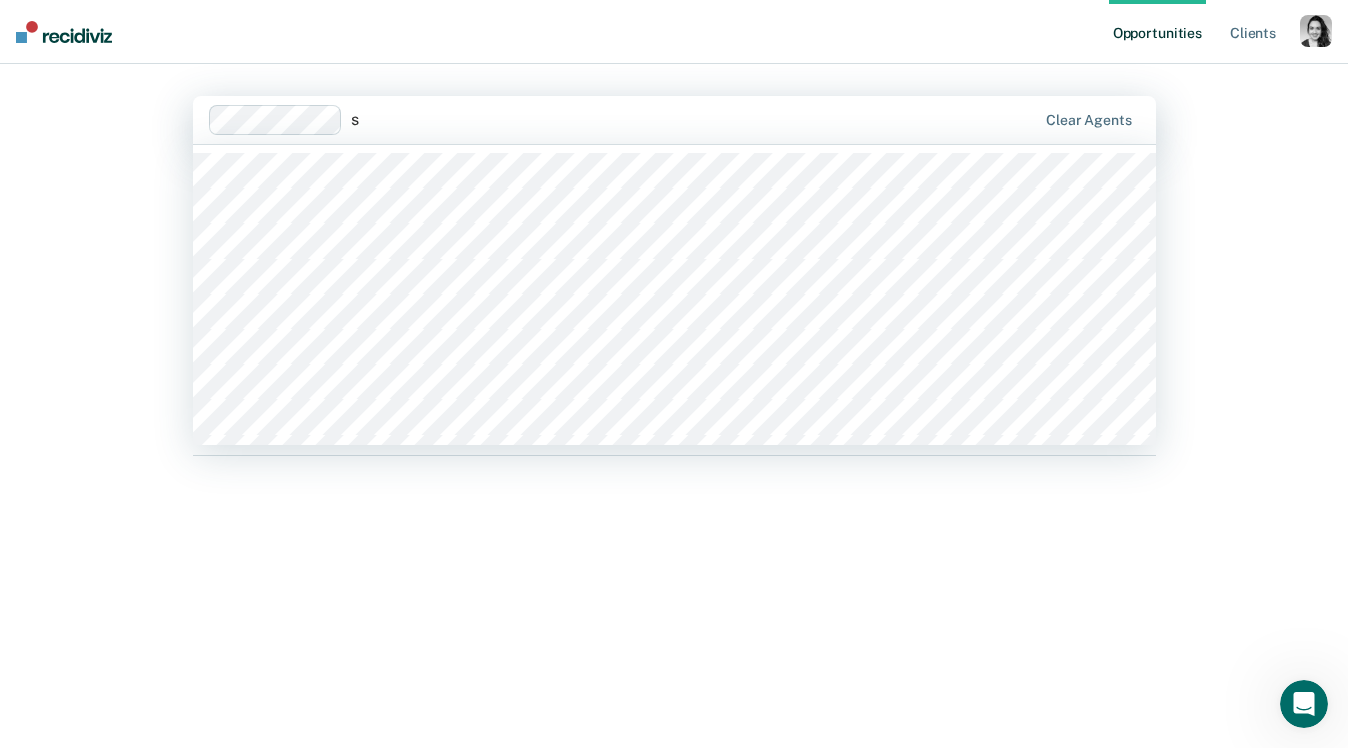 type on "ss" 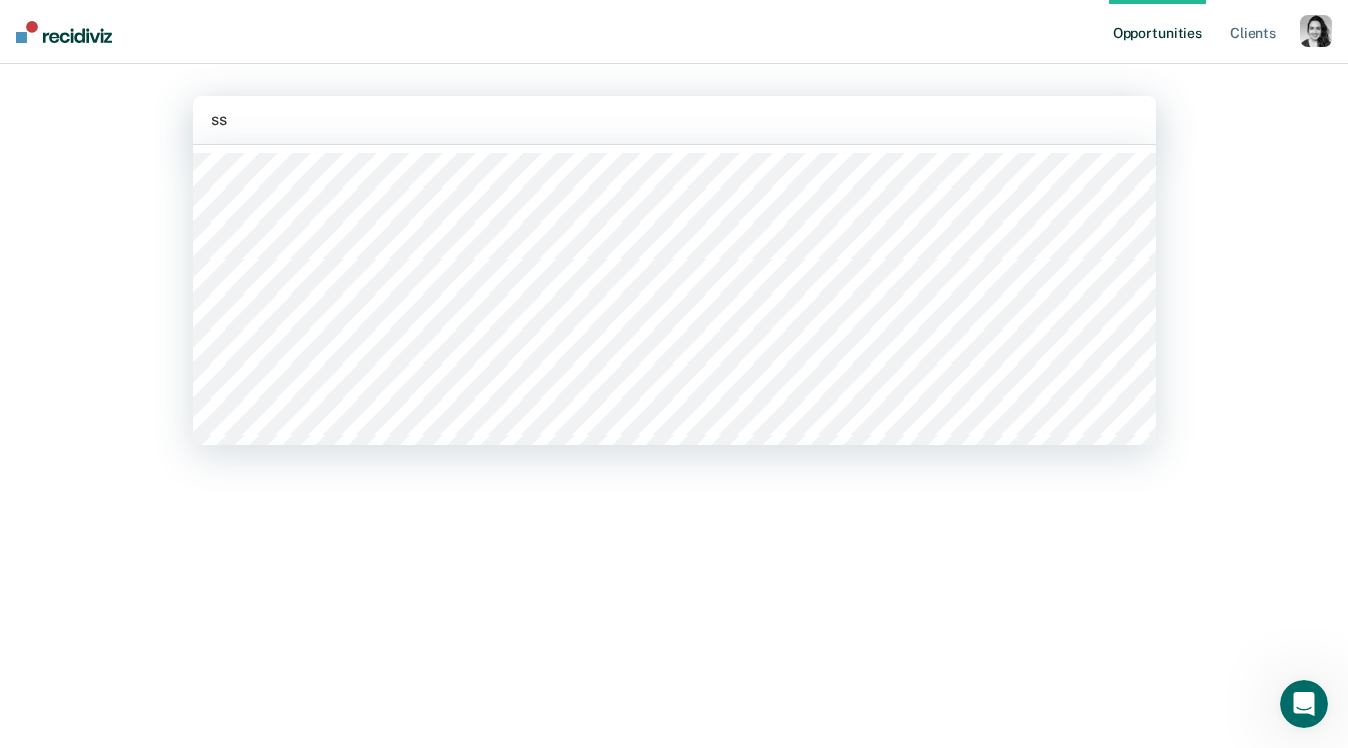 type on "ss" 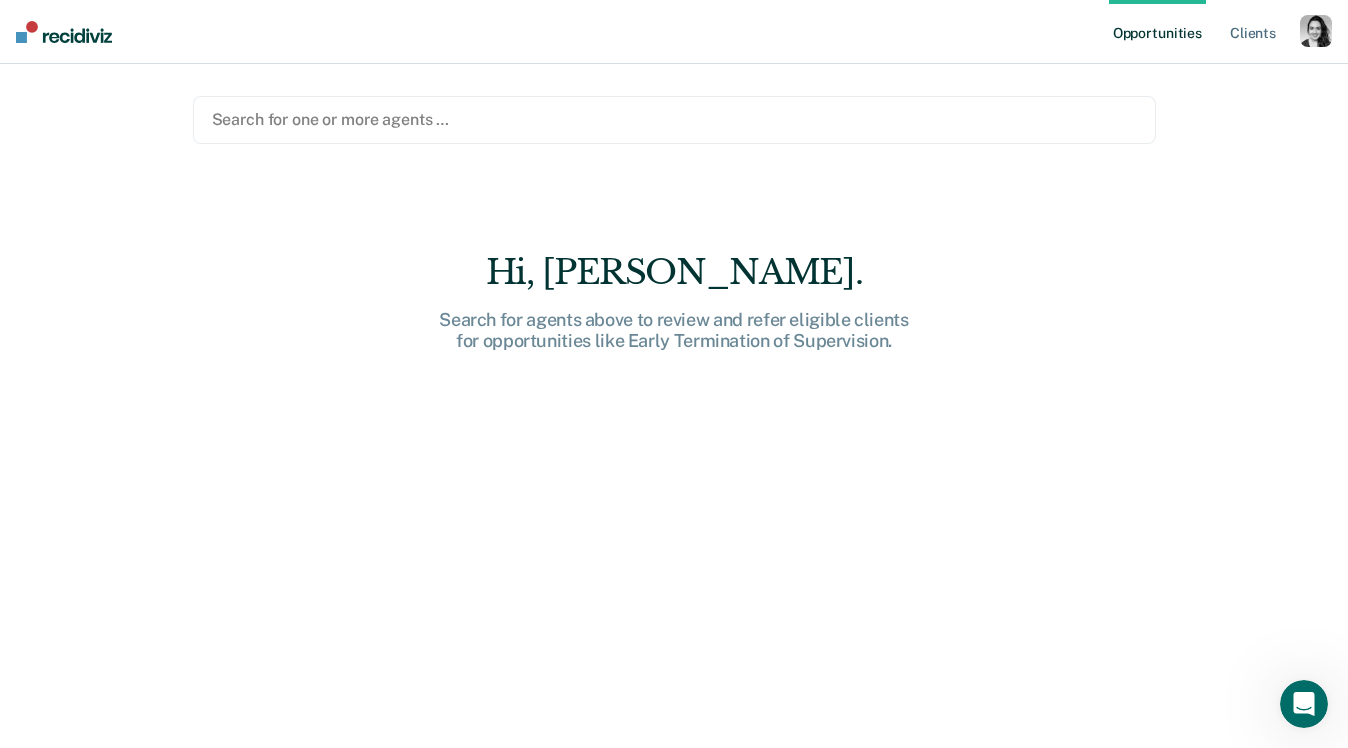 click on "Search for one or more agents … Hi, [PERSON_NAME]. Search for agents above to review and refer eligible clients for
opportunities like Early Termination of Supervision." at bounding box center (674, 382) 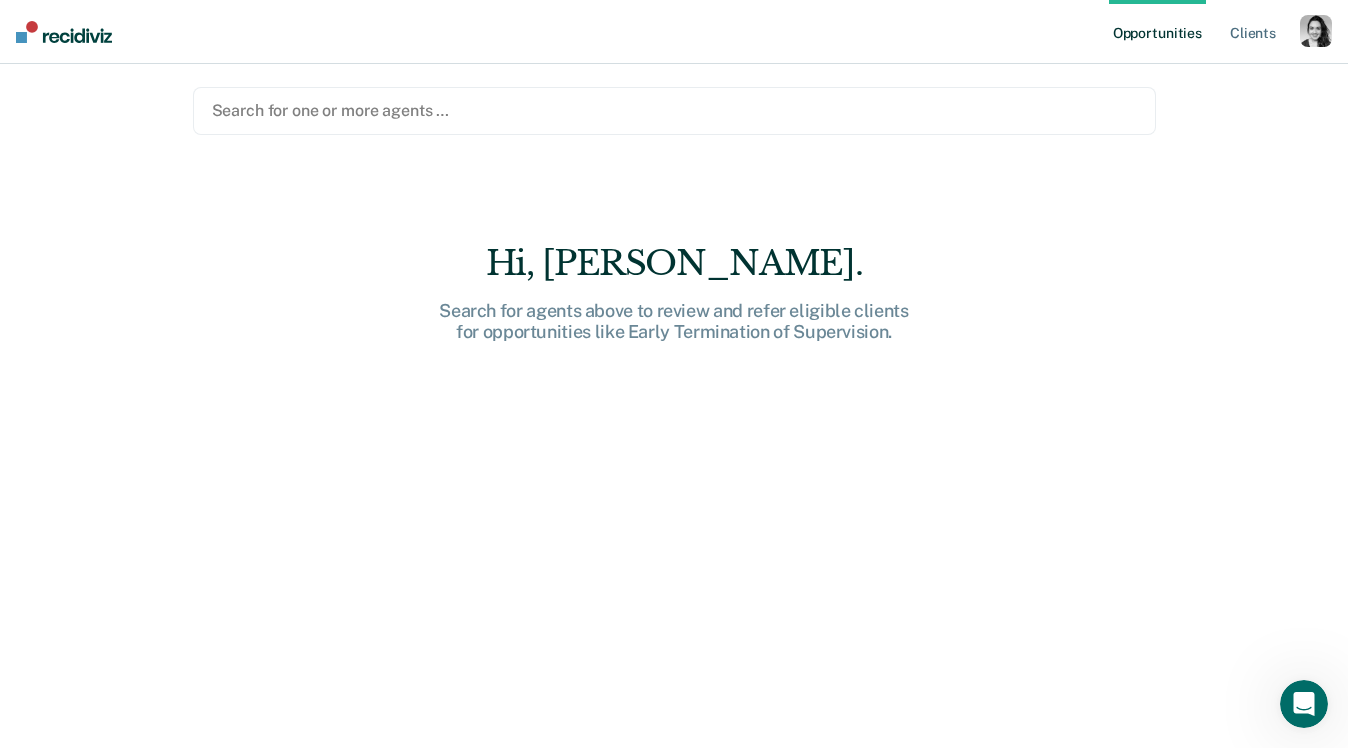 click on "Hi, [PERSON_NAME]. Search for agents above to review and refer eligible clients for
opportunities like Early Termination of Supervision." at bounding box center [674, 505] 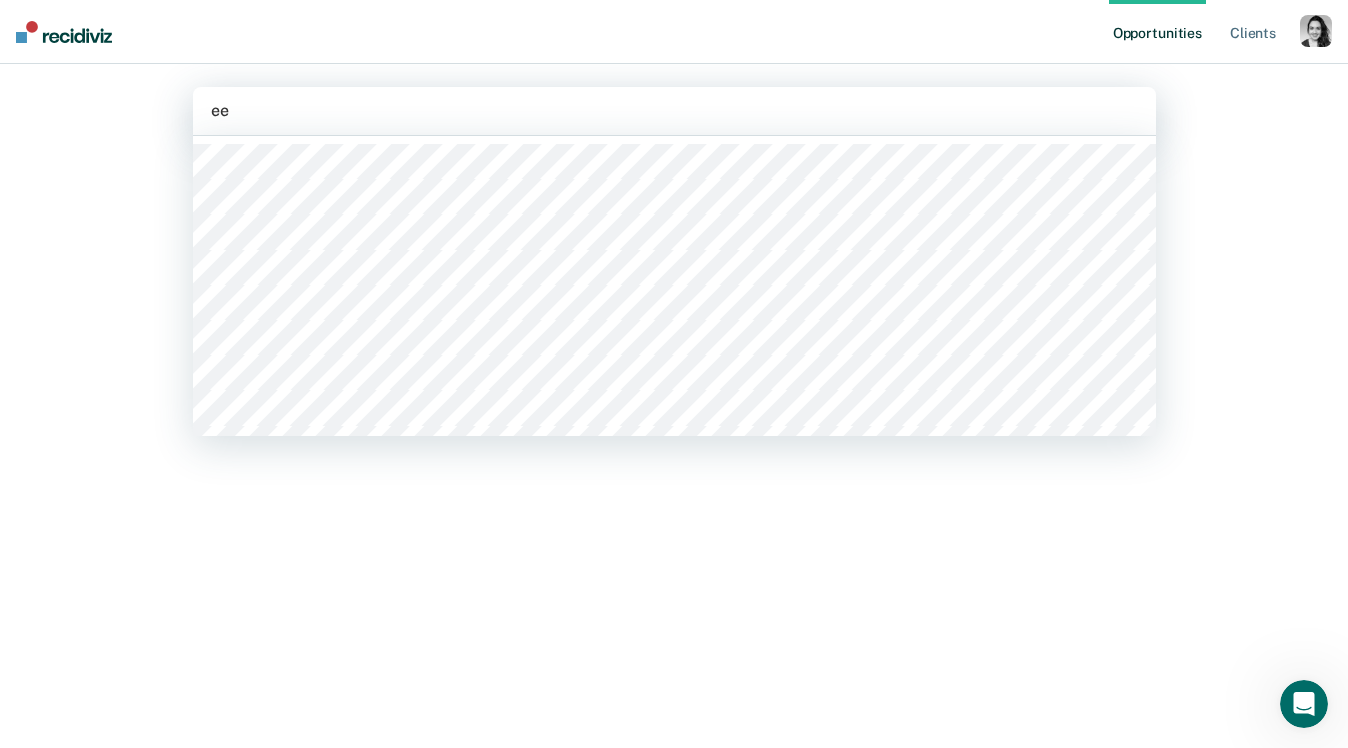 type on "e" 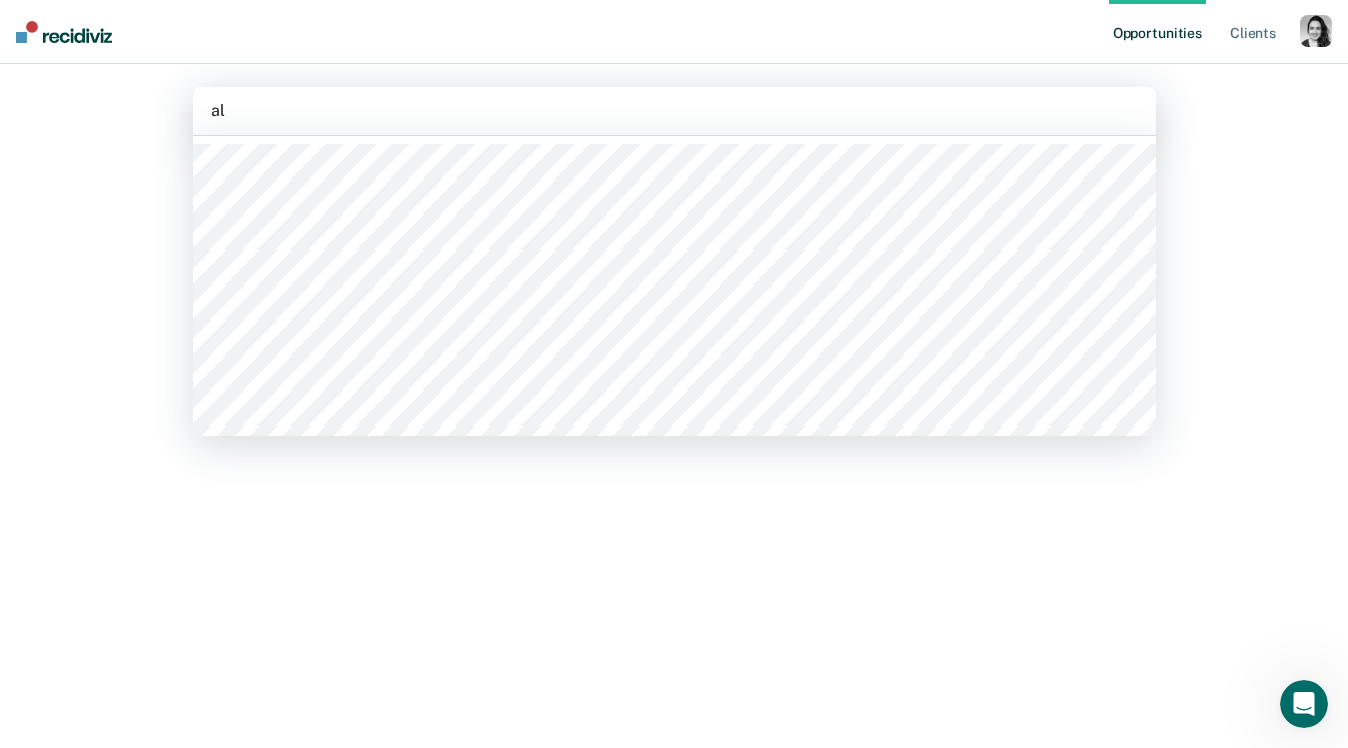 type on "al" 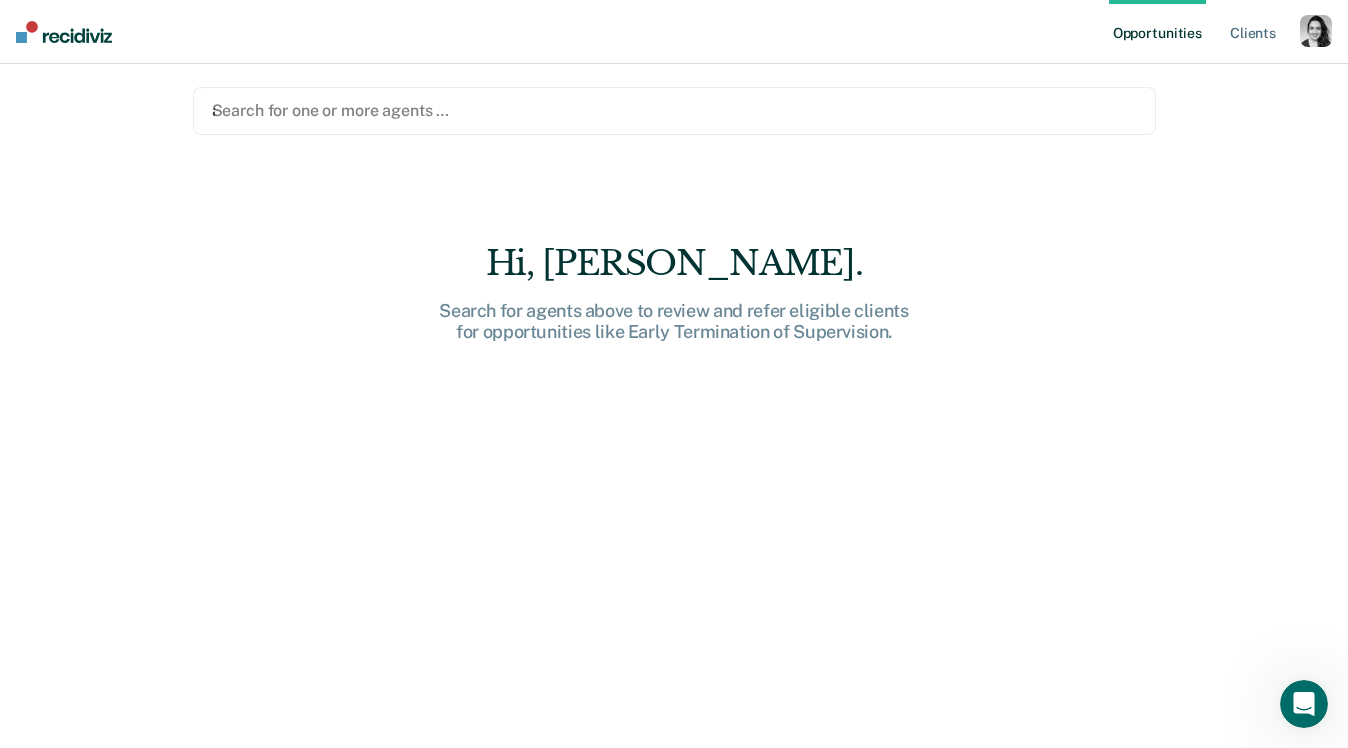 type 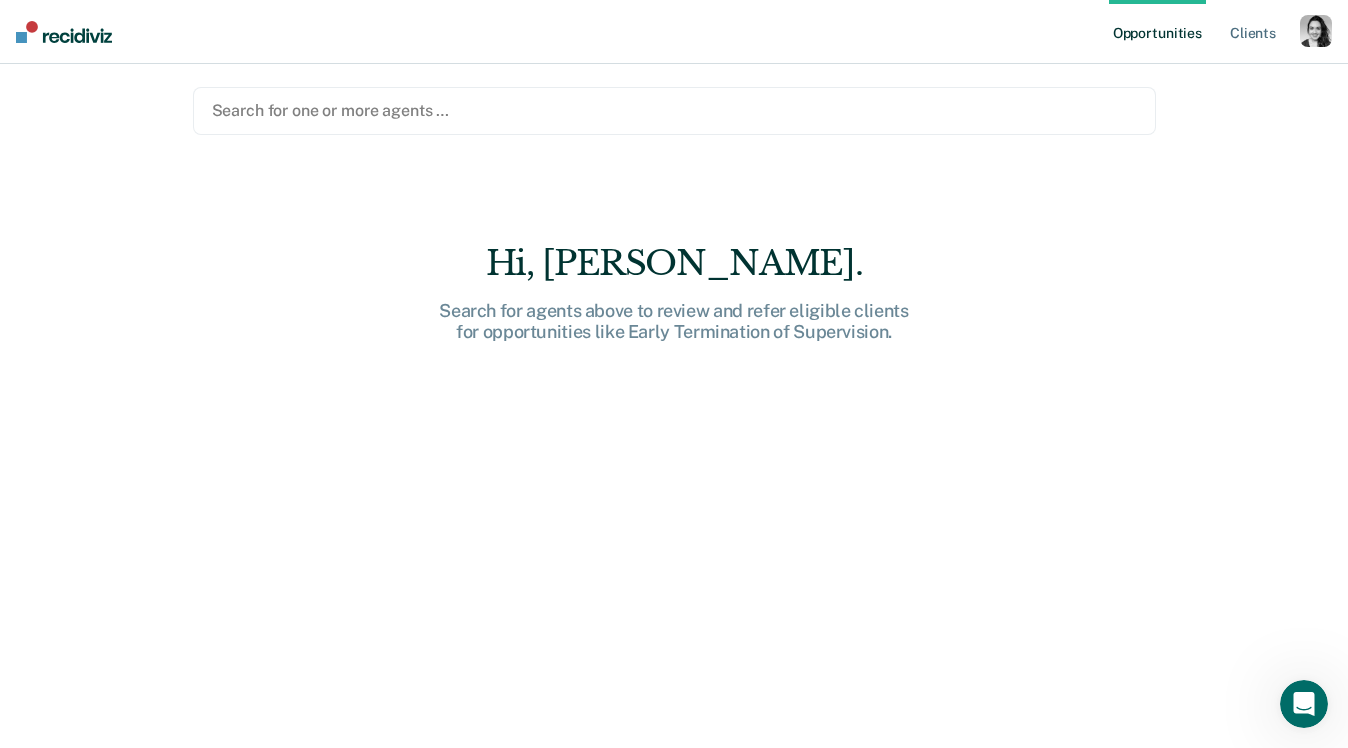 click at bounding box center (1316, 31) 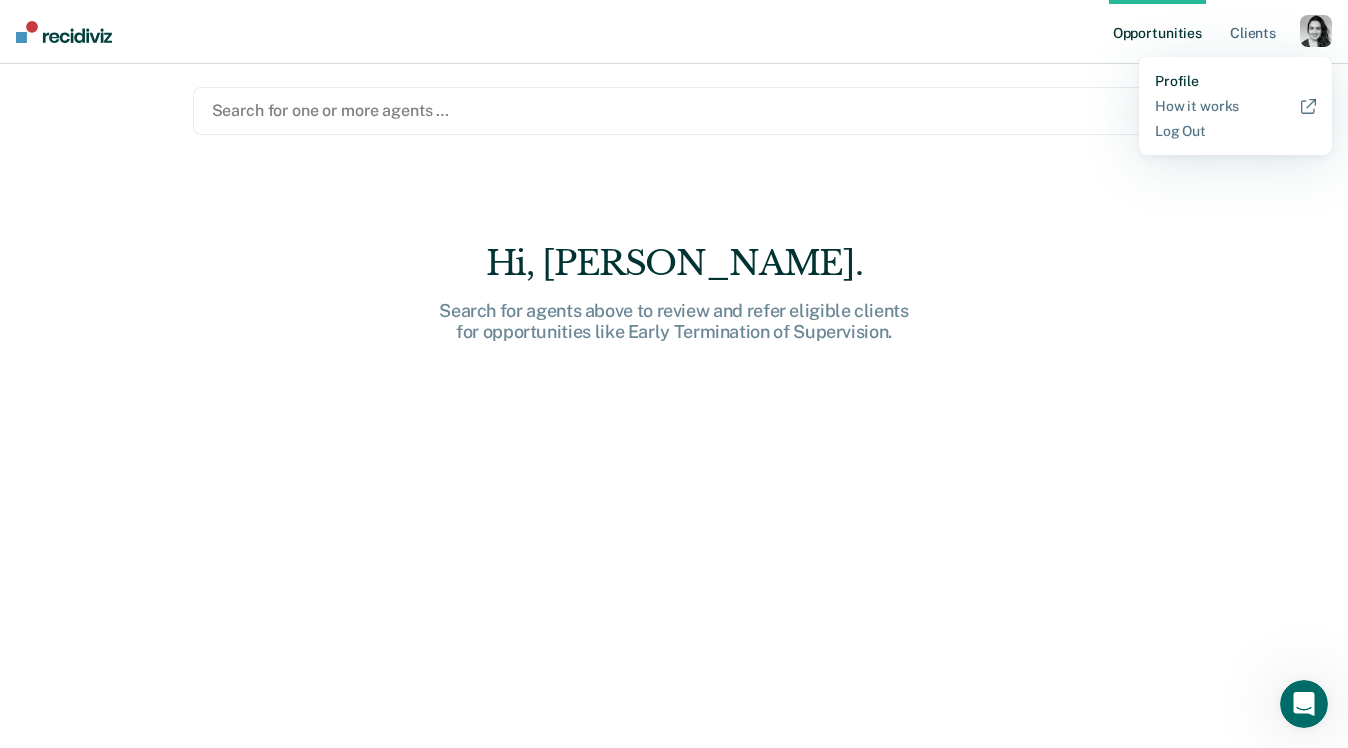 click on "Profile" at bounding box center [1235, 81] 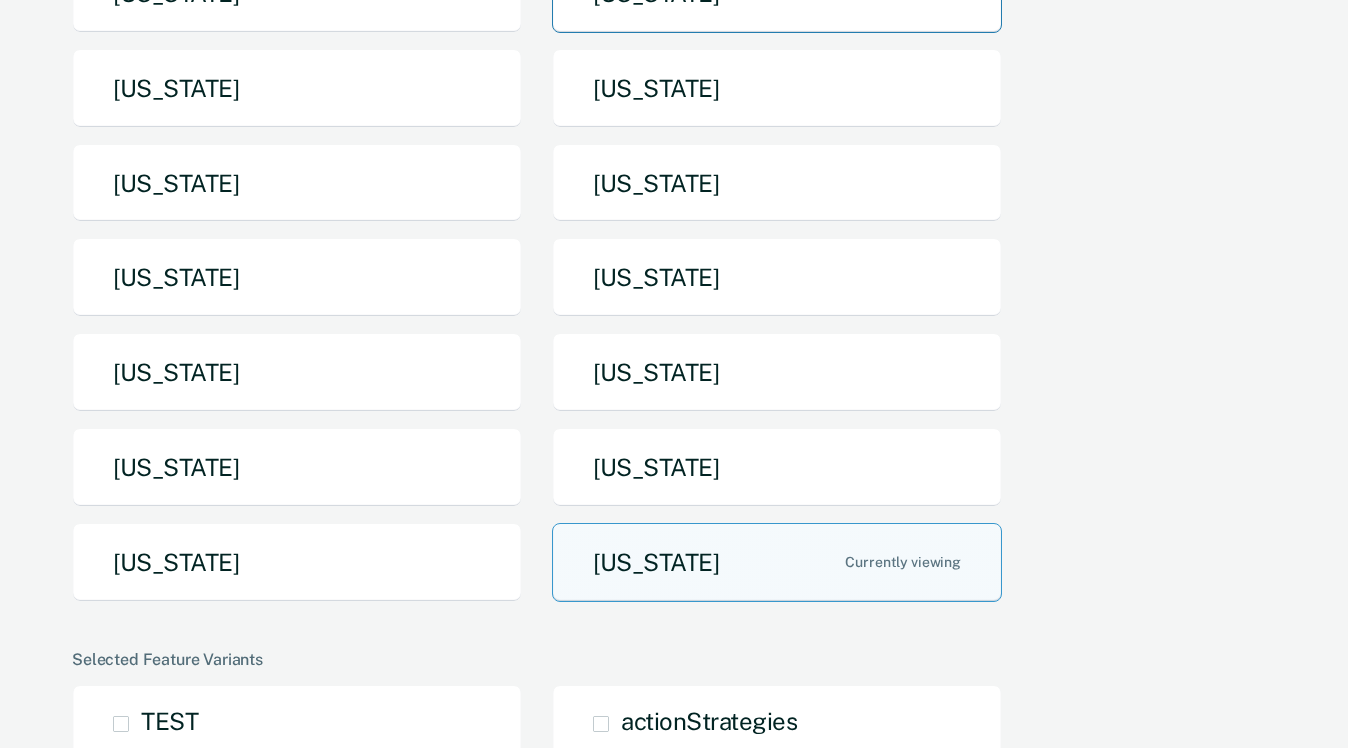 scroll, scrollTop: 304, scrollLeft: 0, axis: vertical 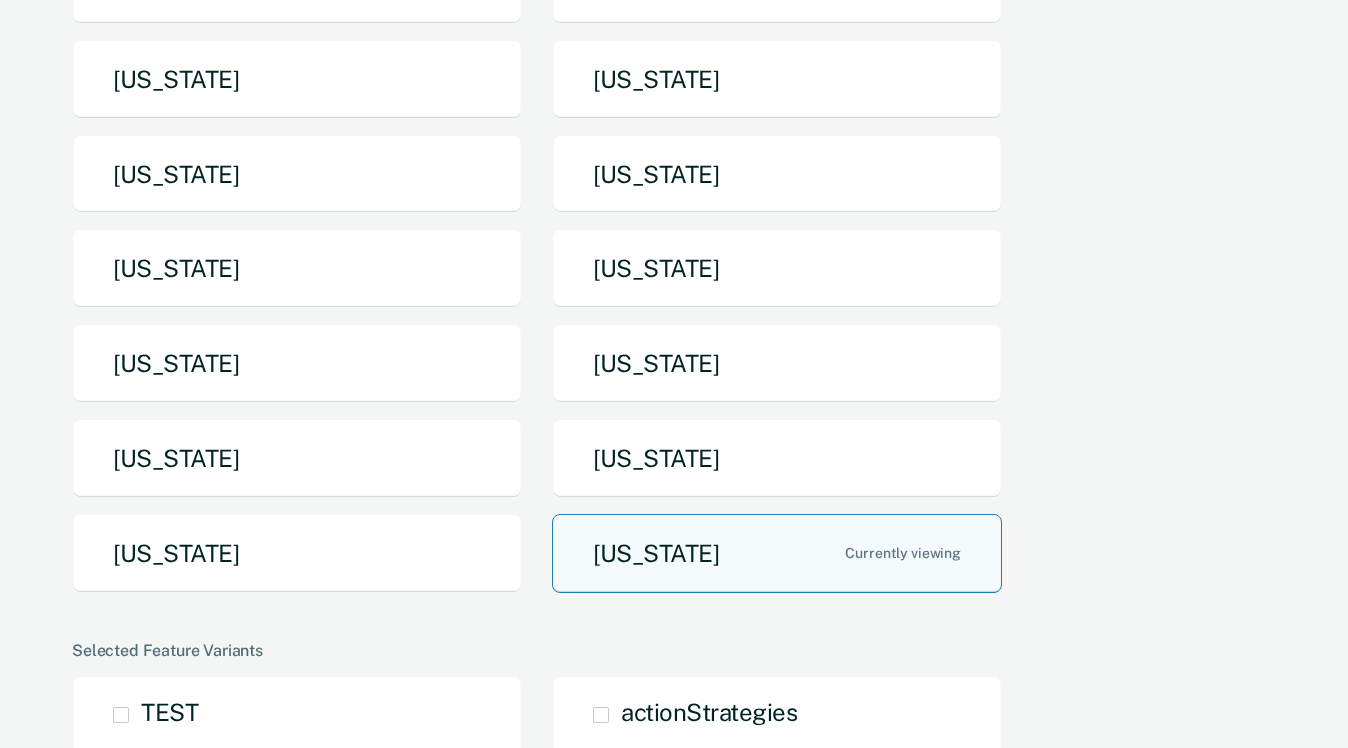 click on "[US_STATE]" at bounding box center [777, 553] 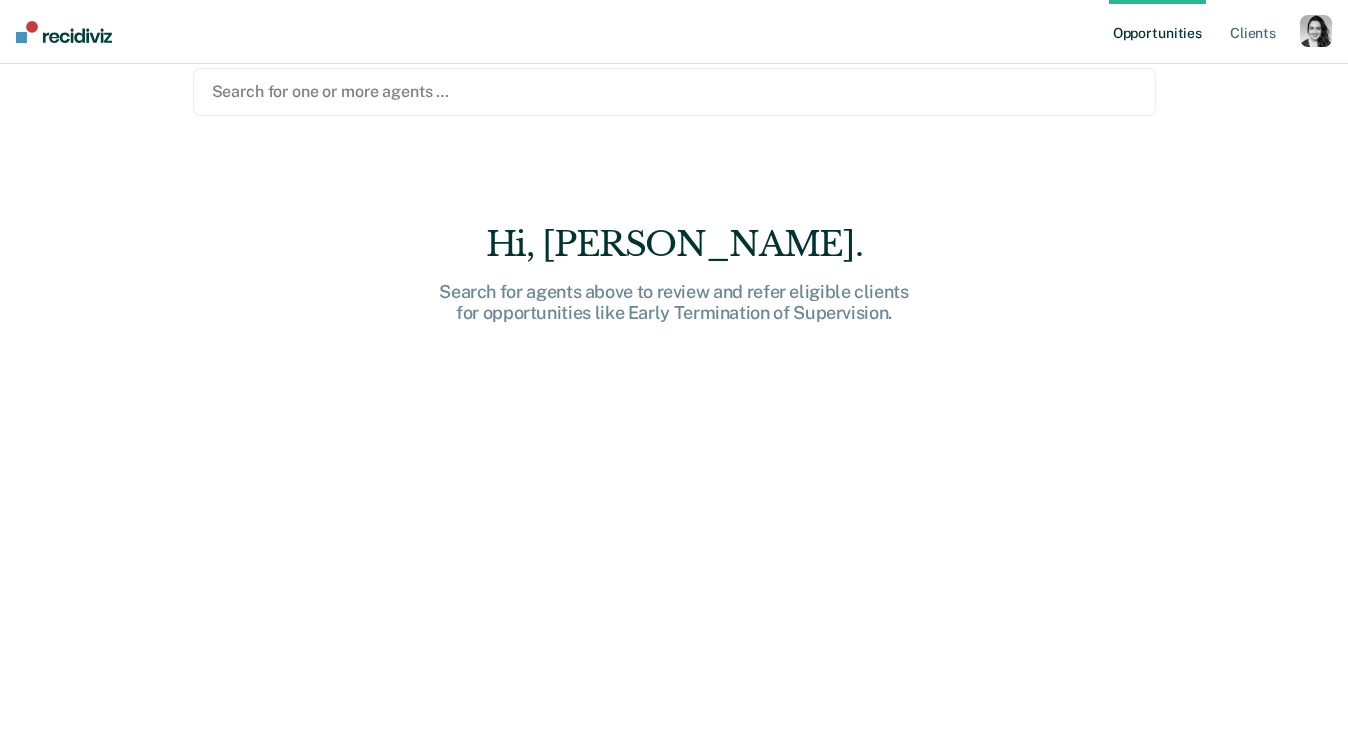 scroll, scrollTop: 0, scrollLeft: 0, axis: both 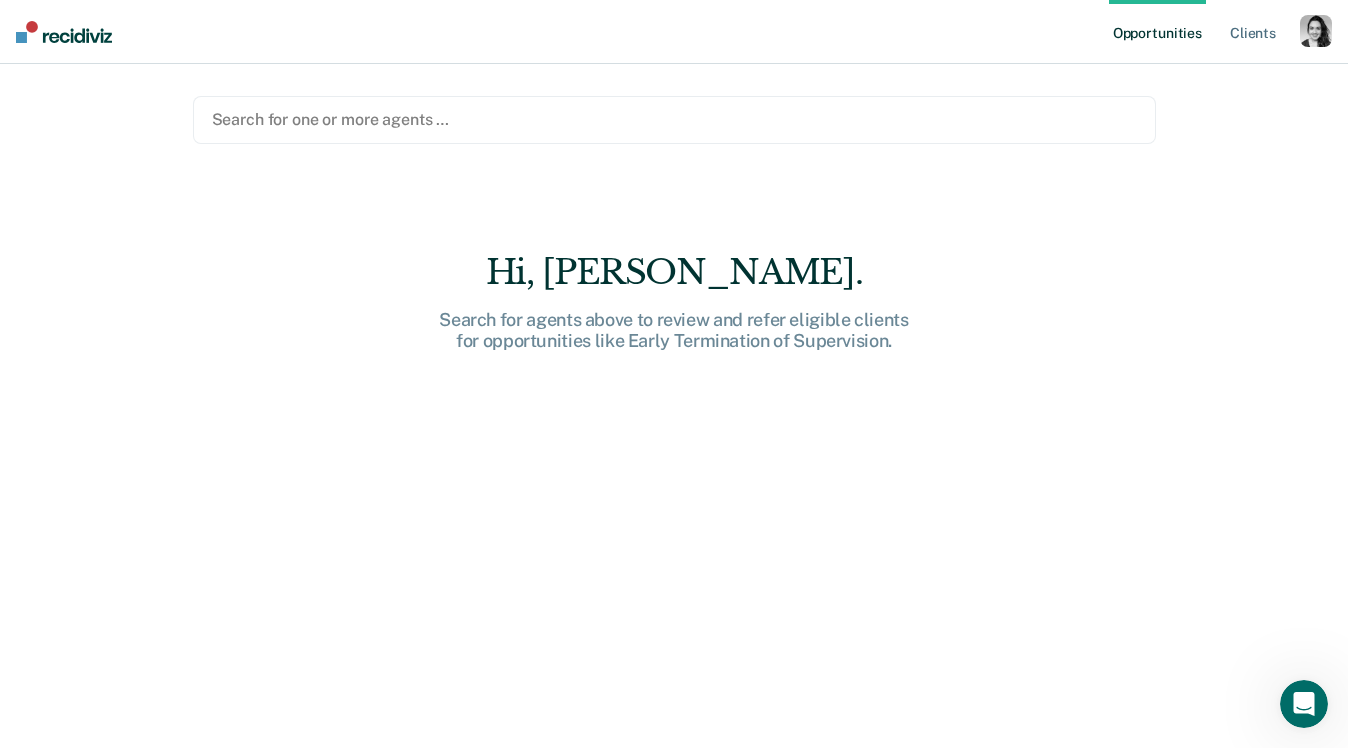 click at bounding box center (674, 119) 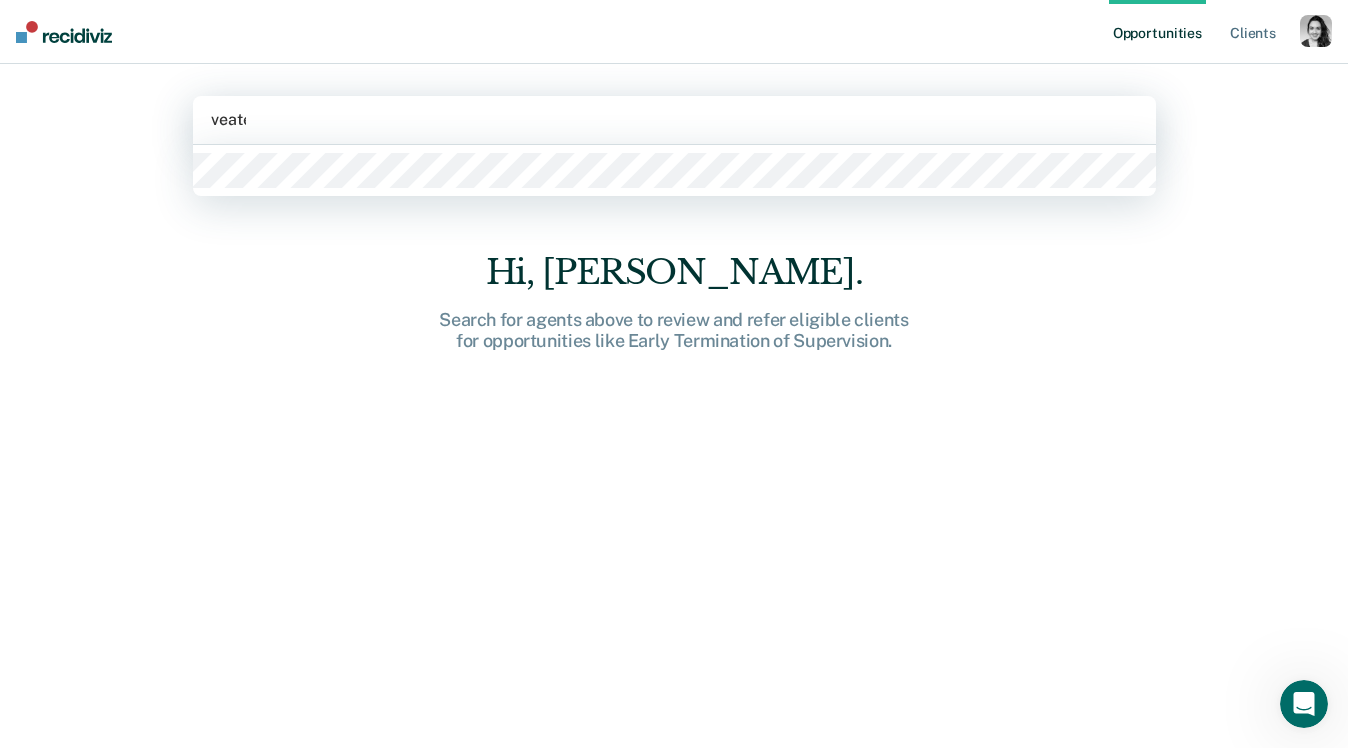 type on "[PERSON_NAME]" 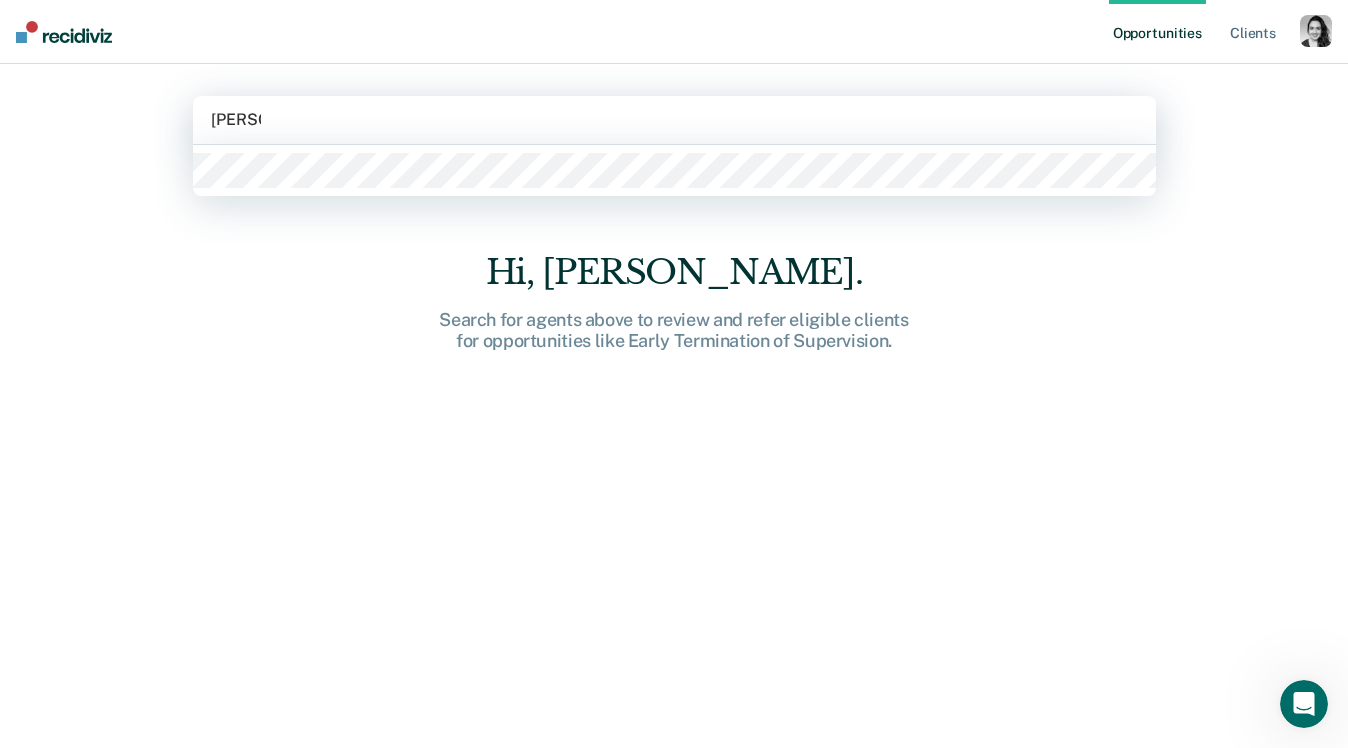 click at bounding box center (674, 170) 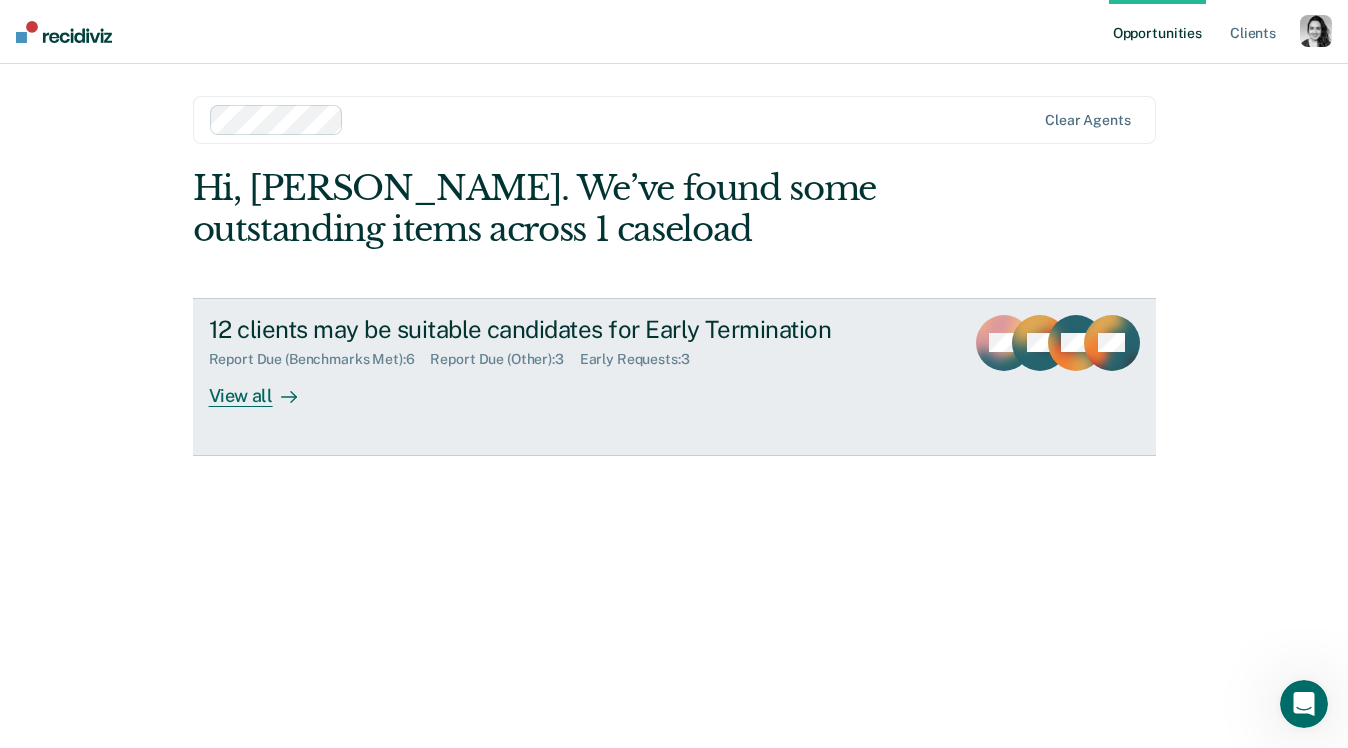 click on "Report Due (Benchmarks Met) :  6" at bounding box center [320, 359] 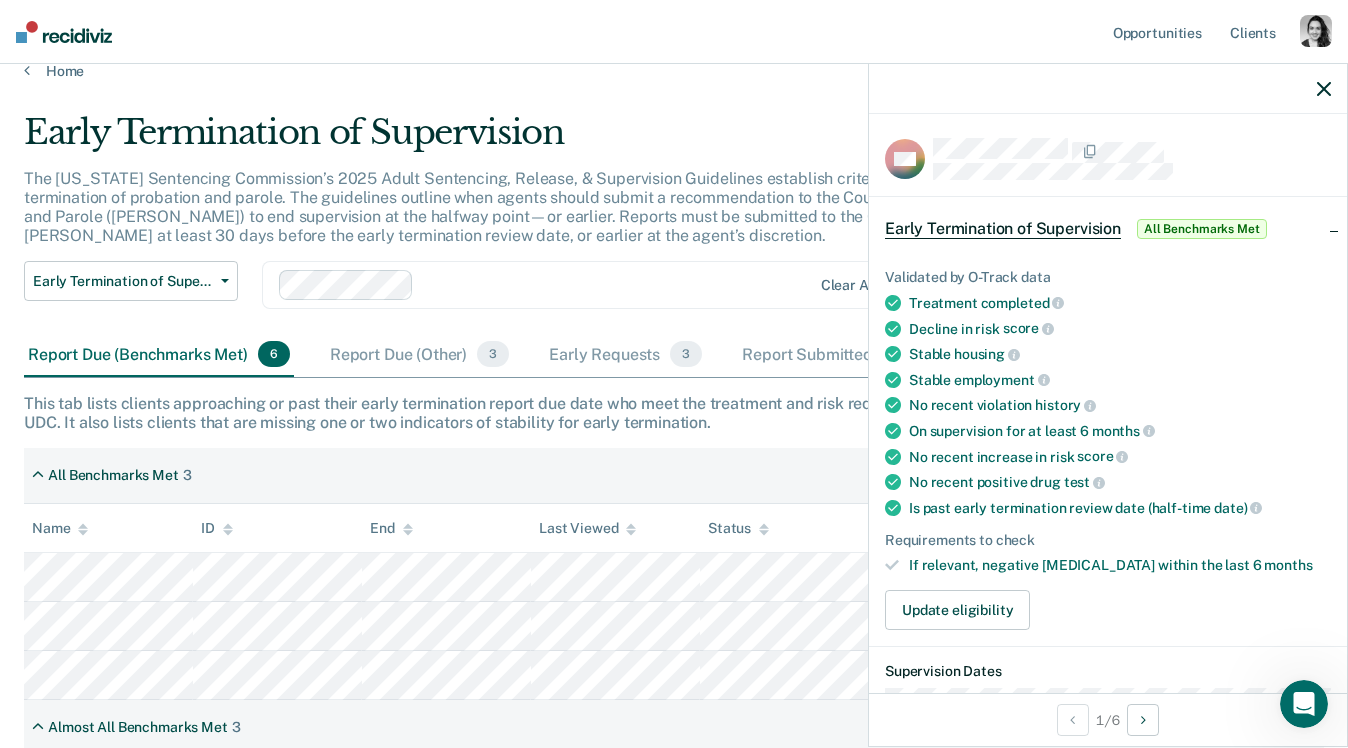 scroll, scrollTop: 0, scrollLeft: 0, axis: both 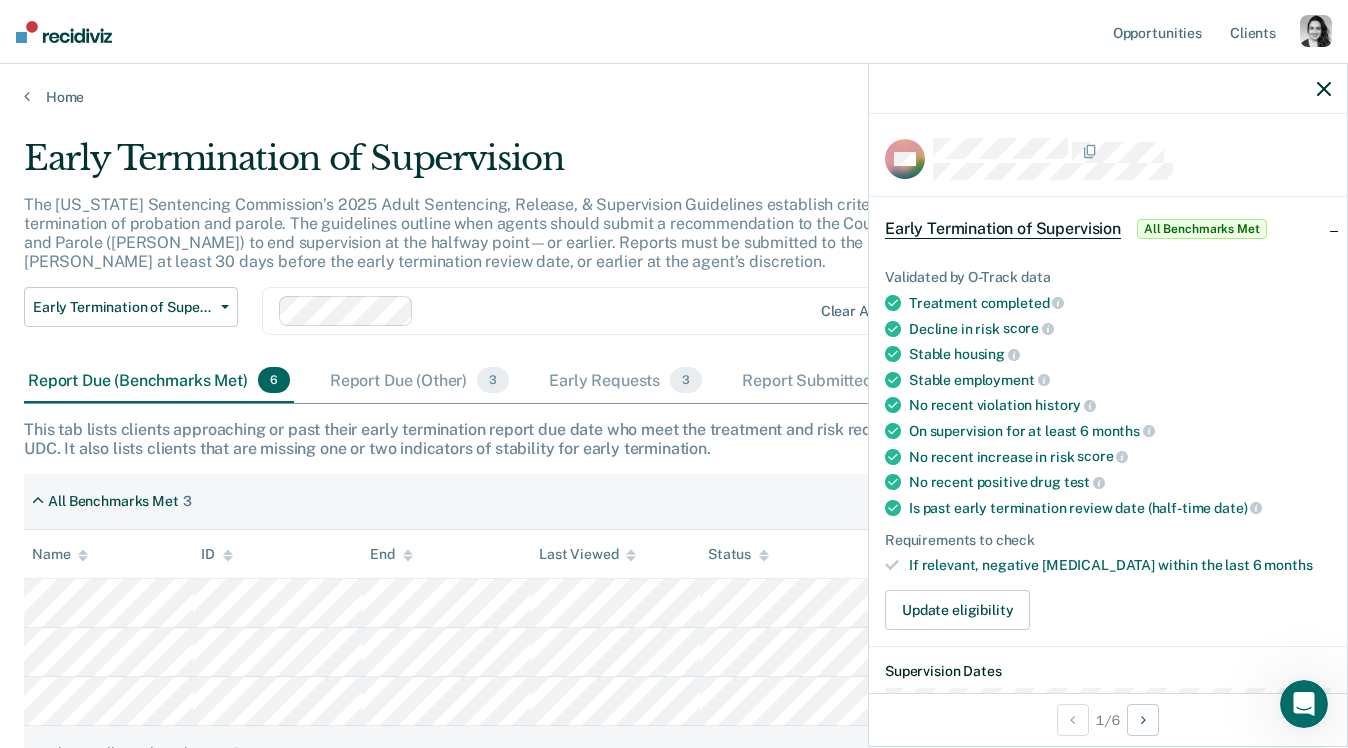 click at bounding box center (1108, 89) 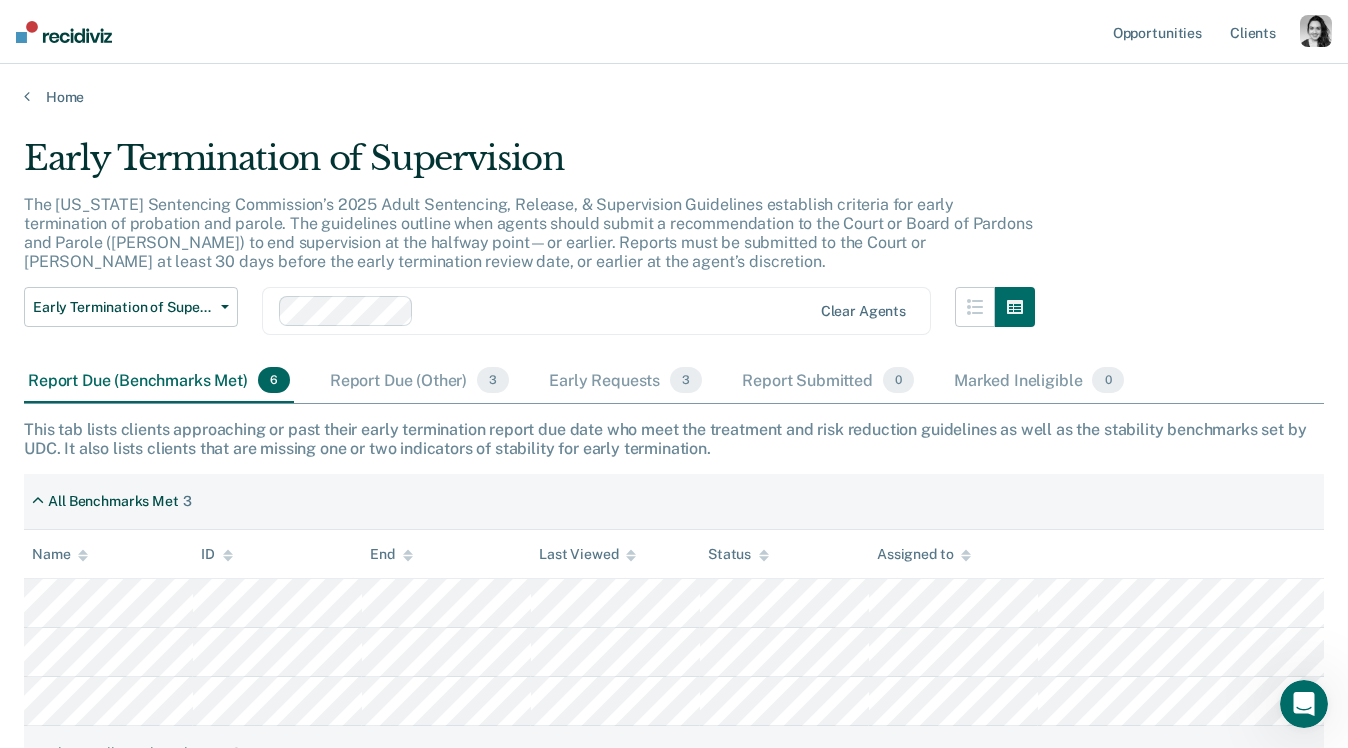 type 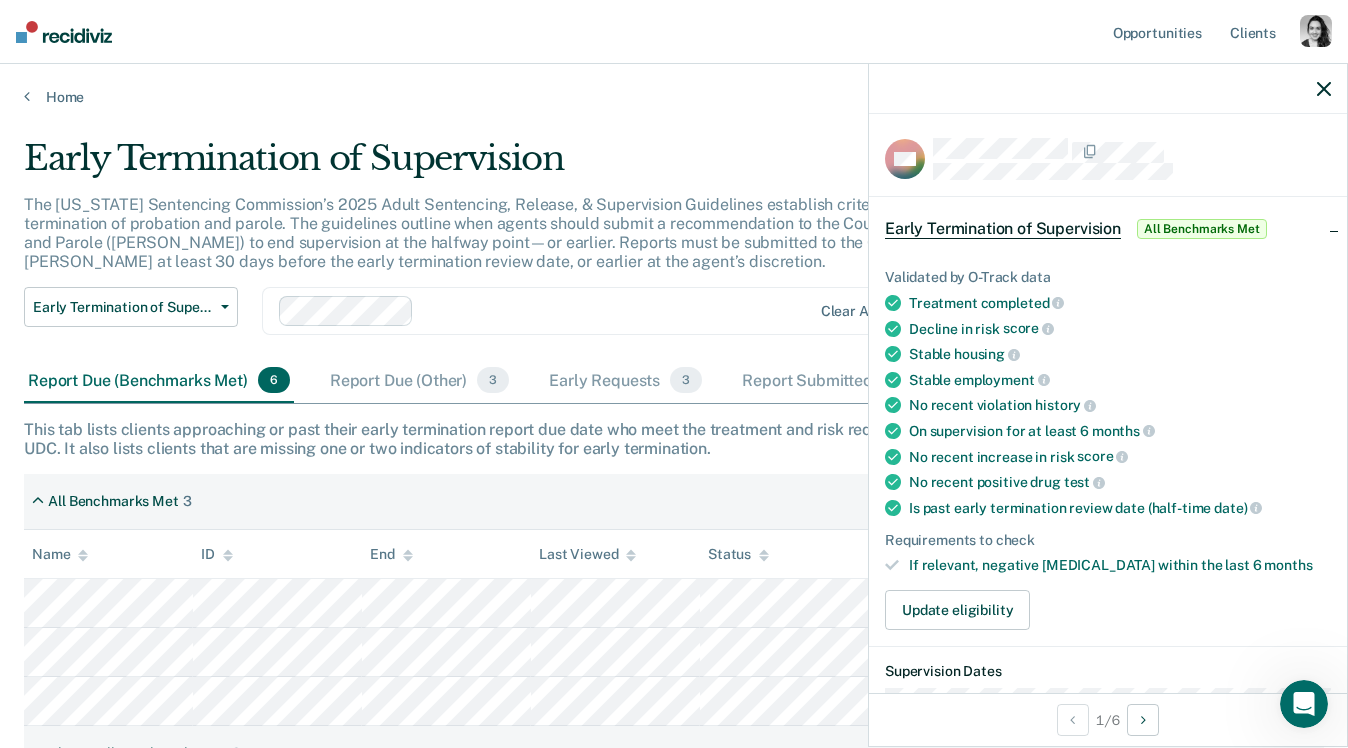 click 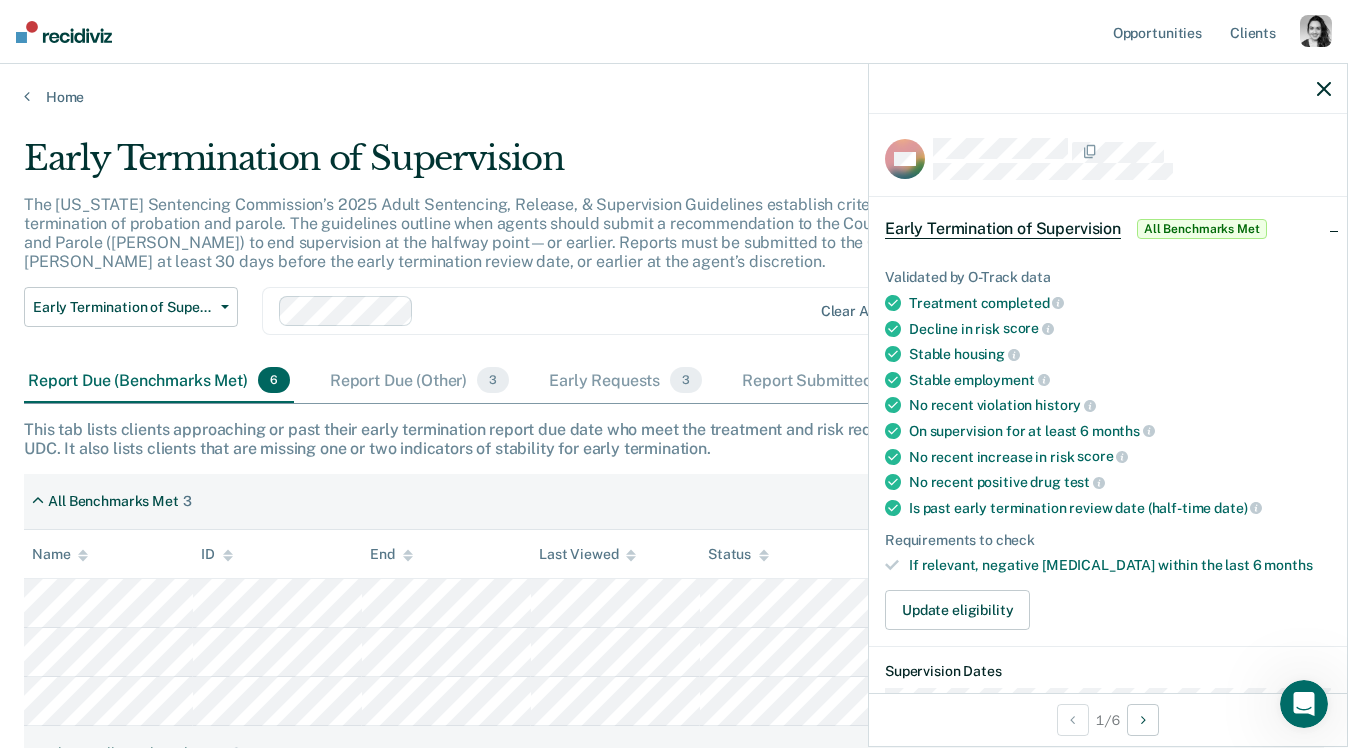 click at bounding box center [1108, 89] 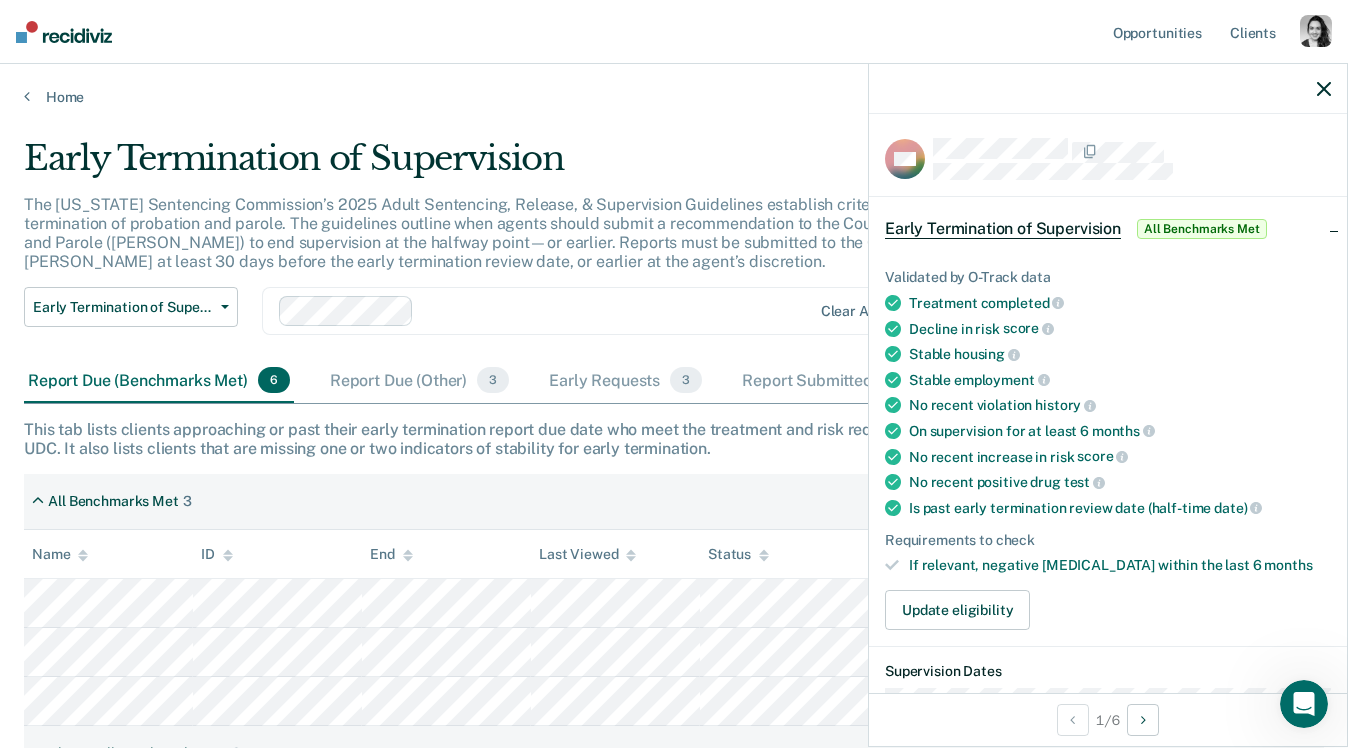 click 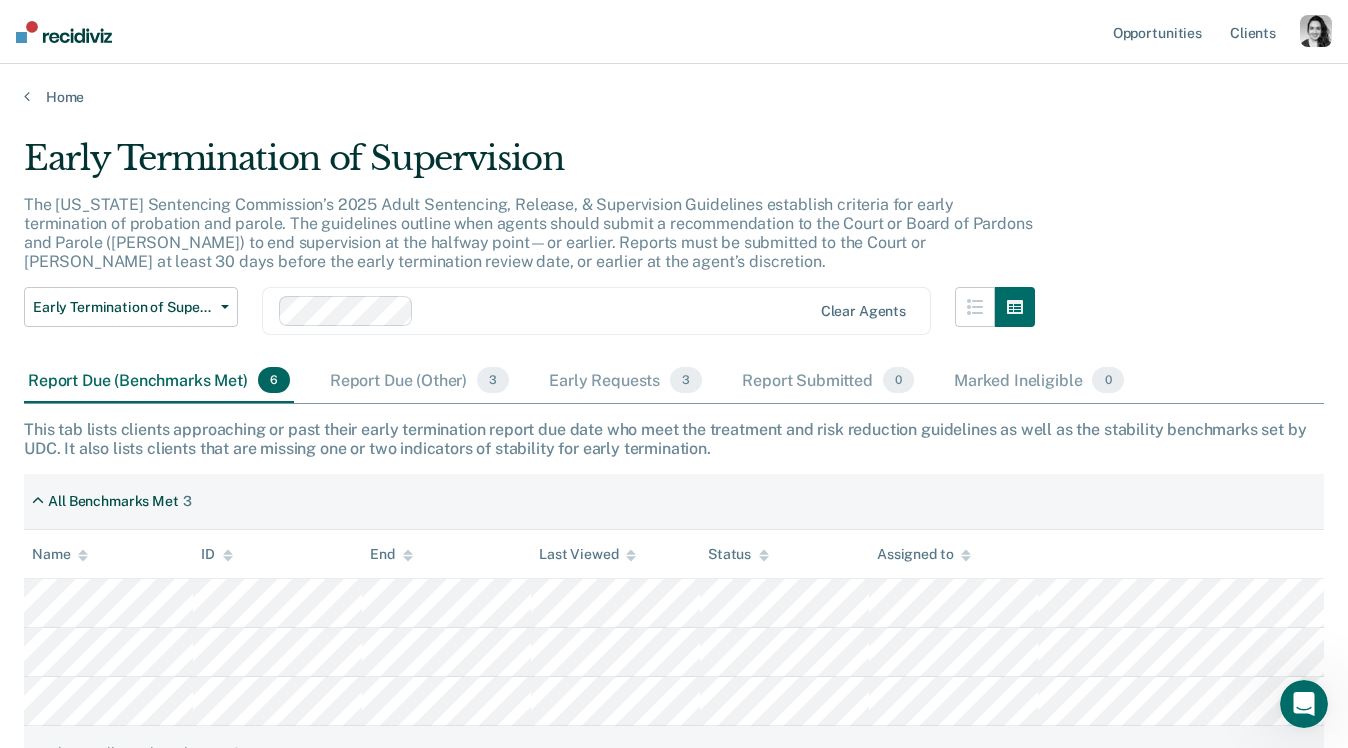click 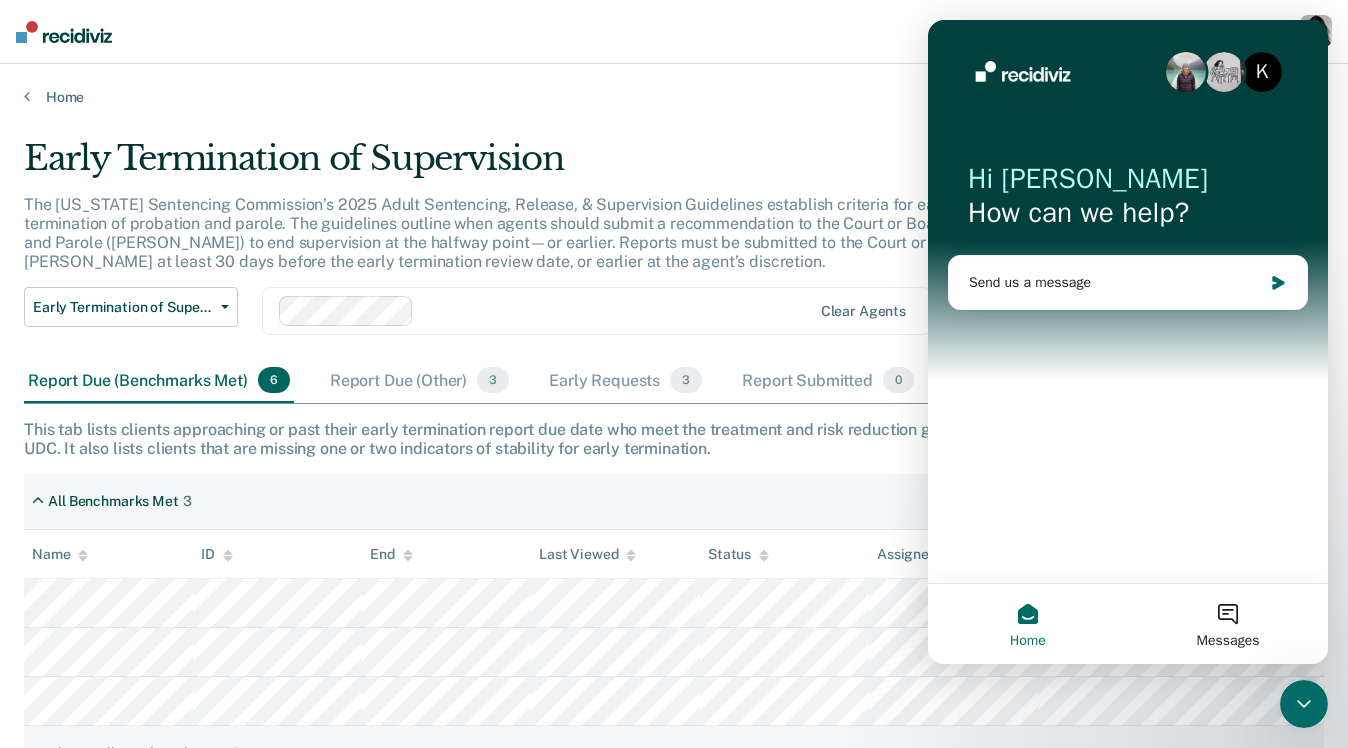 scroll, scrollTop: 0, scrollLeft: 0, axis: both 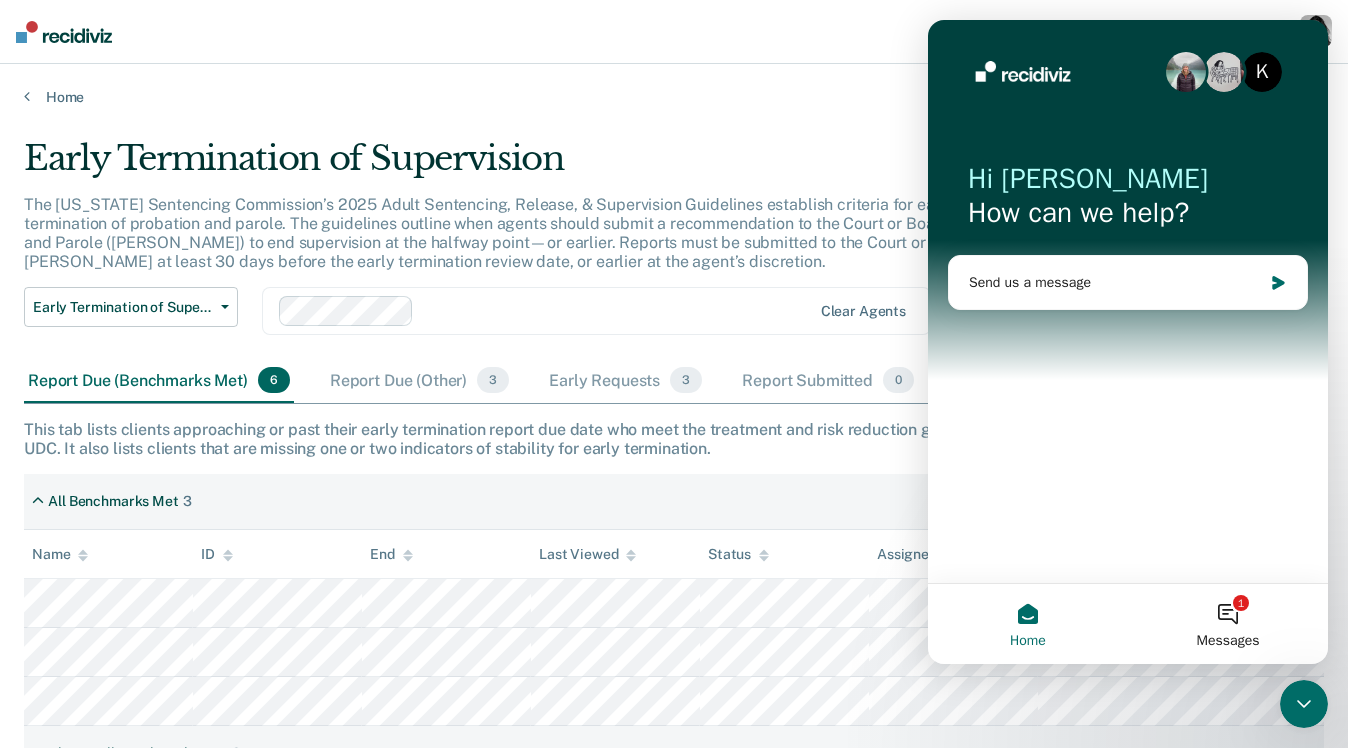 click 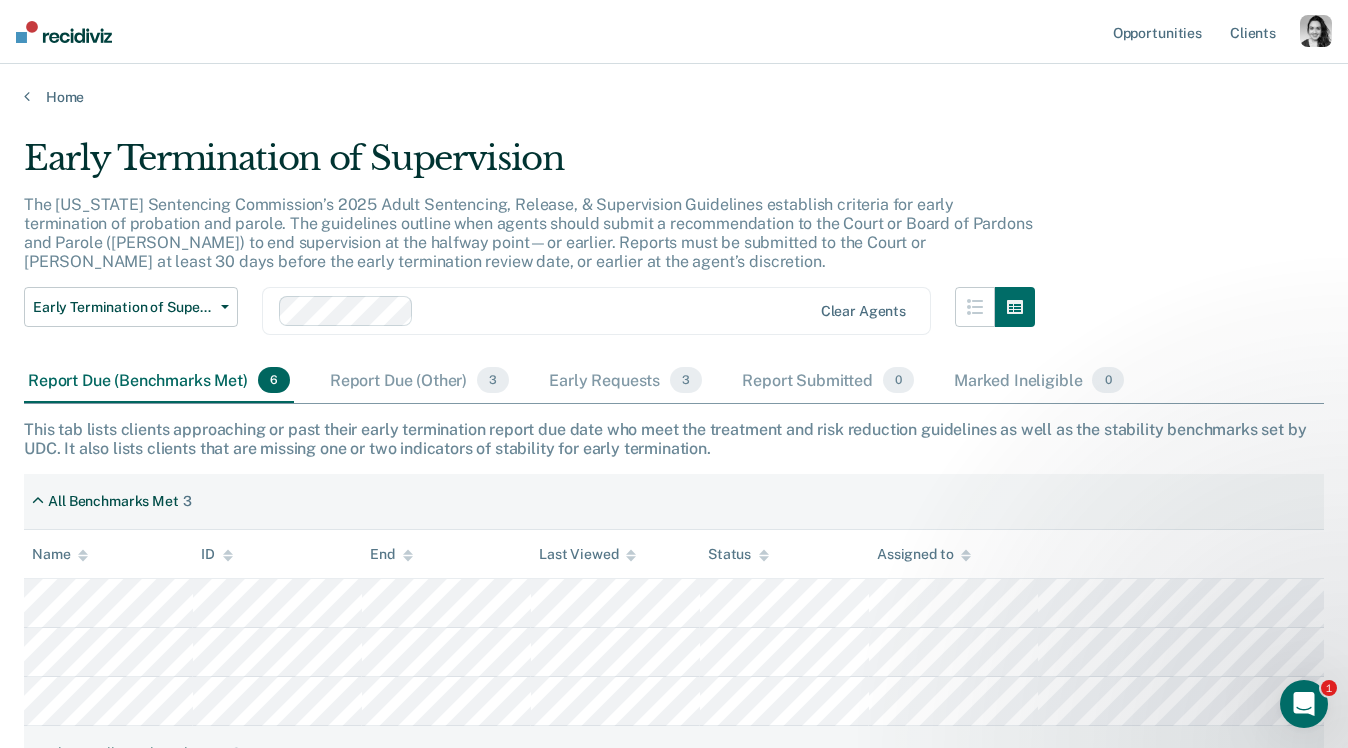 scroll, scrollTop: 0, scrollLeft: 0, axis: both 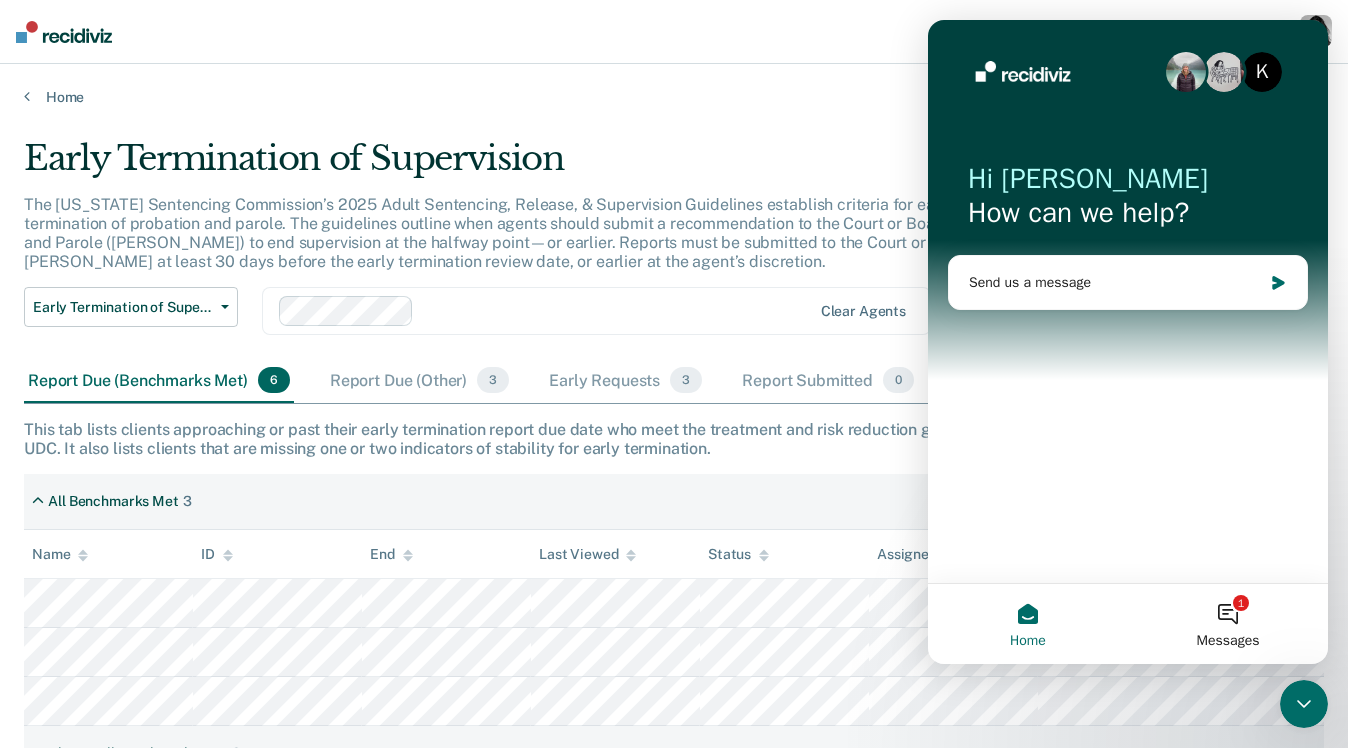 click on "This tab lists clients approaching or past their early termination report due date who meet the treatment and risk reduction guidelines as well as the stability benchmarks set by UDC. It also lists clients that are missing one or two indicators of stability for early termination." at bounding box center [674, 439] 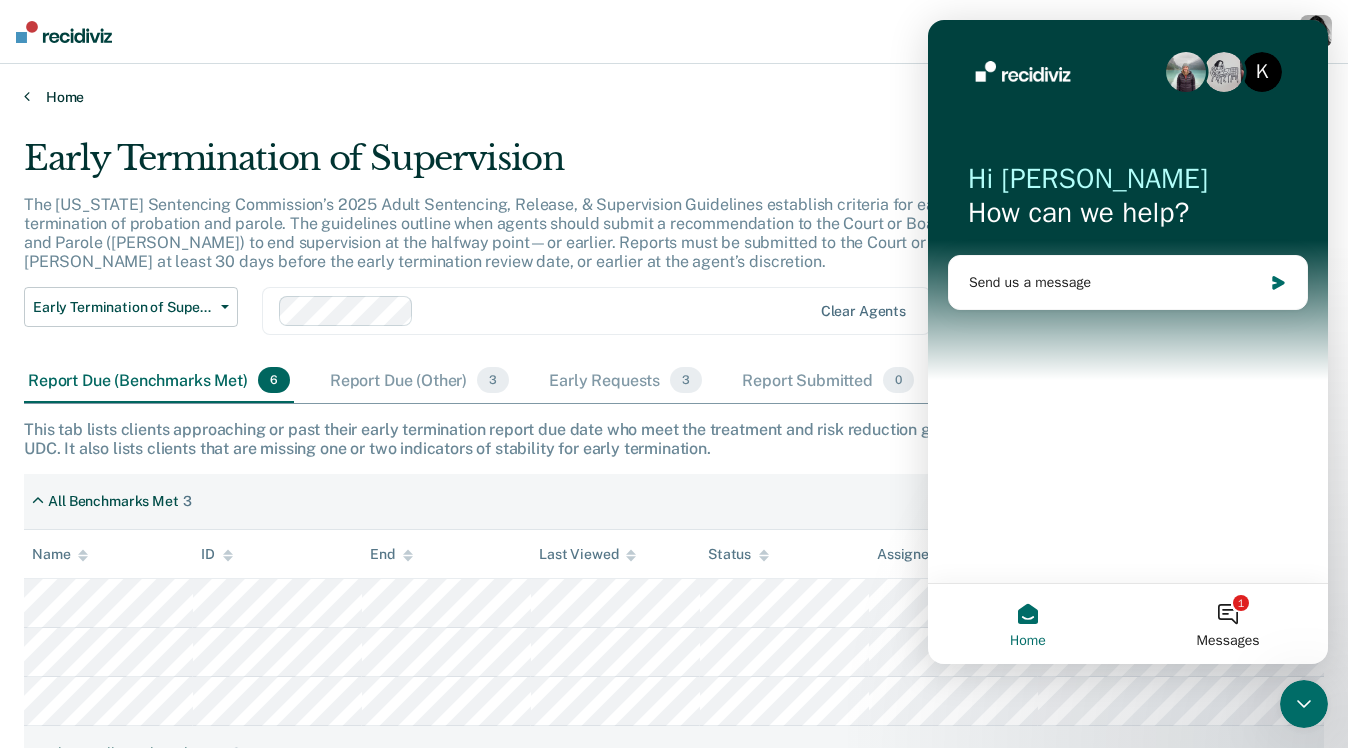 click on "Home" at bounding box center (674, 97) 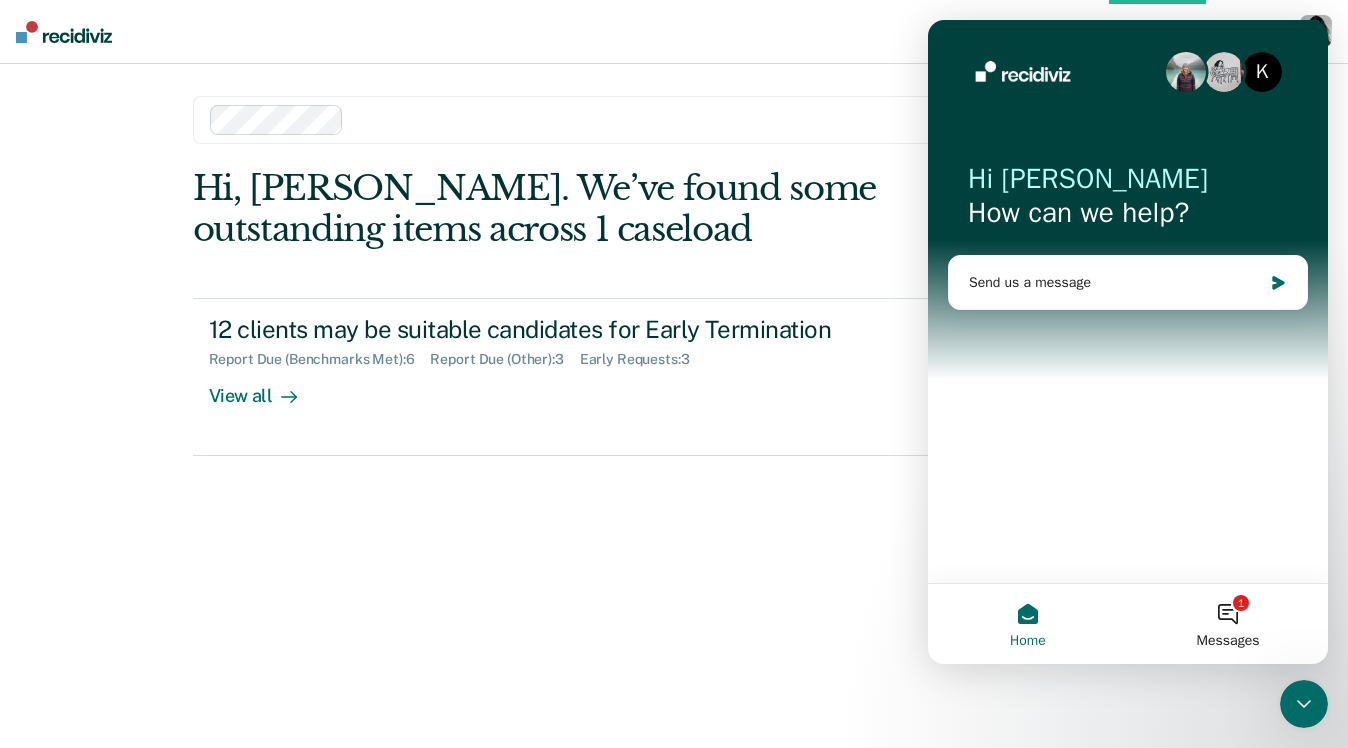 drag, startPoint x: 1309, startPoint y: 707, endPoint x: 1893, endPoint y: 1142, distance: 728.204 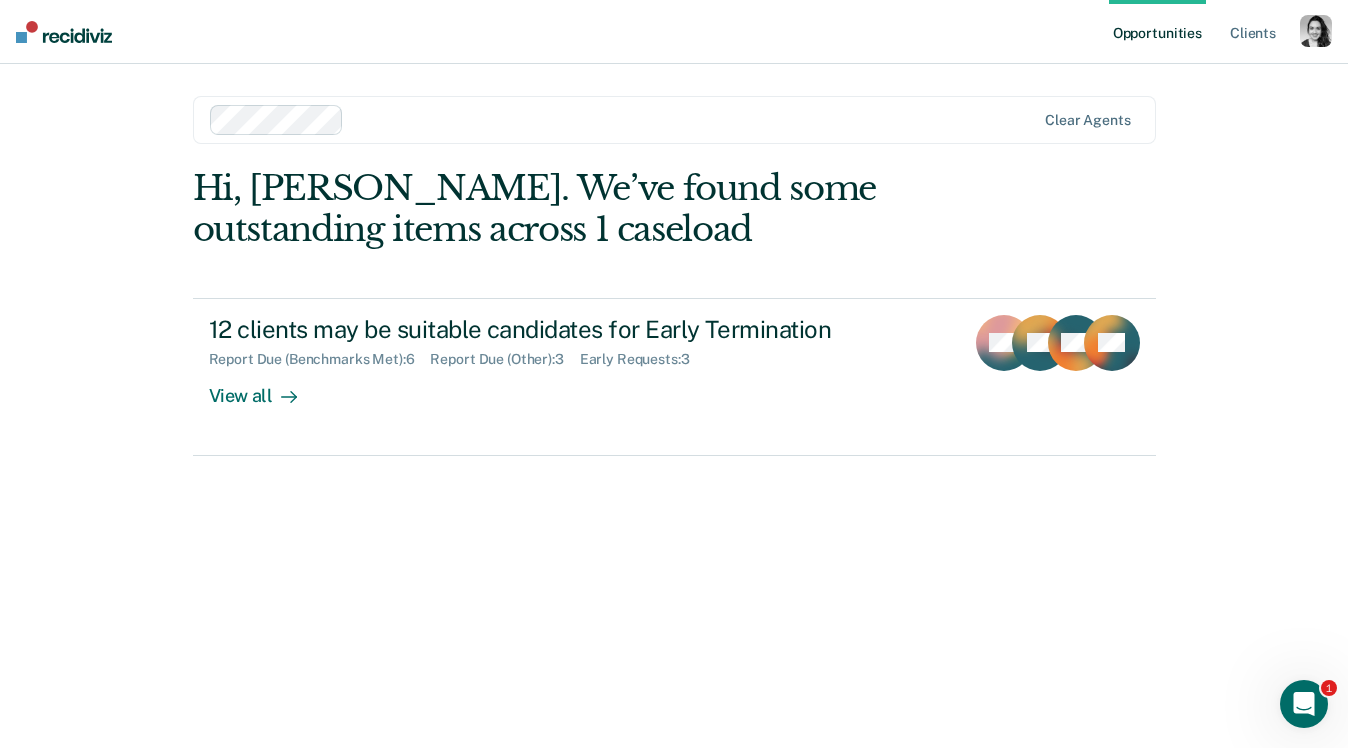 click on "Hi, [PERSON_NAME]. We’ve found some outstanding items across 1 caseload 12 clients may be suitable candidates for Early Termination Report Due (Benchmarks Met) :  6 Report Due (Other) :  3 Early Requests :  3 View all   PW PR WE + 9" at bounding box center [674, 312] 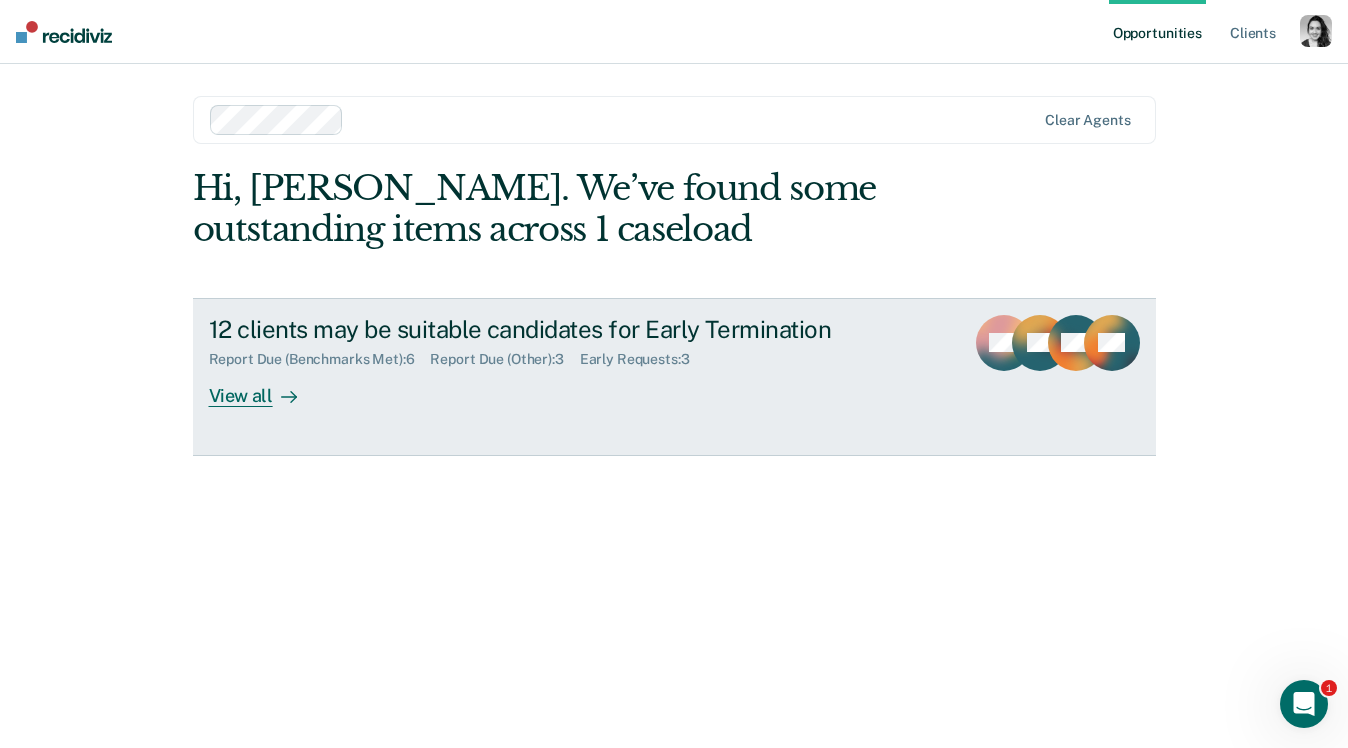 click on "12 clients may be suitable candidates for Early Termination" at bounding box center [560, 329] 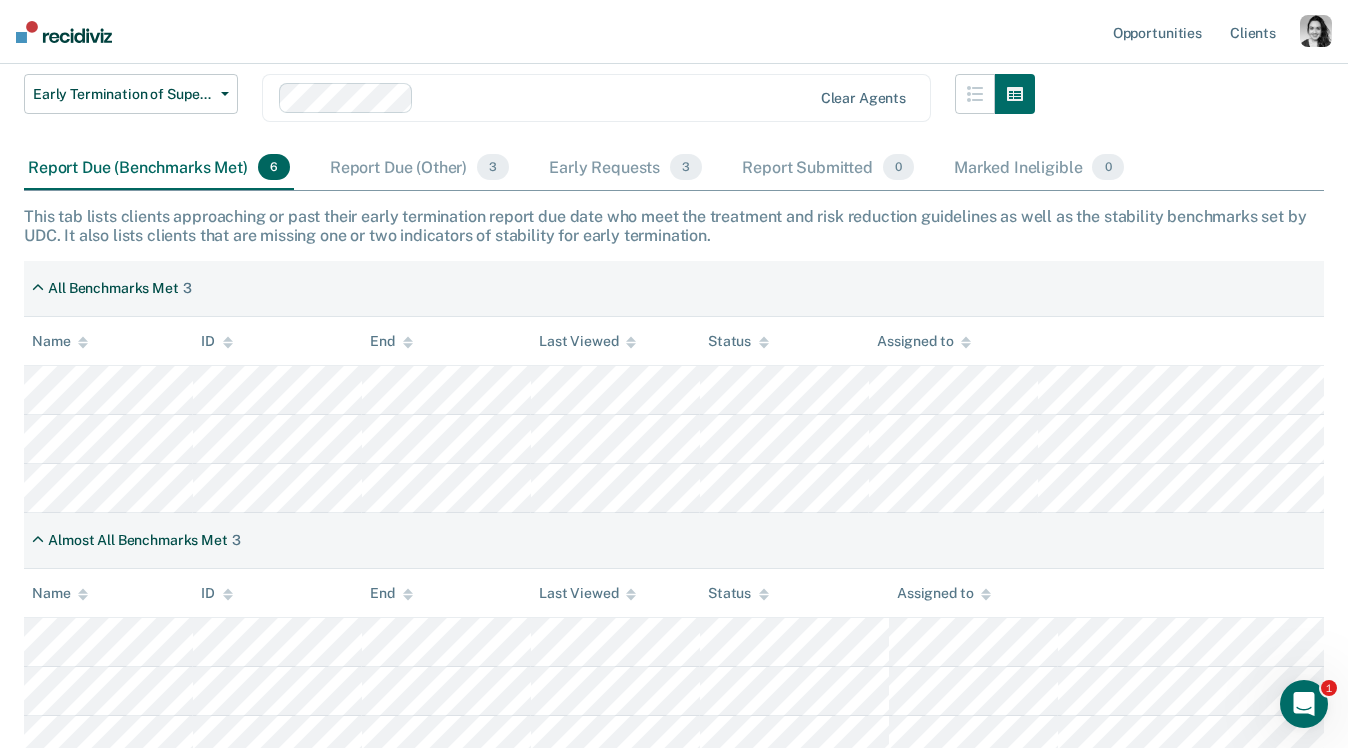 scroll, scrollTop: 217, scrollLeft: 0, axis: vertical 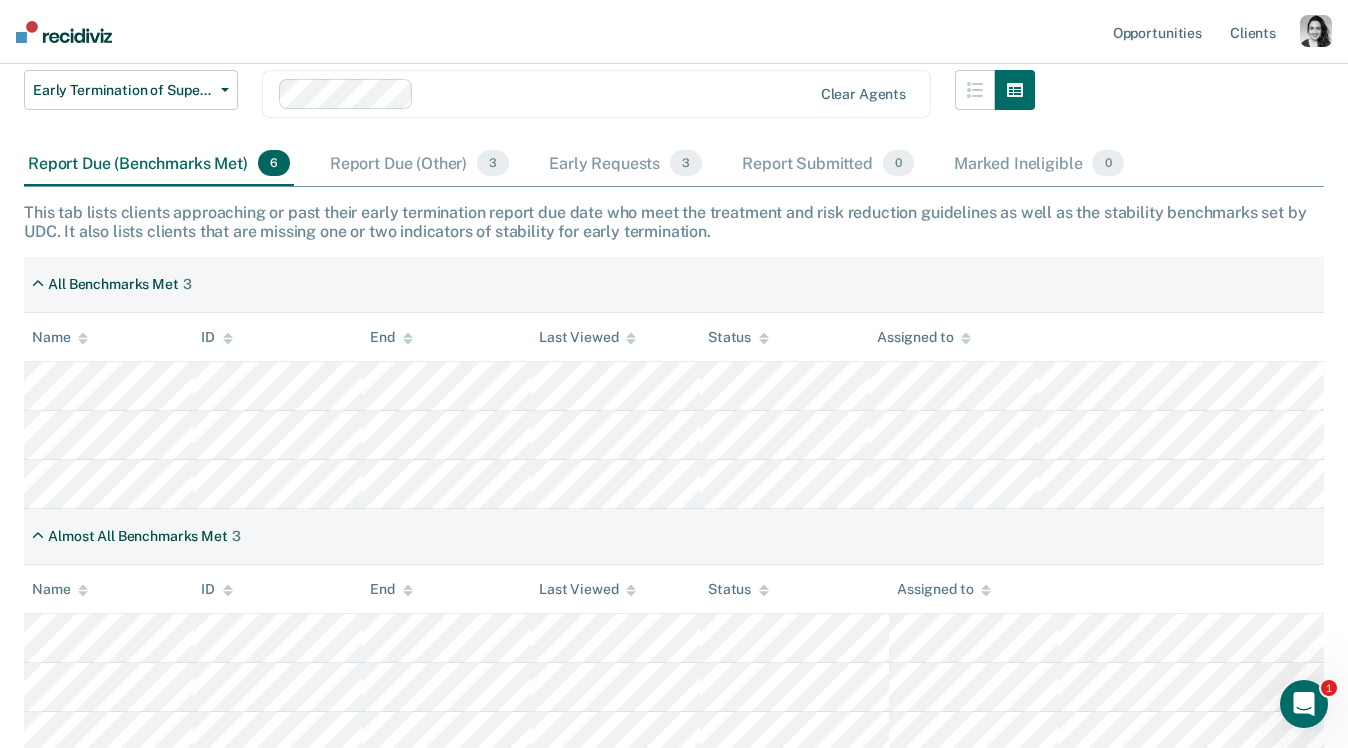 click 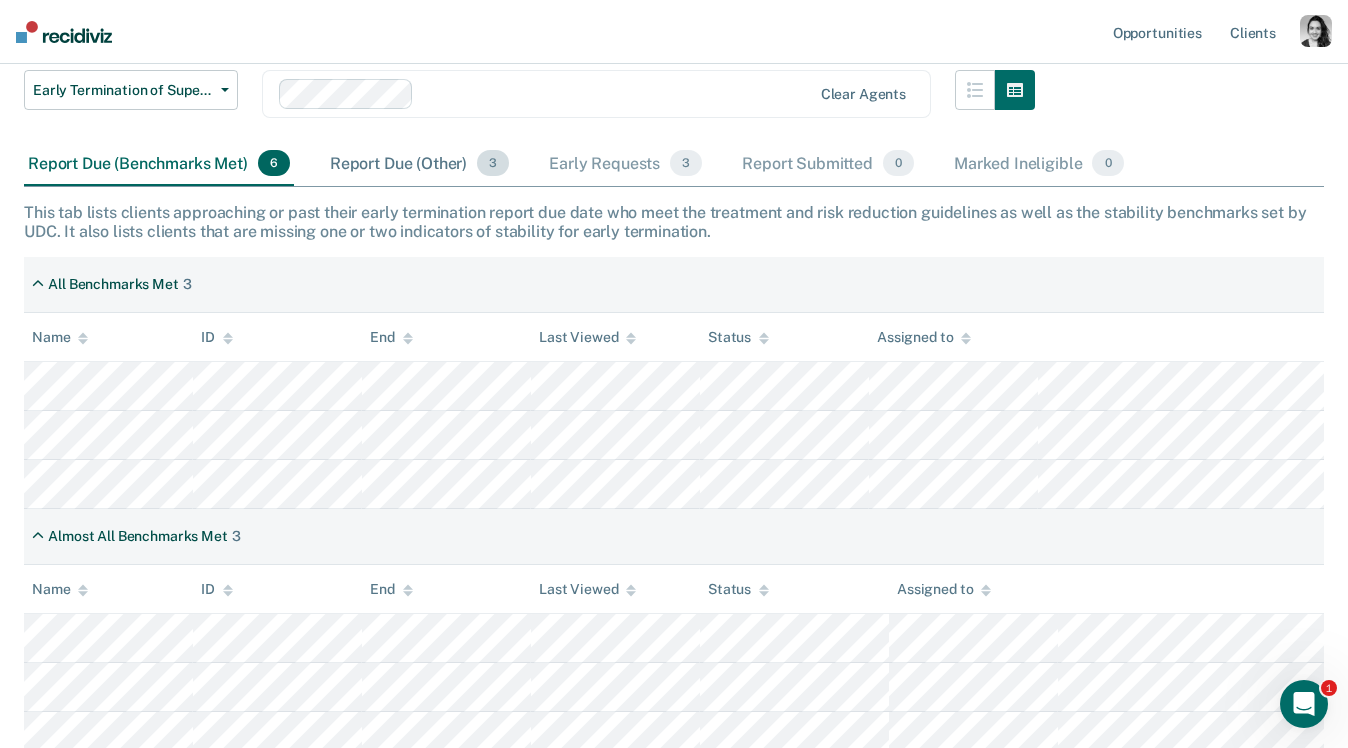 click on "Report Due (Other) 3" at bounding box center [419, 164] 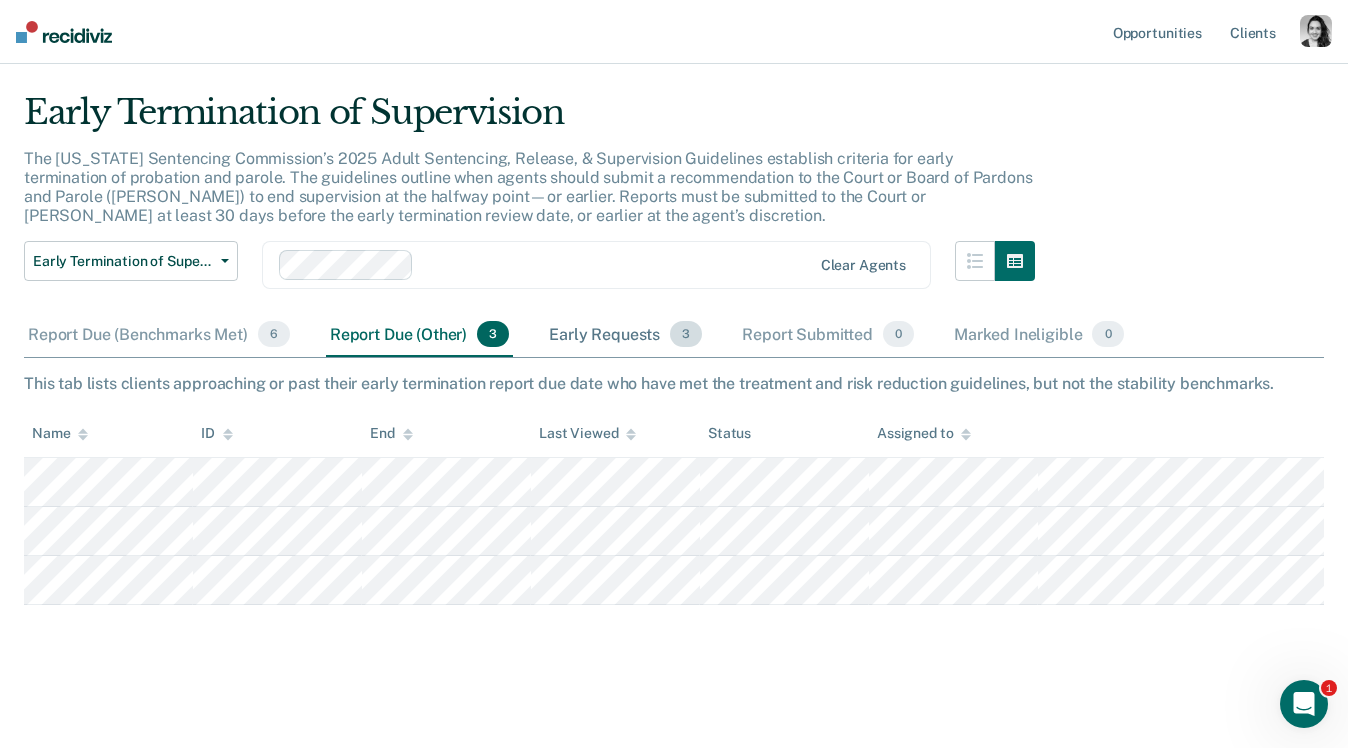 click on "Early Requests 3" at bounding box center (625, 335) 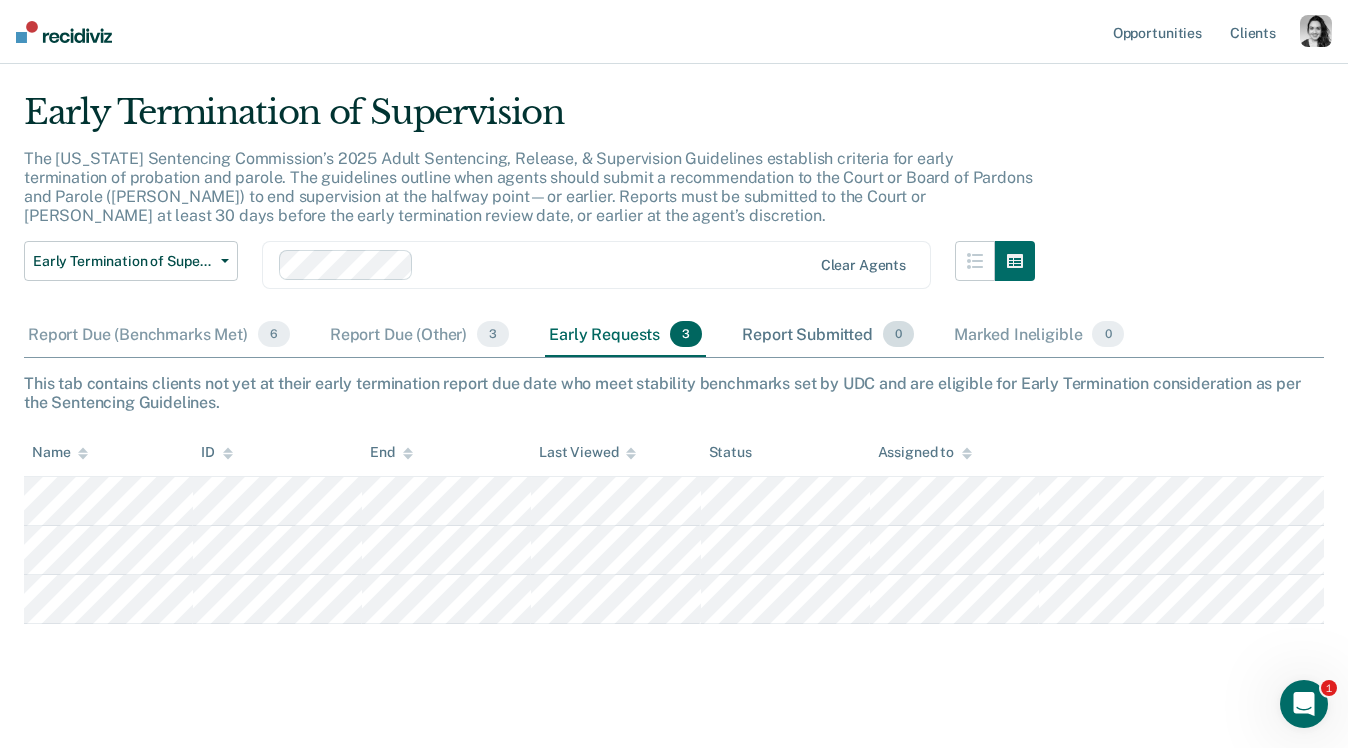 click on "Report Submitted 0" at bounding box center [828, 335] 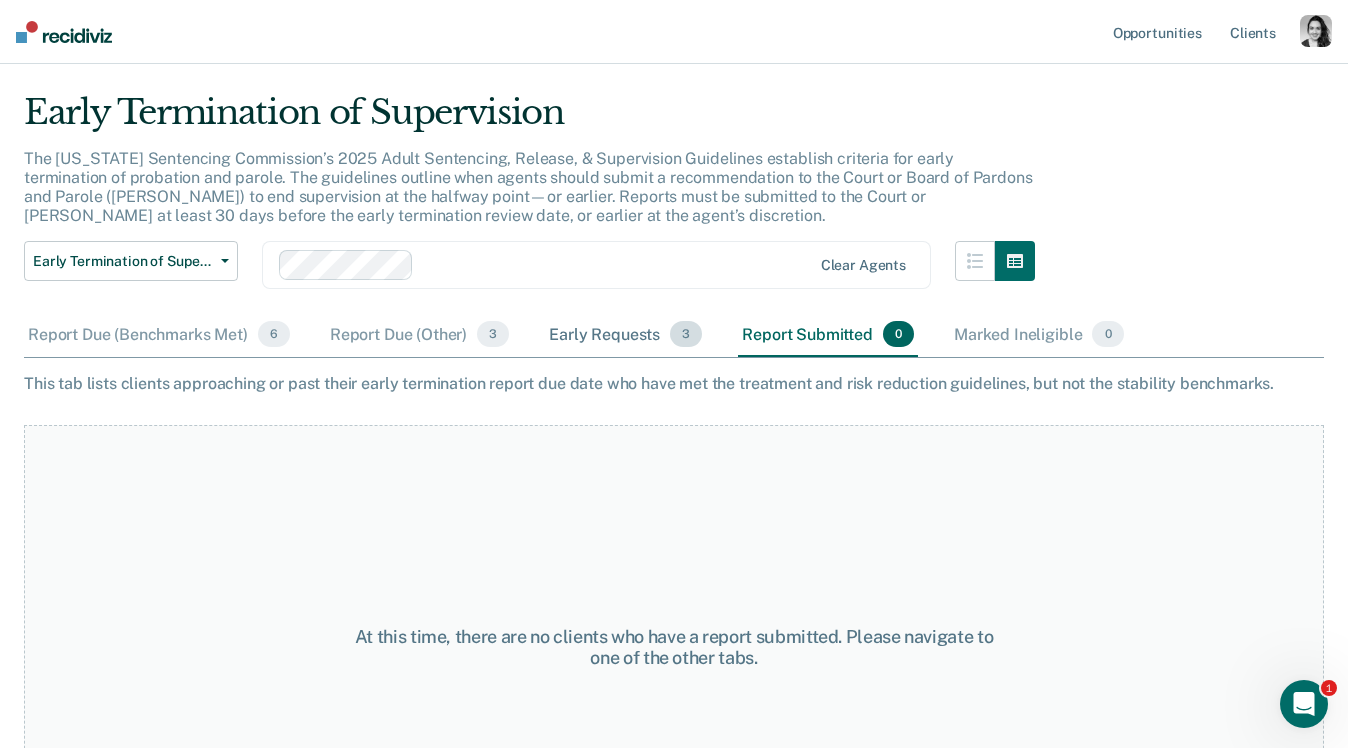 click on "Early Requests 3" at bounding box center (625, 335) 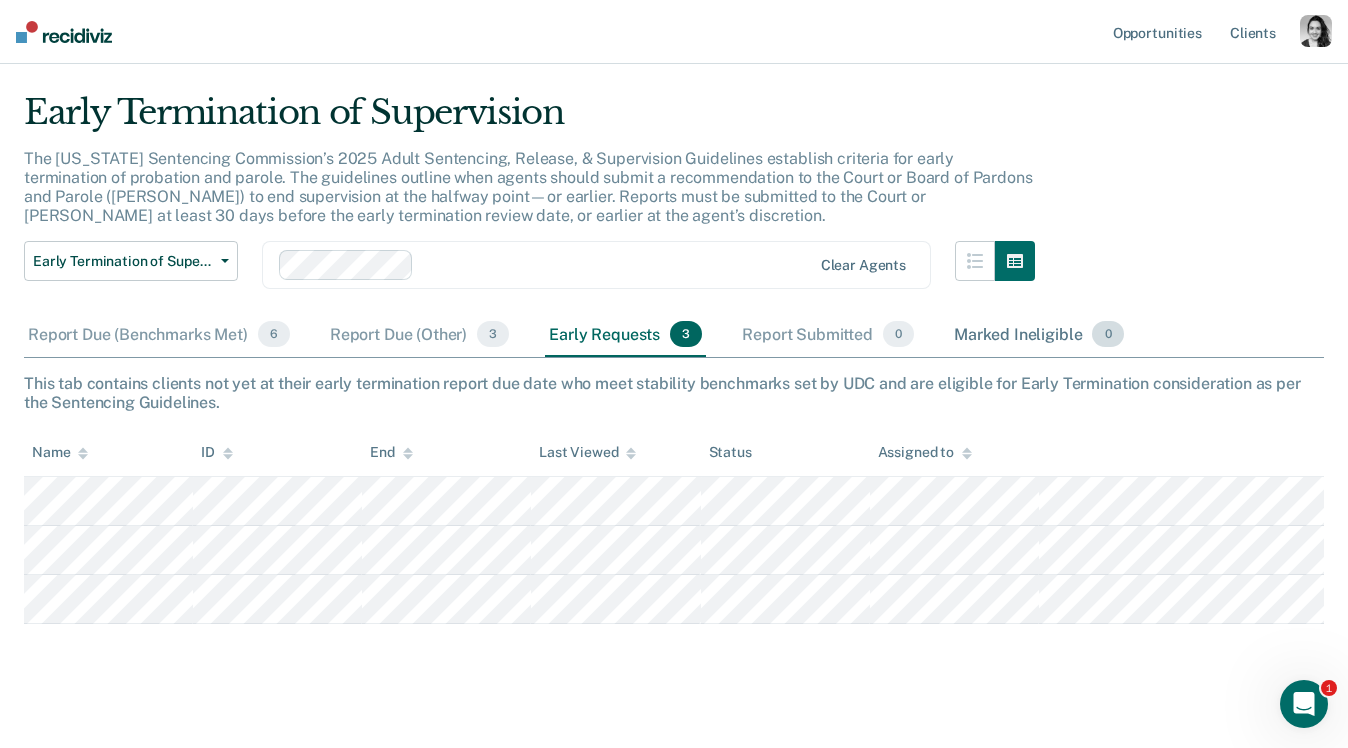 click on "Marked Ineligible 0" at bounding box center (1039, 335) 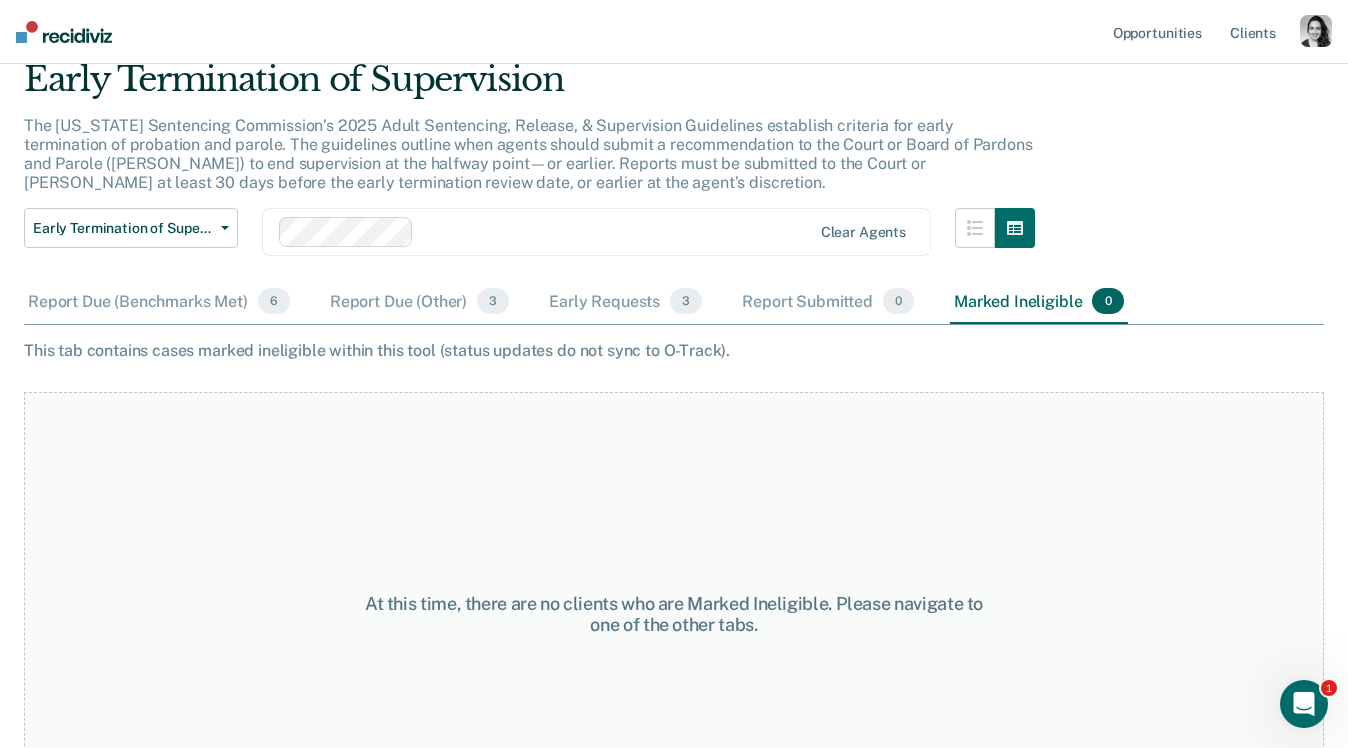 scroll, scrollTop: 86, scrollLeft: 0, axis: vertical 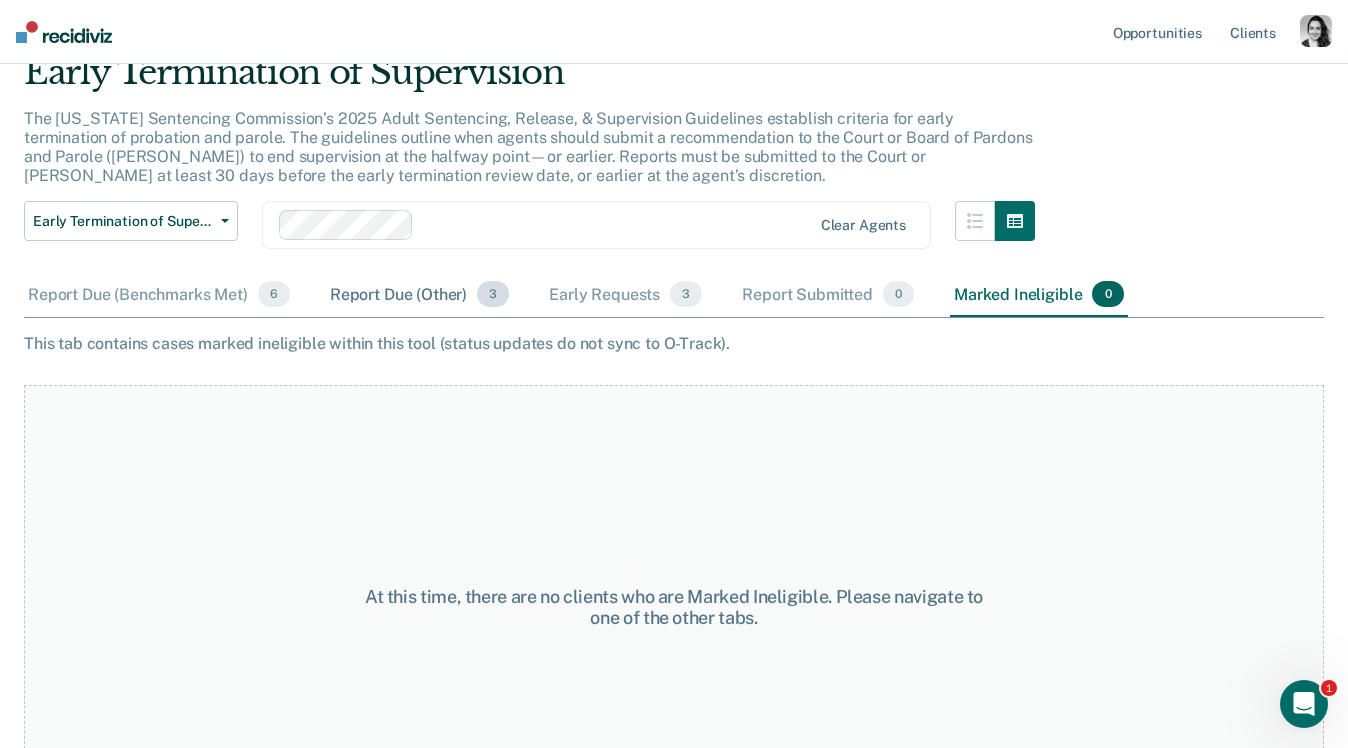 click on "Report Due (Other) 3" at bounding box center (419, 295) 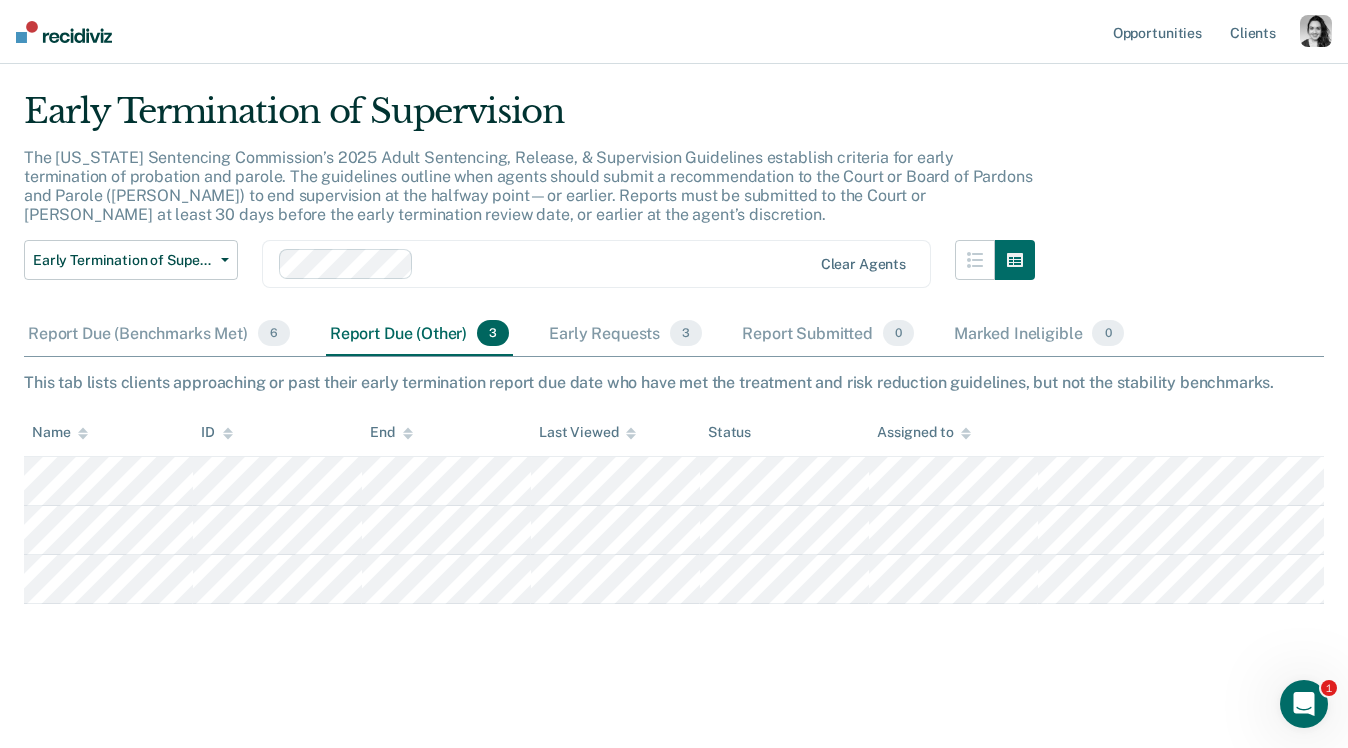 scroll, scrollTop: 46, scrollLeft: 0, axis: vertical 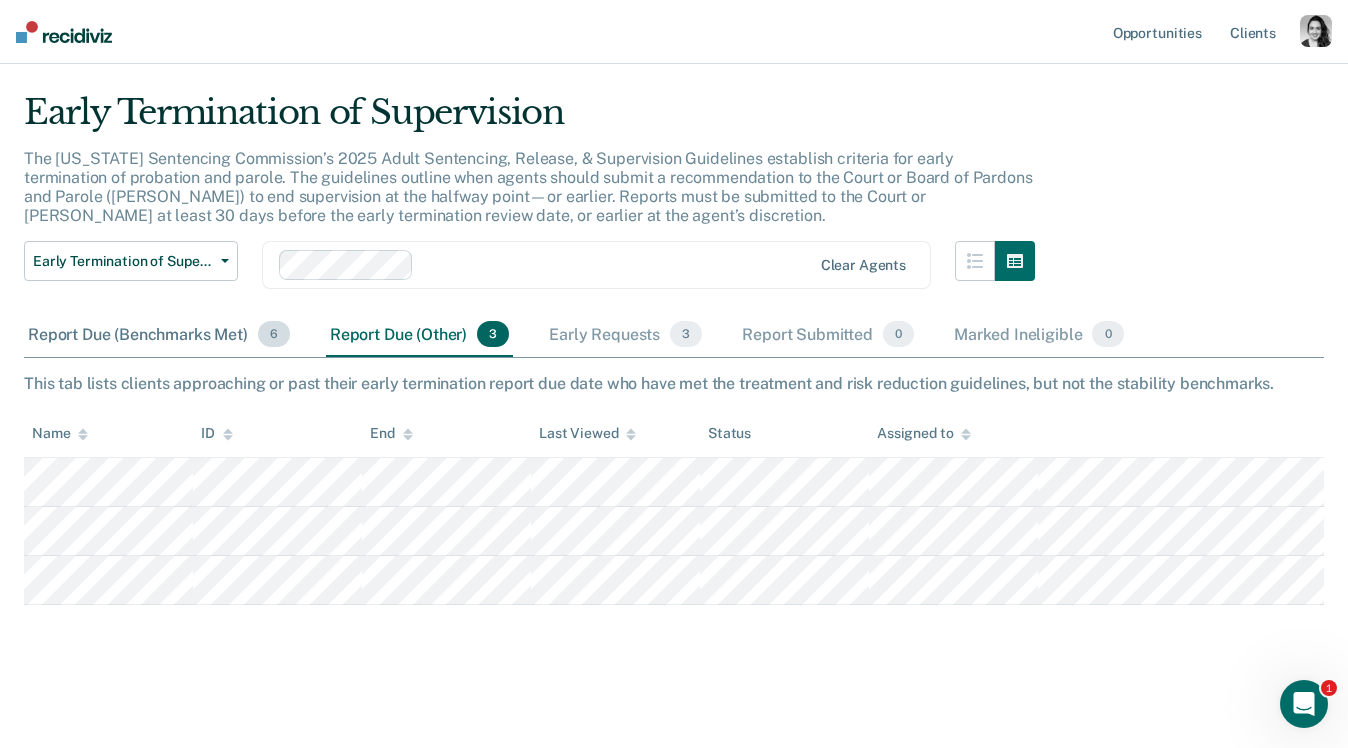 click on "Report Due (Benchmarks Met) 6" at bounding box center [159, 335] 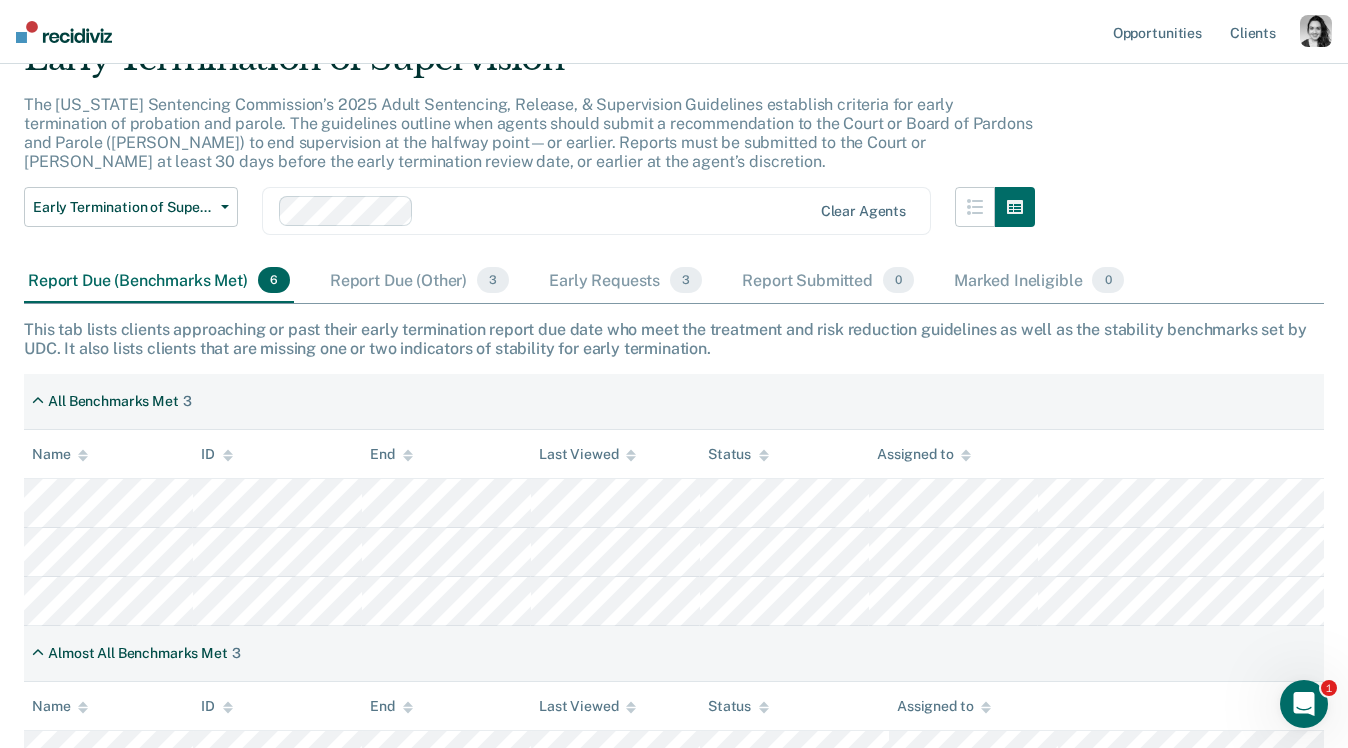 scroll, scrollTop: 136, scrollLeft: 0, axis: vertical 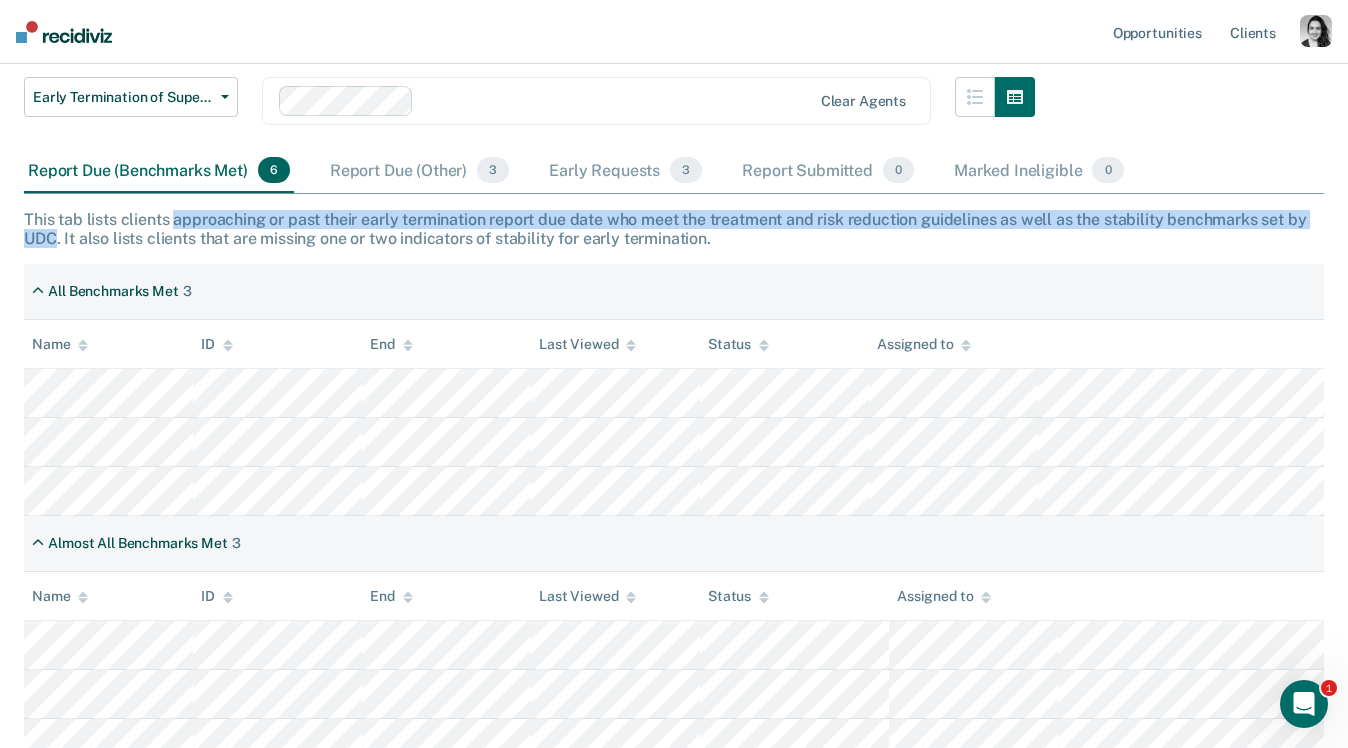 drag, startPoint x: 172, startPoint y: 221, endPoint x: 58, endPoint y: 234, distance: 114.73883 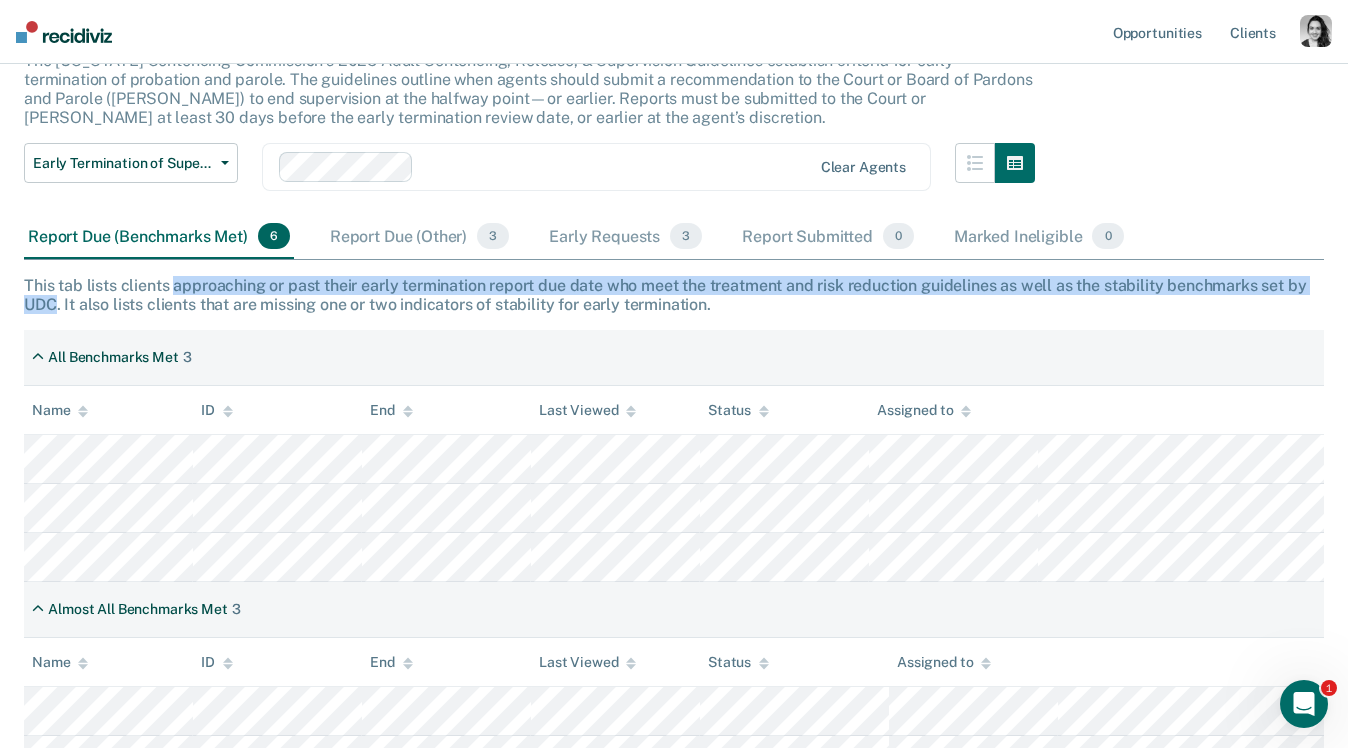 scroll, scrollTop: 136, scrollLeft: 0, axis: vertical 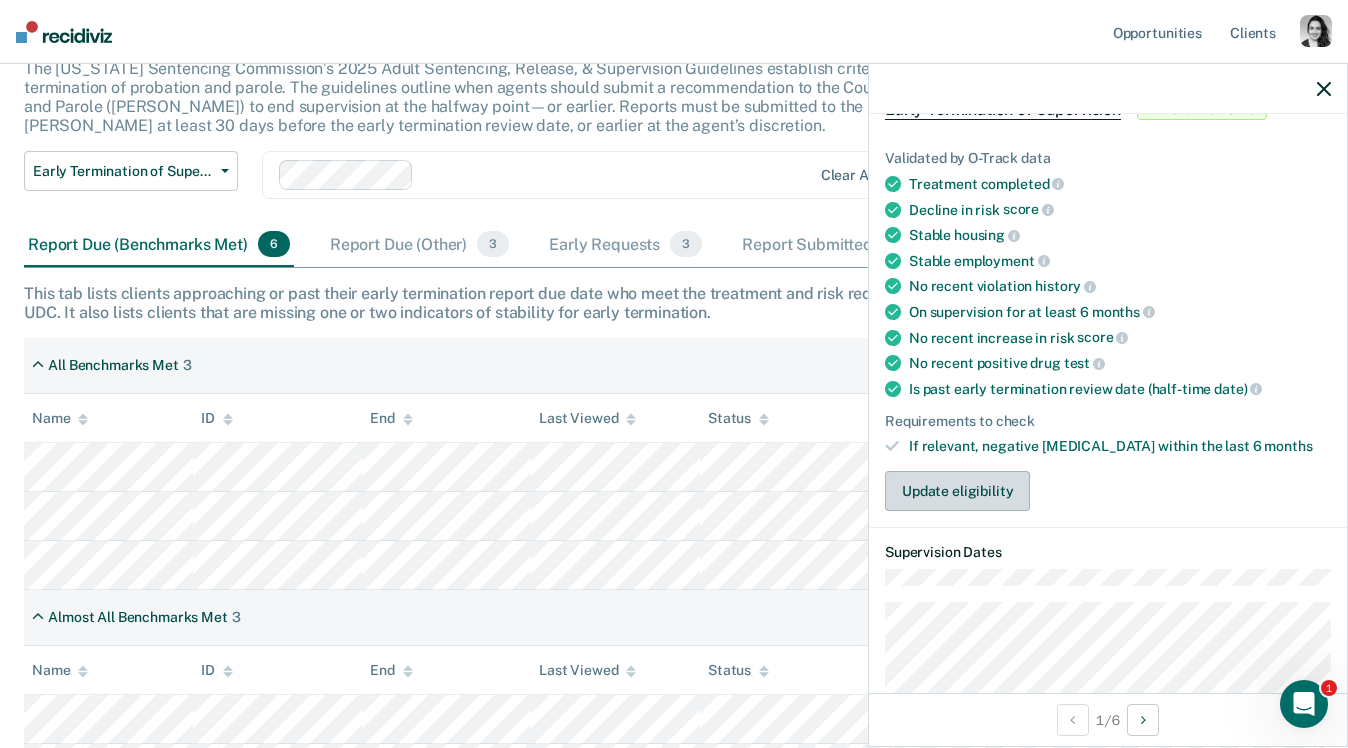 click on "Update eligibility" at bounding box center [957, 491] 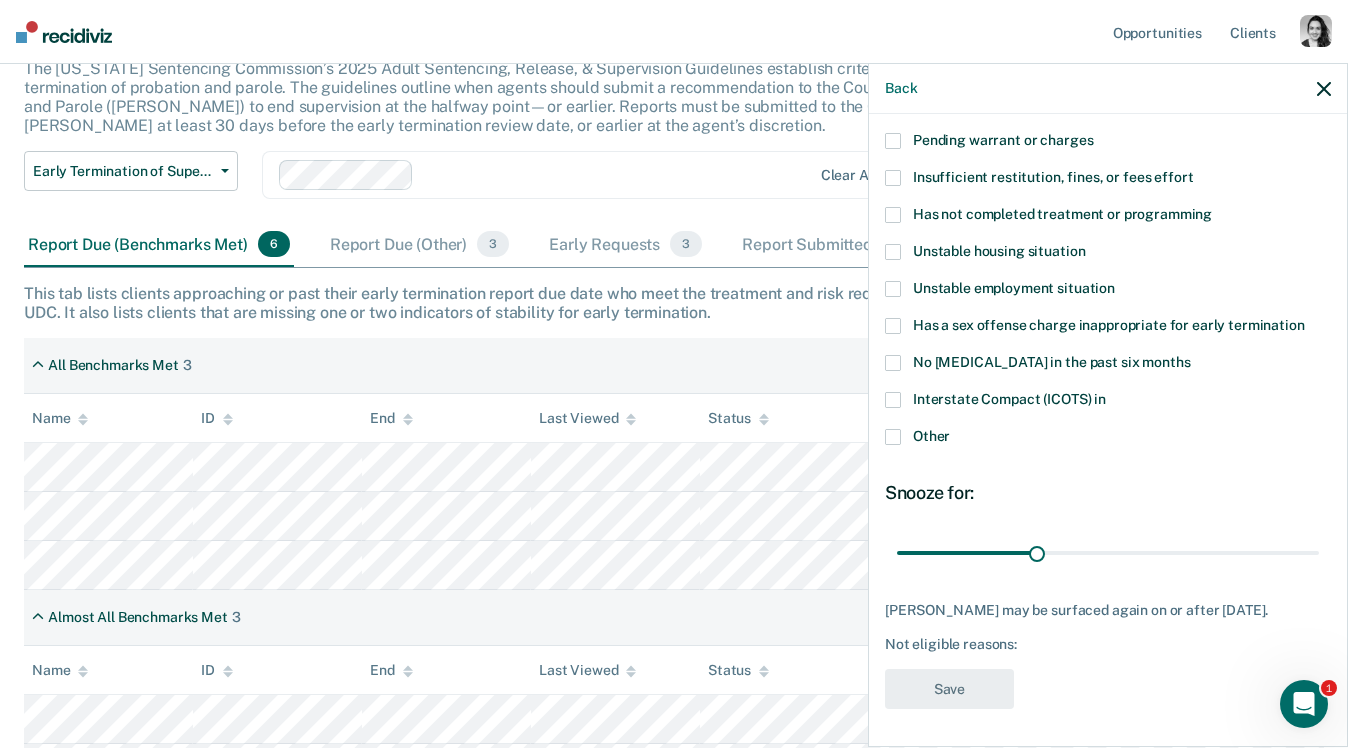 scroll, scrollTop: 0, scrollLeft: 0, axis: both 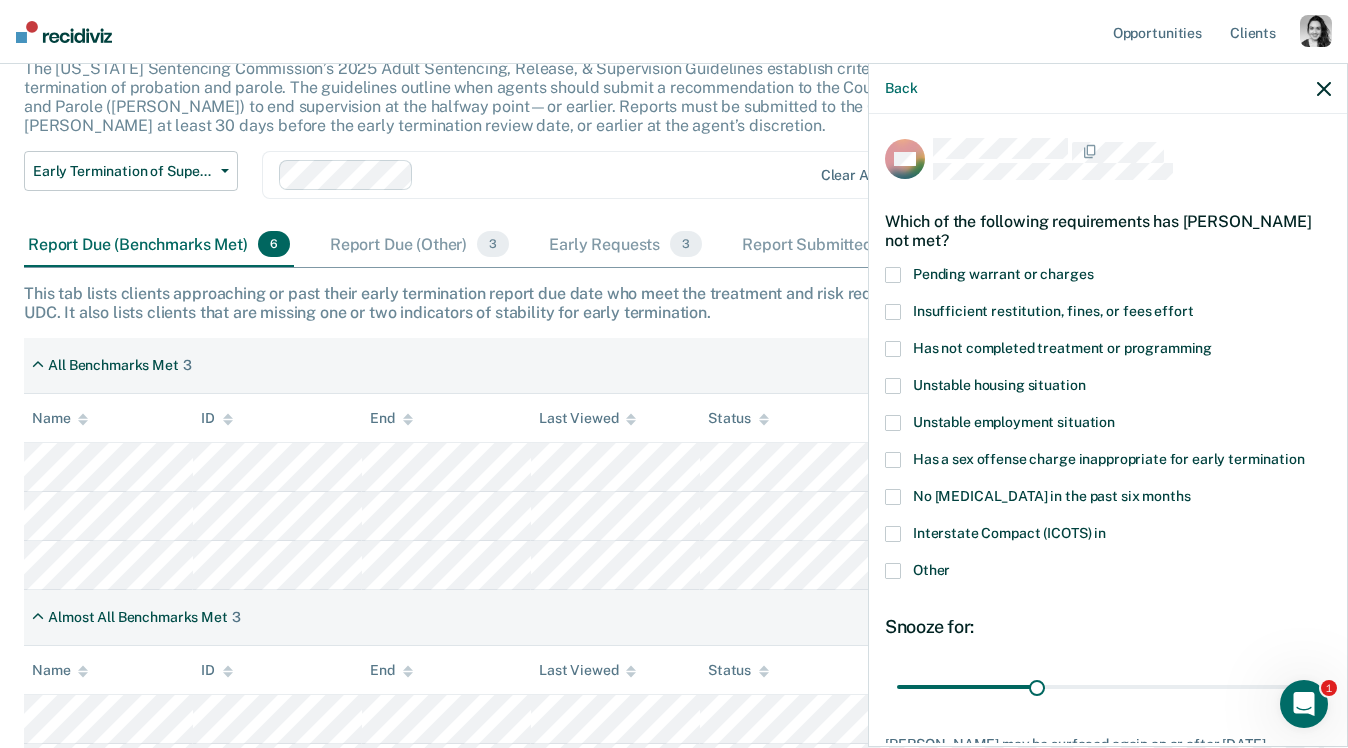 click on "Back" at bounding box center [1108, 89] 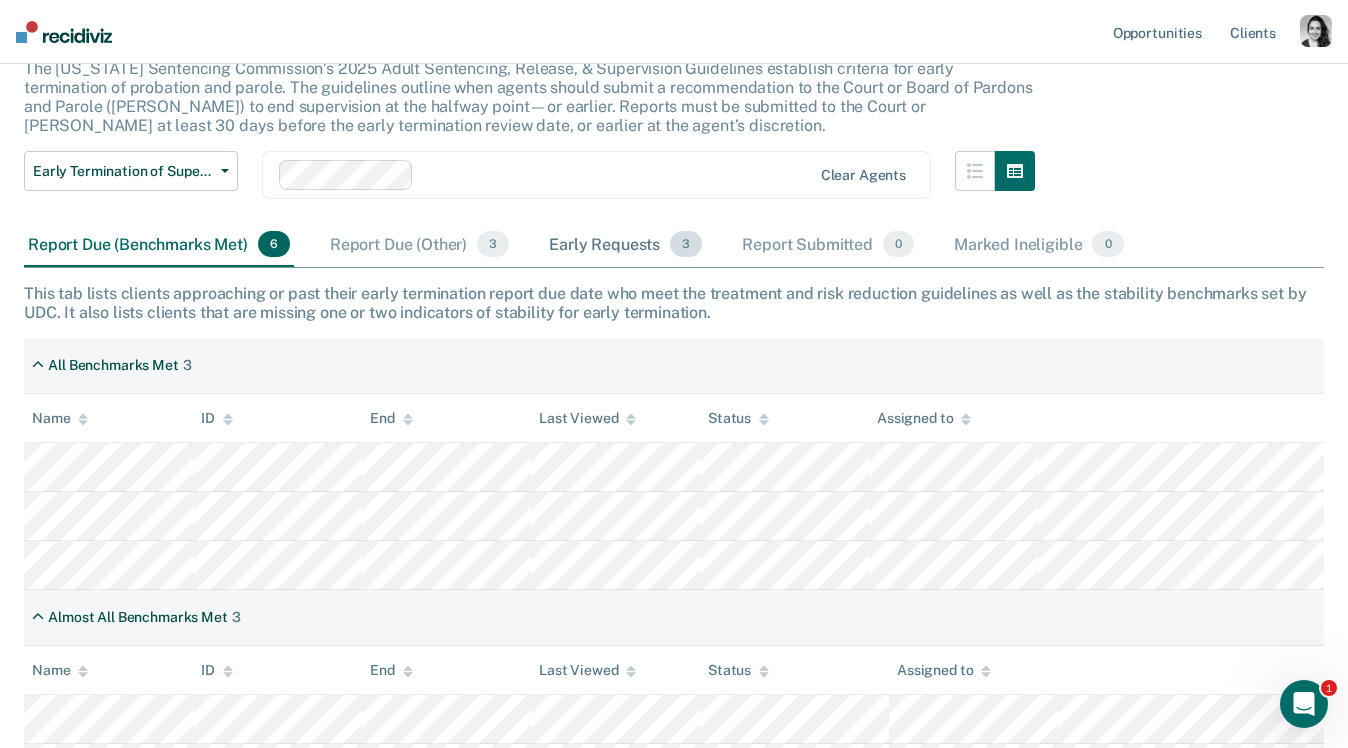 click on "Early Requests 3" at bounding box center (625, 245) 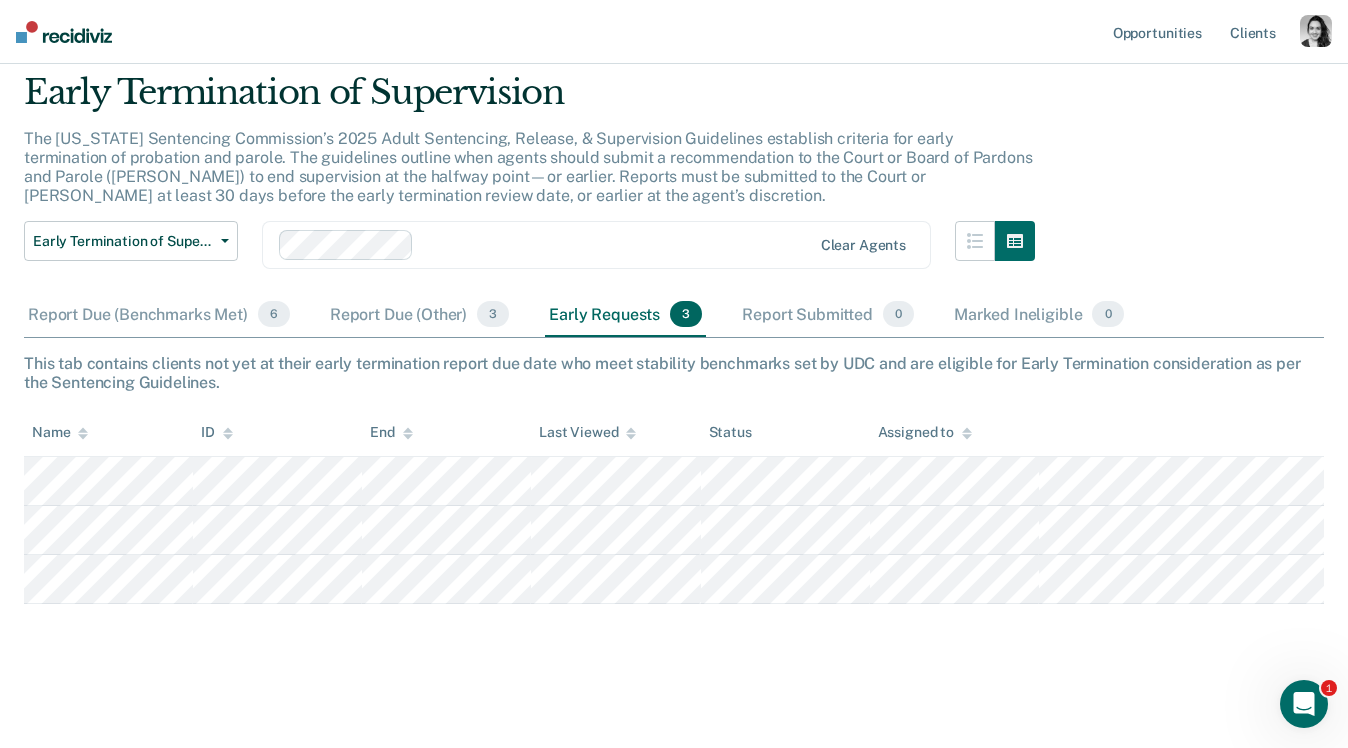 scroll, scrollTop: 65, scrollLeft: 0, axis: vertical 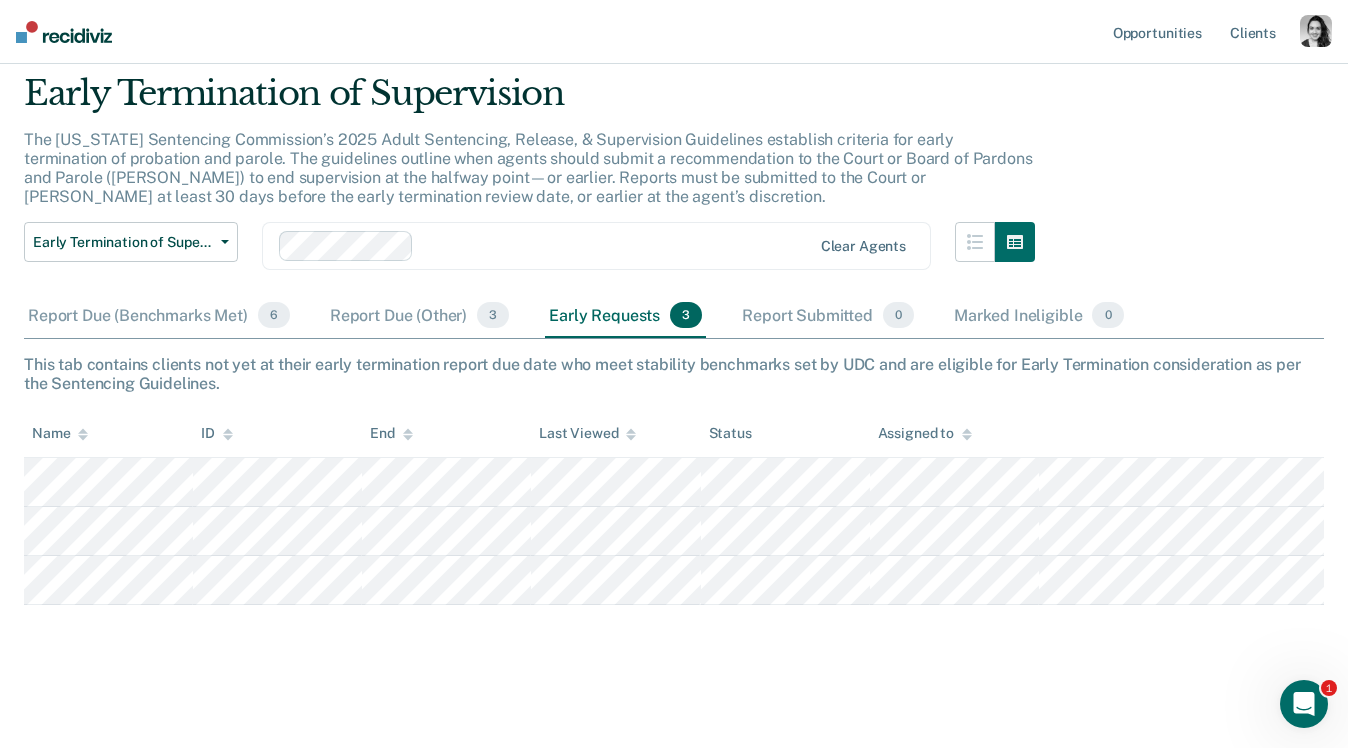 click on "This tab contains clients not yet at their early termination report due date who meet stability benchmarks set by UDC and are eligible for Early Termination consideration as per the Sentencing Guidelines." at bounding box center (674, 374) 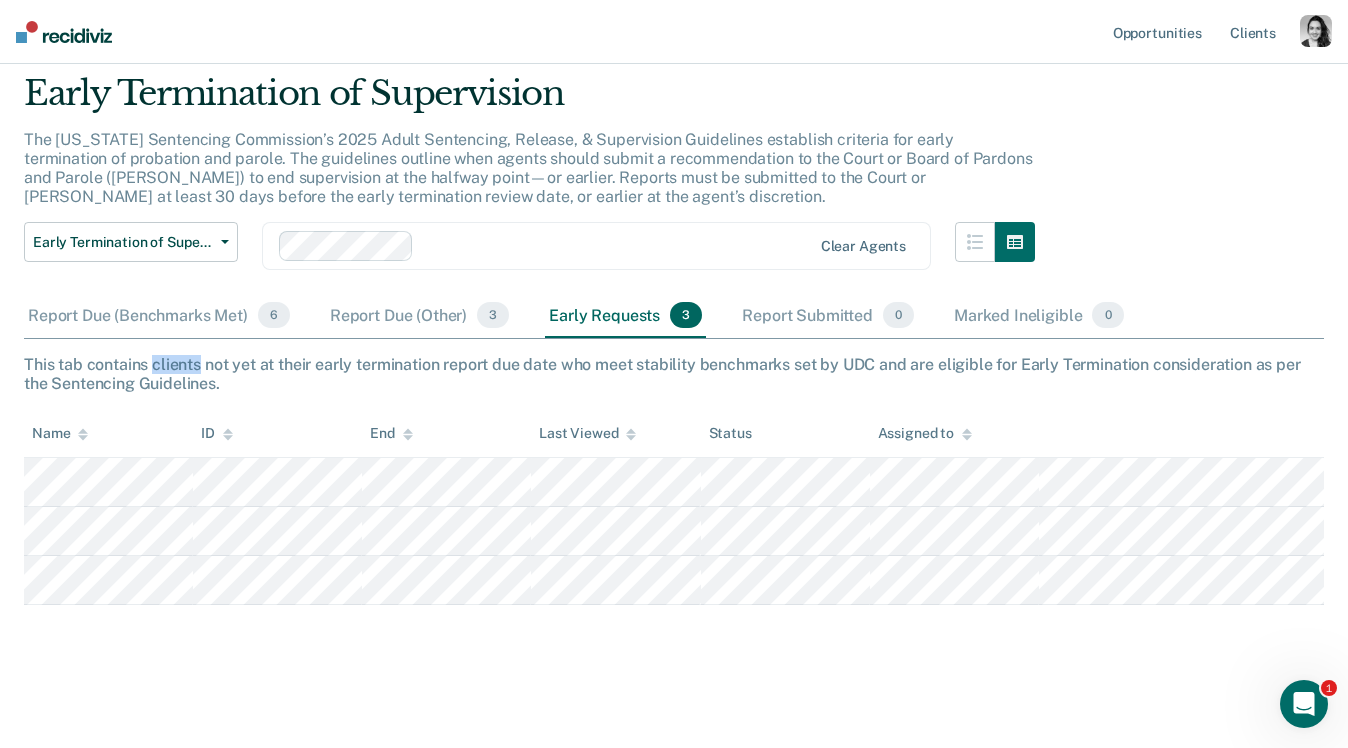 click on "This tab contains clients not yet at their early termination report due date who meet stability benchmarks set by UDC and are eligible for Early Termination consideration as per the Sentencing Guidelines." at bounding box center (674, 374) 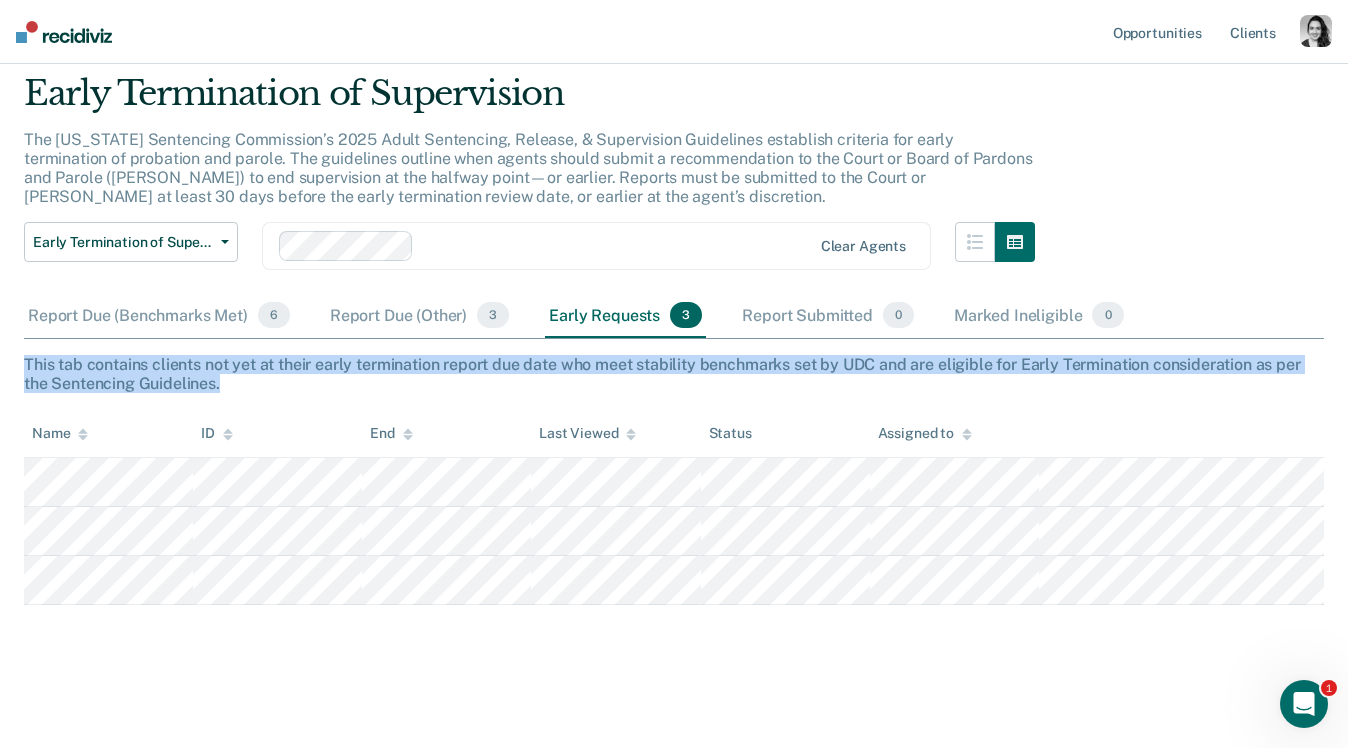 click on "This tab contains clients not yet at their early termination report due date who meet stability benchmarks set by UDC and are eligible for Early Termination consideration as per the Sentencing Guidelines." at bounding box center (674, 374) 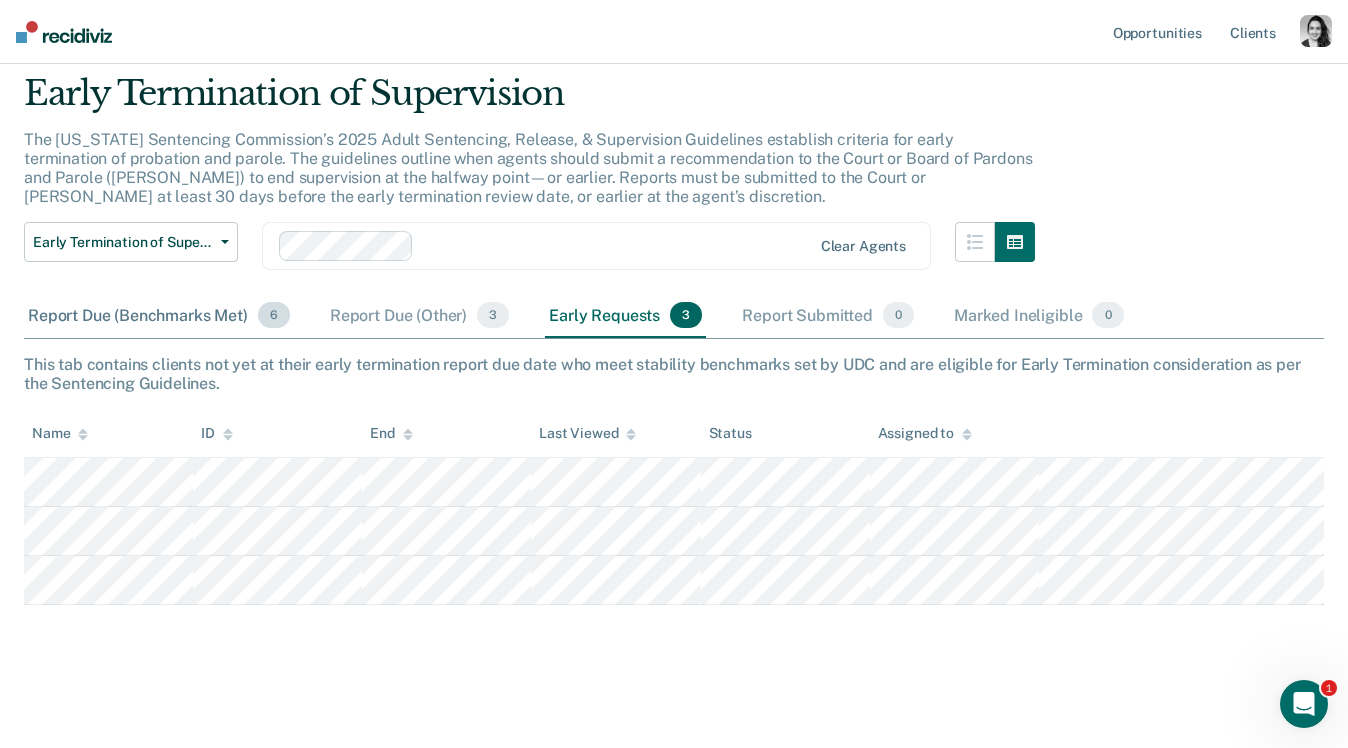 click on "Report Due (Benchmarks Met) 6" at bounding box center (159, 316) 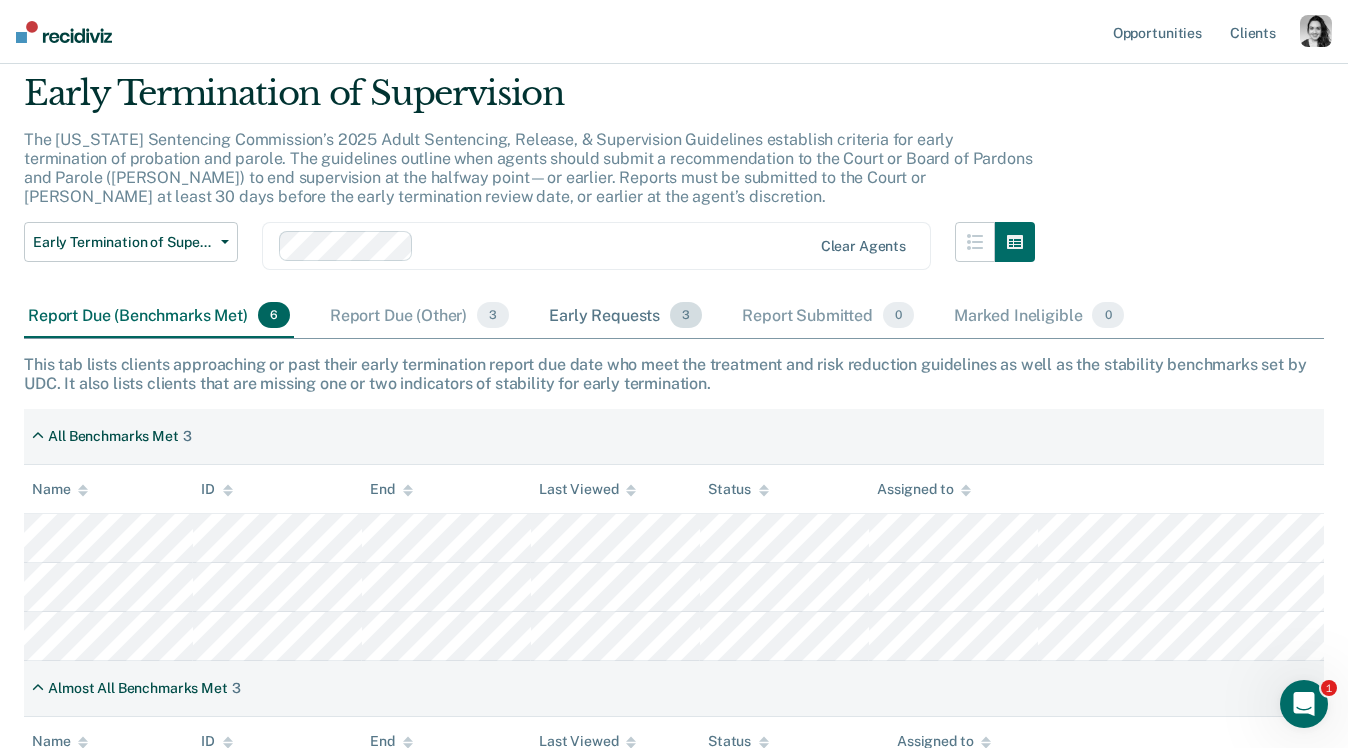 click on "3" at bounding box center [686, 315] 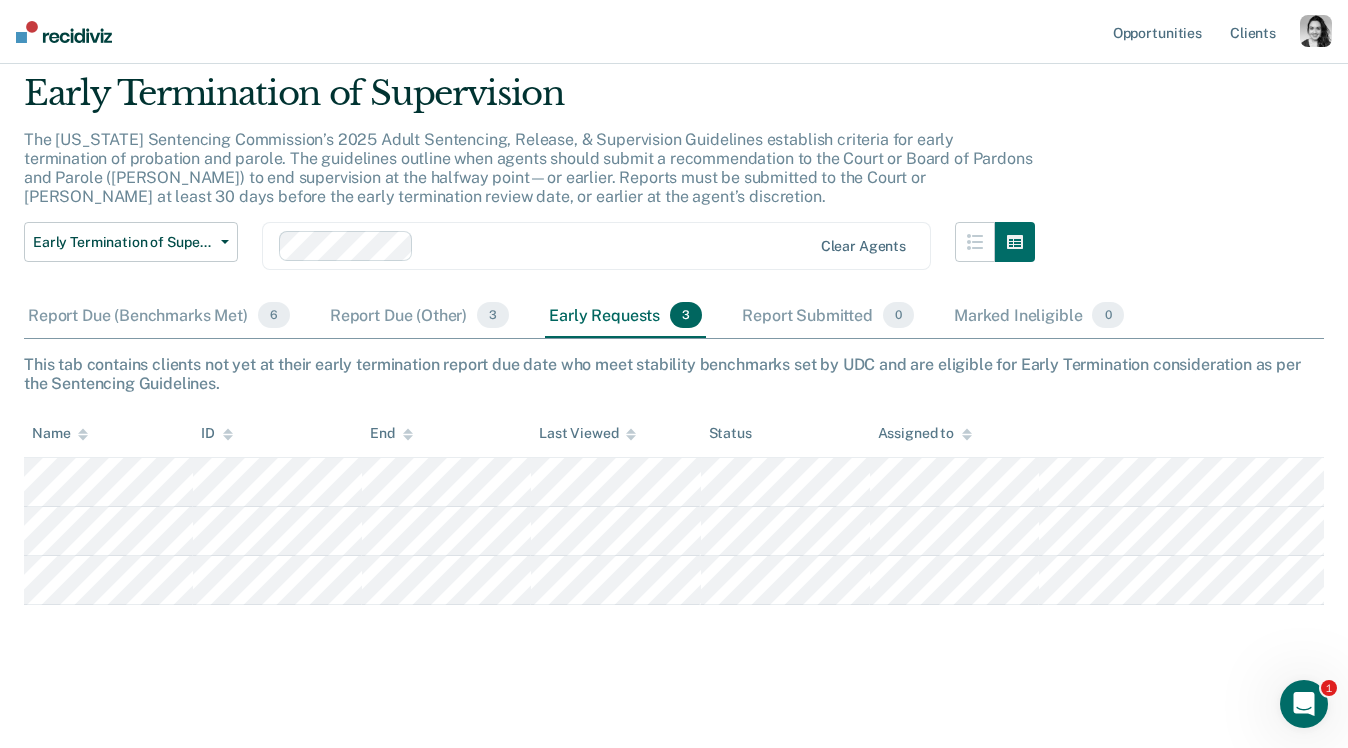 click on "This tab contains clients not yet at their early termination report due date who meet stability benchmarks set by UDC and are eligible for Early Termination consideration as per the Sentencing Guidelines." at bounding box center [674, 374] 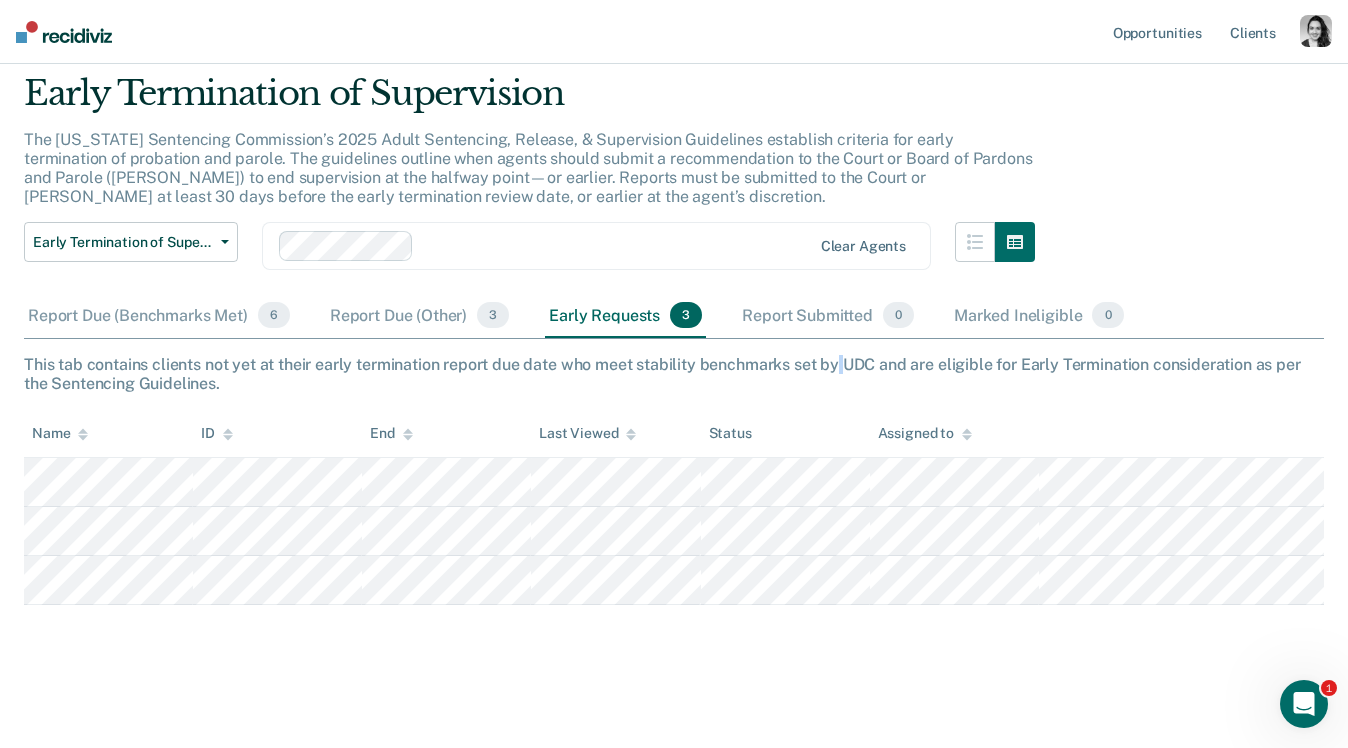 click on "This tab contains clients not yet at their early termination report due date who meet stability benchmarks set by UDC and are eligible for Early Termination consideration as per the Sentencing Guidelines." at bounding box center [674, 374] 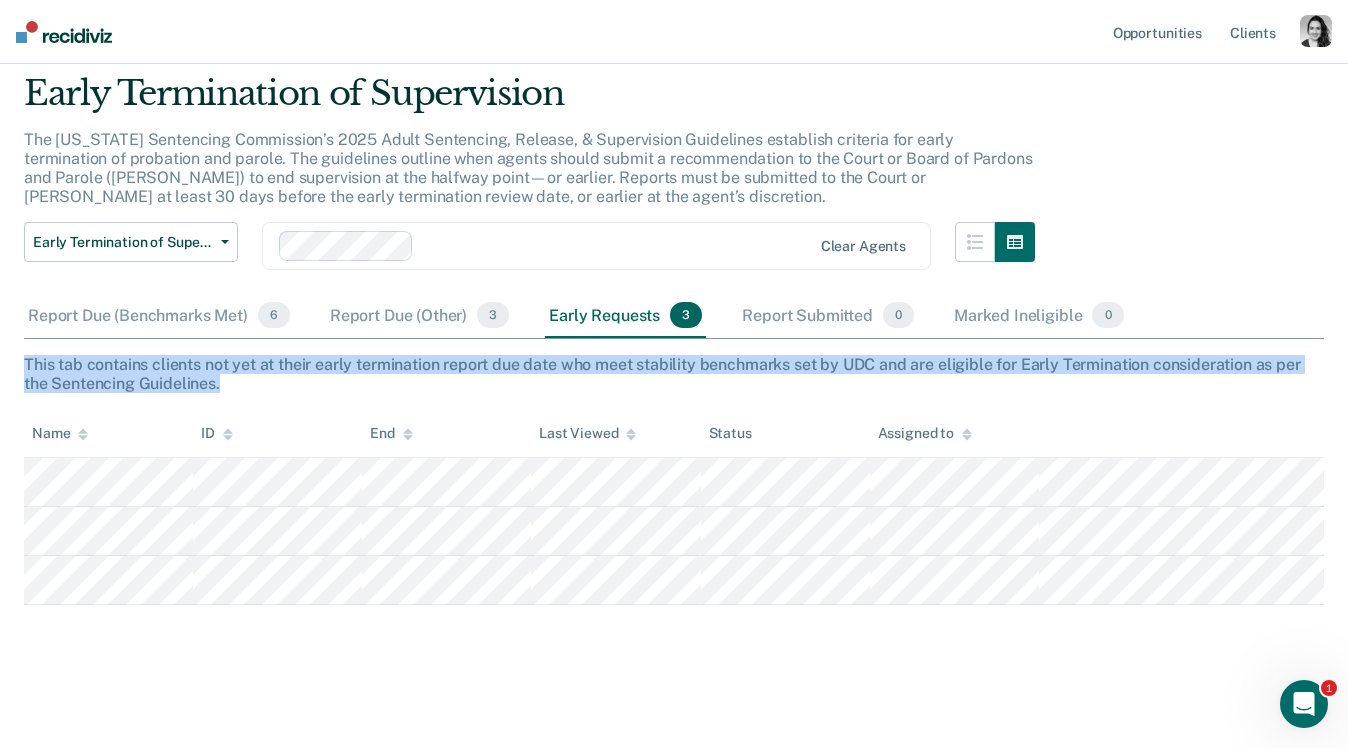 click on "This tab contains clients not yet at their early termination report due date who meet stability benchmarks set by UDC and are eligible for Early Termination consideration as per the Sentencing Guidelines." at bounding box center (674, 374) 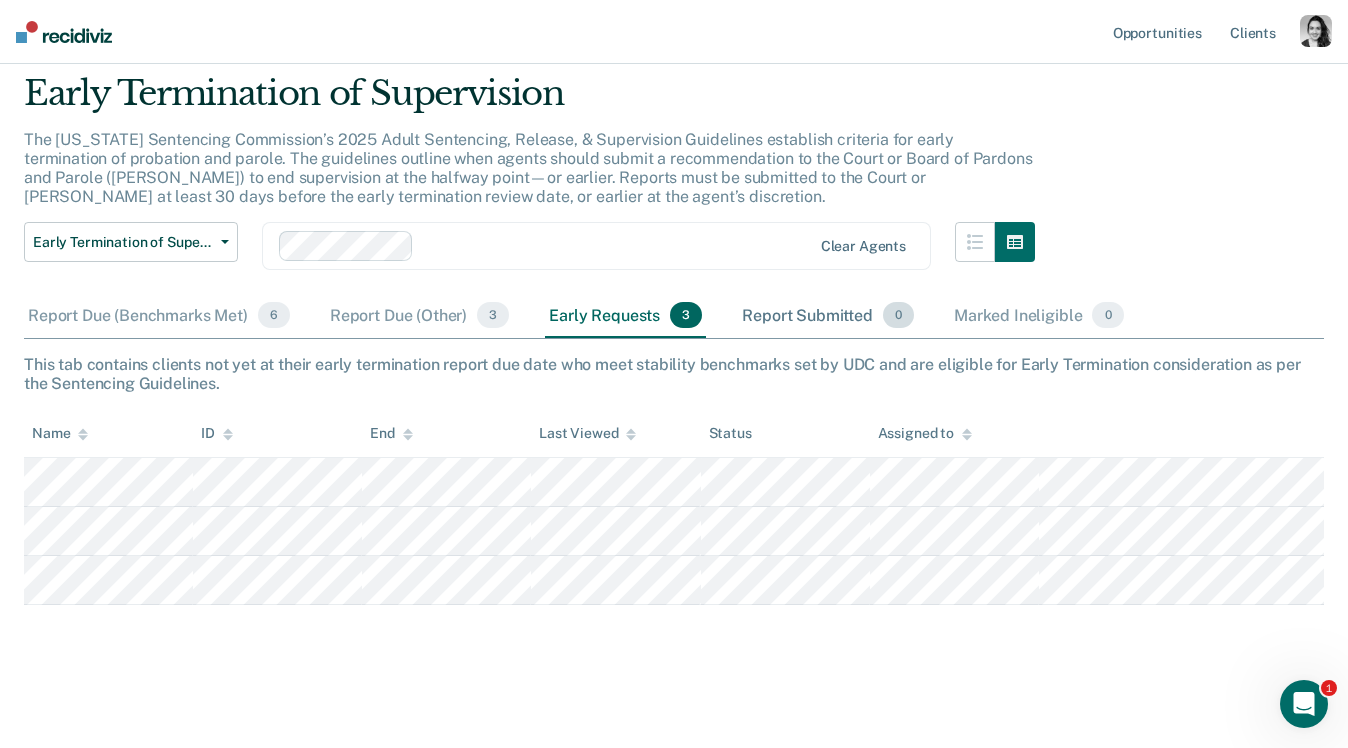 click on "Report Submitted 0" at bounding box center [828, 316] 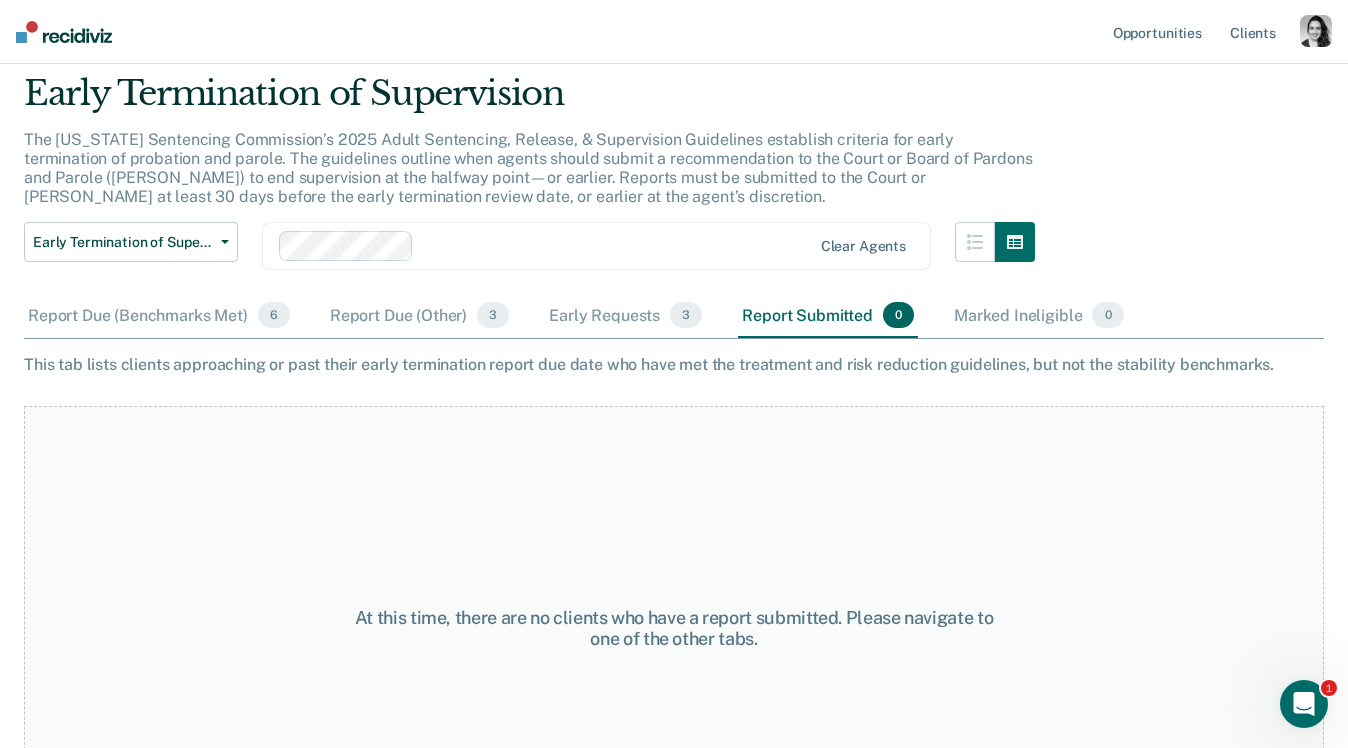 click on "This tab lists clients approaching or past their early termination report due date who have met the treatment and risk reduction guidelines, but not the stability benchmarks." at bounding box center [674, 364] 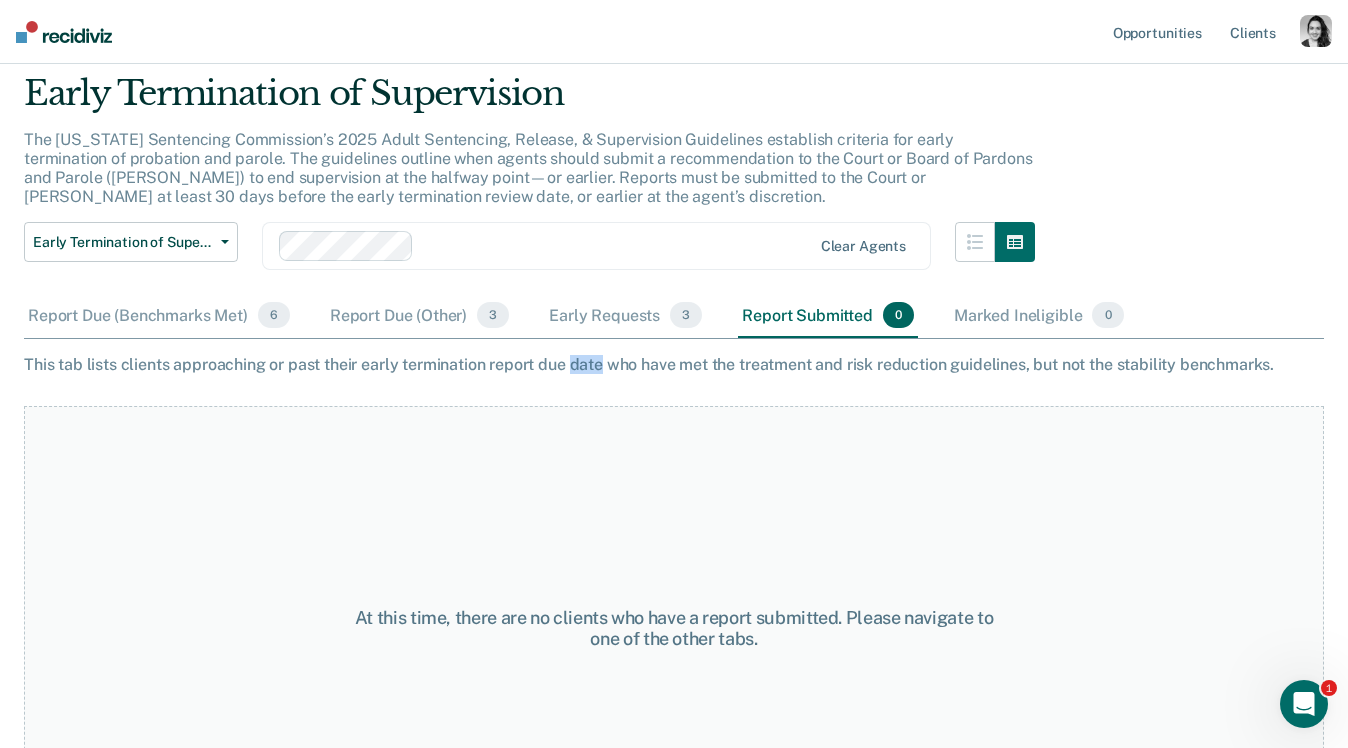 click on "This tab lists clients approaching or past their early termination report due date who have met the treatment and risk reduction guidelines, but not the stability benchmarks." at bounding box center [674, 364] 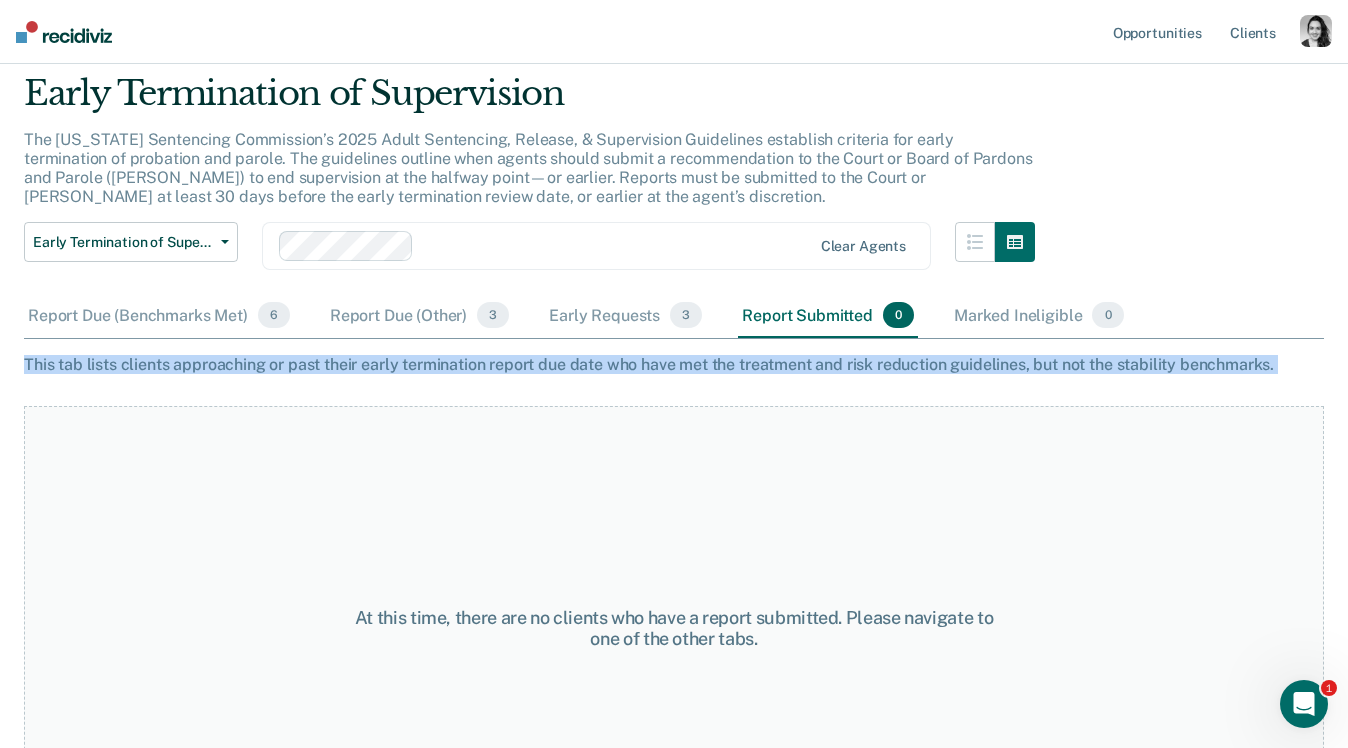 click on "This tab lists clients approaching or past their early termination report due date who have met the treatment and risk reduction guidelines, but not the stability benchmarks." at bounding box center [674, 364] 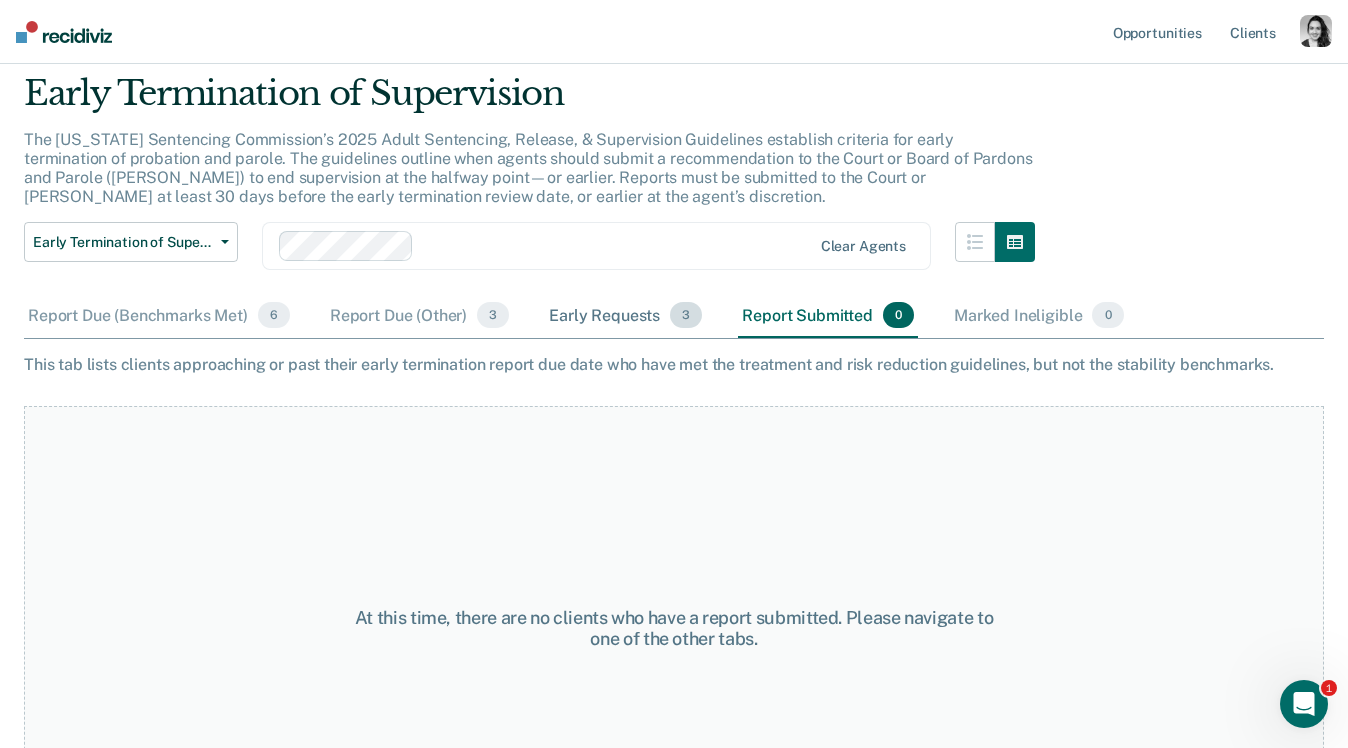 click on "Early Requests 3" at bounding box center [625, 316] 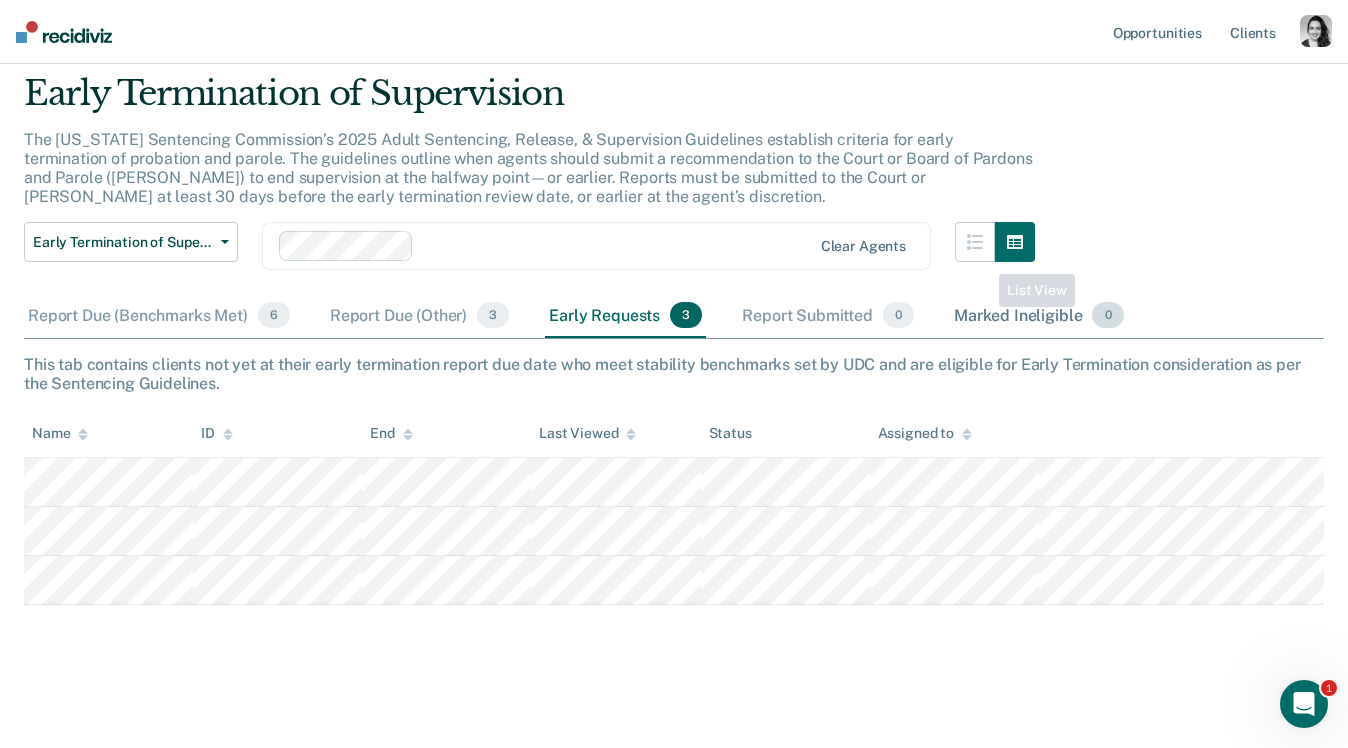 click on "Marked Ineligible 0" at bounding box center [1039, 316] 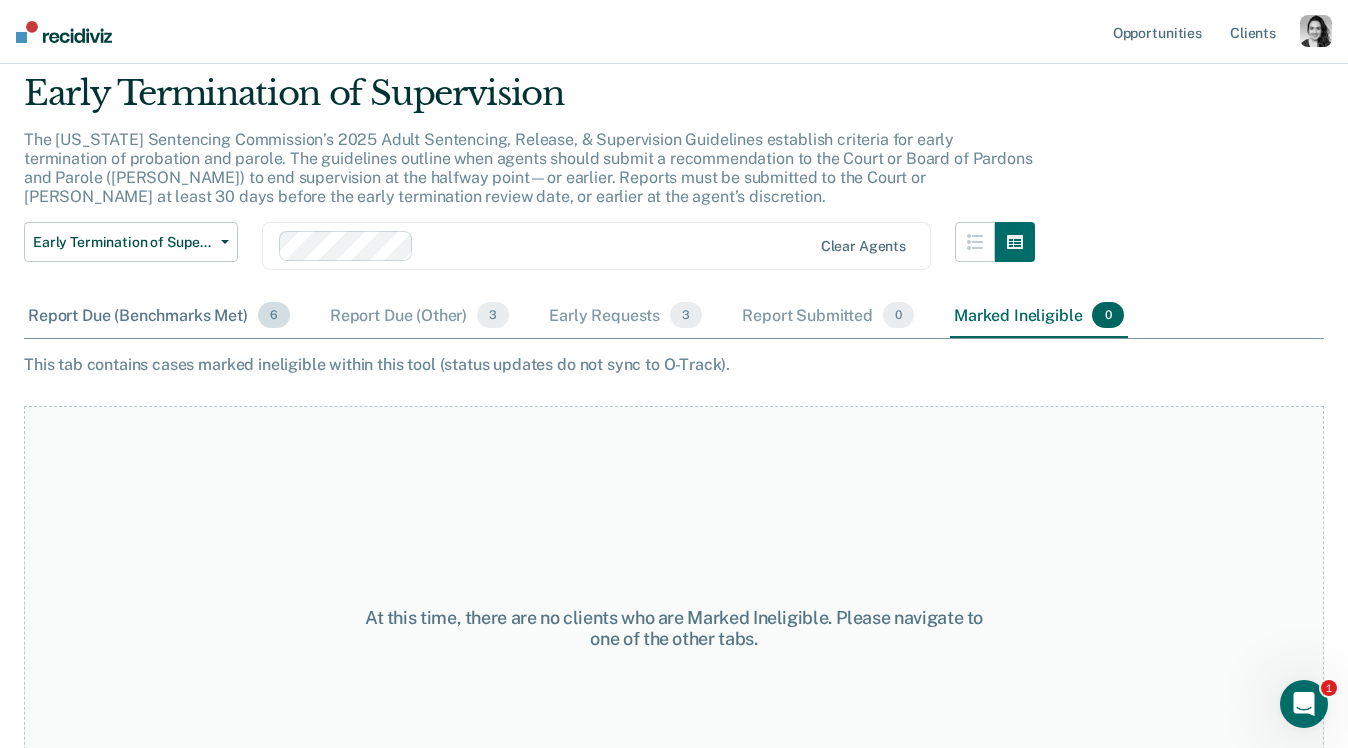 click on "Report Due (Benchmarks Met) 6" at bounding box center (159, 316) 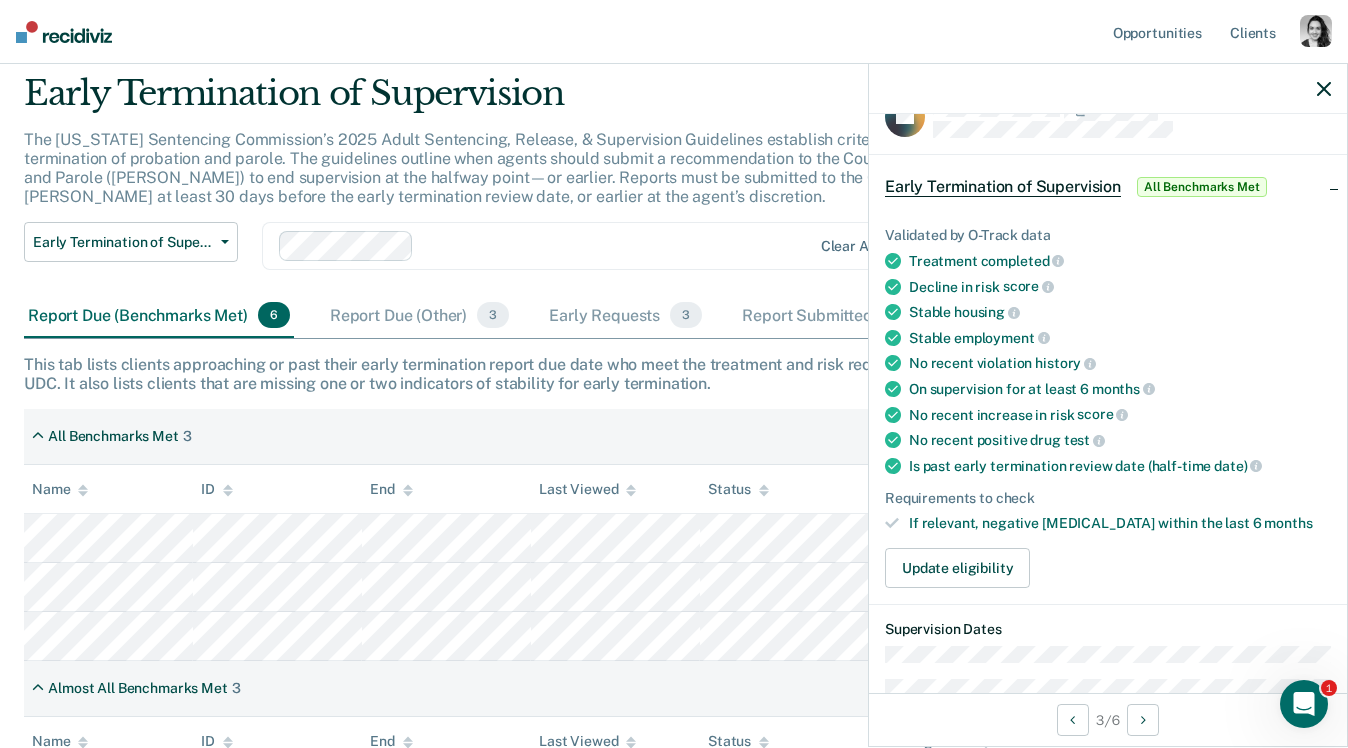 scroll, scrollTop: 0, scrollLeft: 0, axis: both 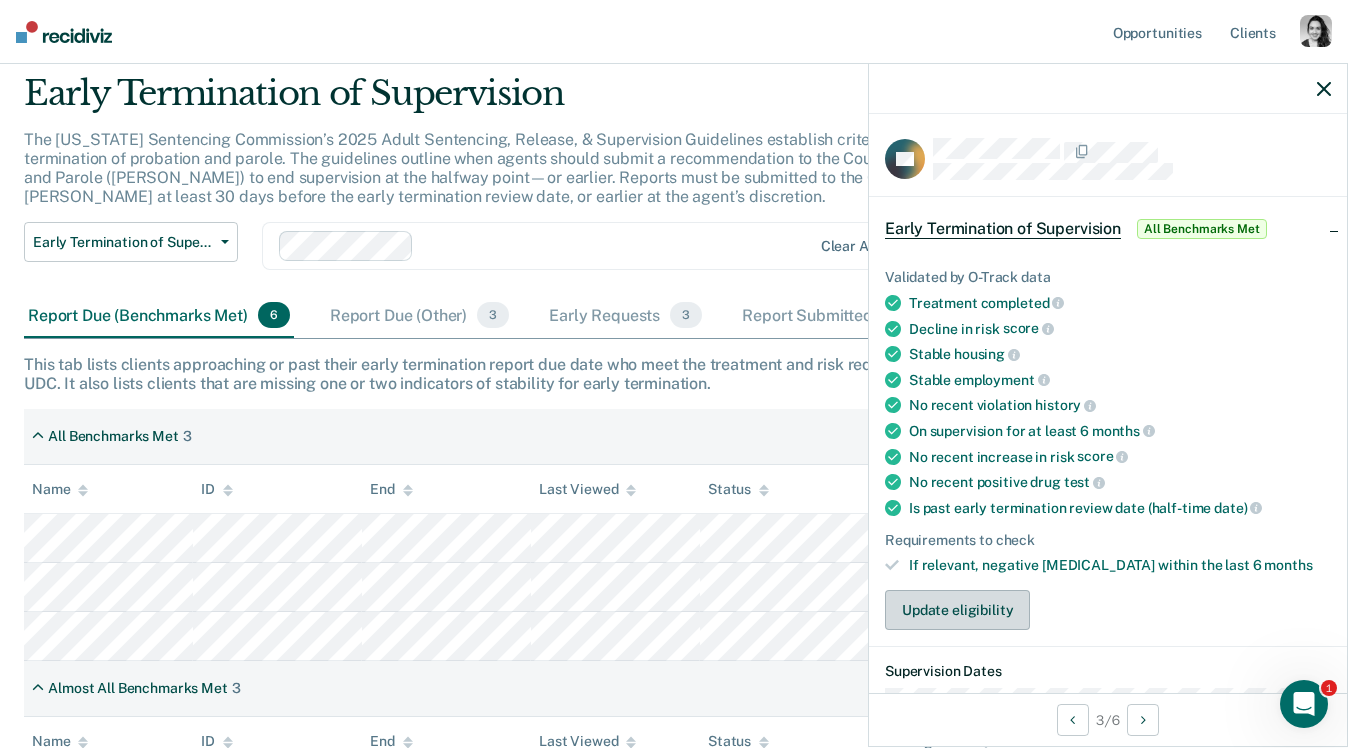 click on "Update eligibility" at bounding box center [957, 610] 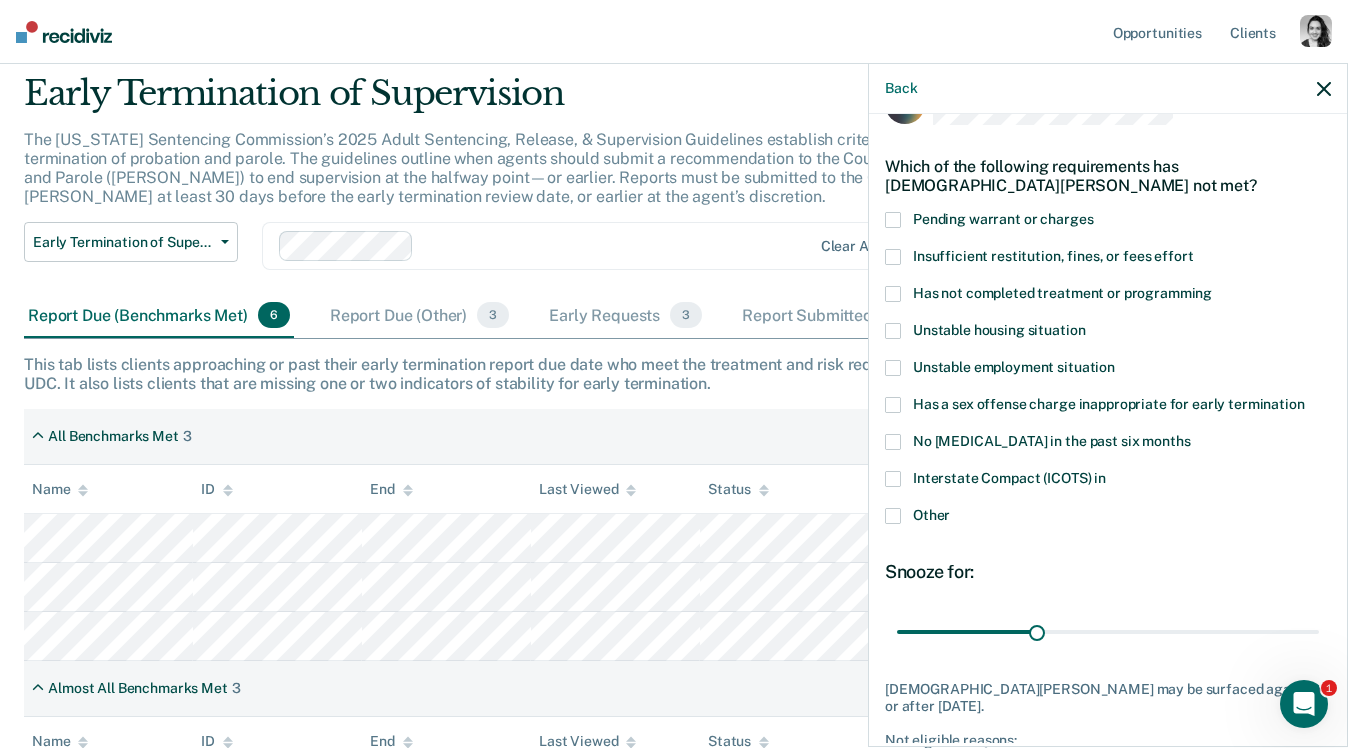 scroll, scrollTop: 134, scrollLeft: 0, axis: vertical 